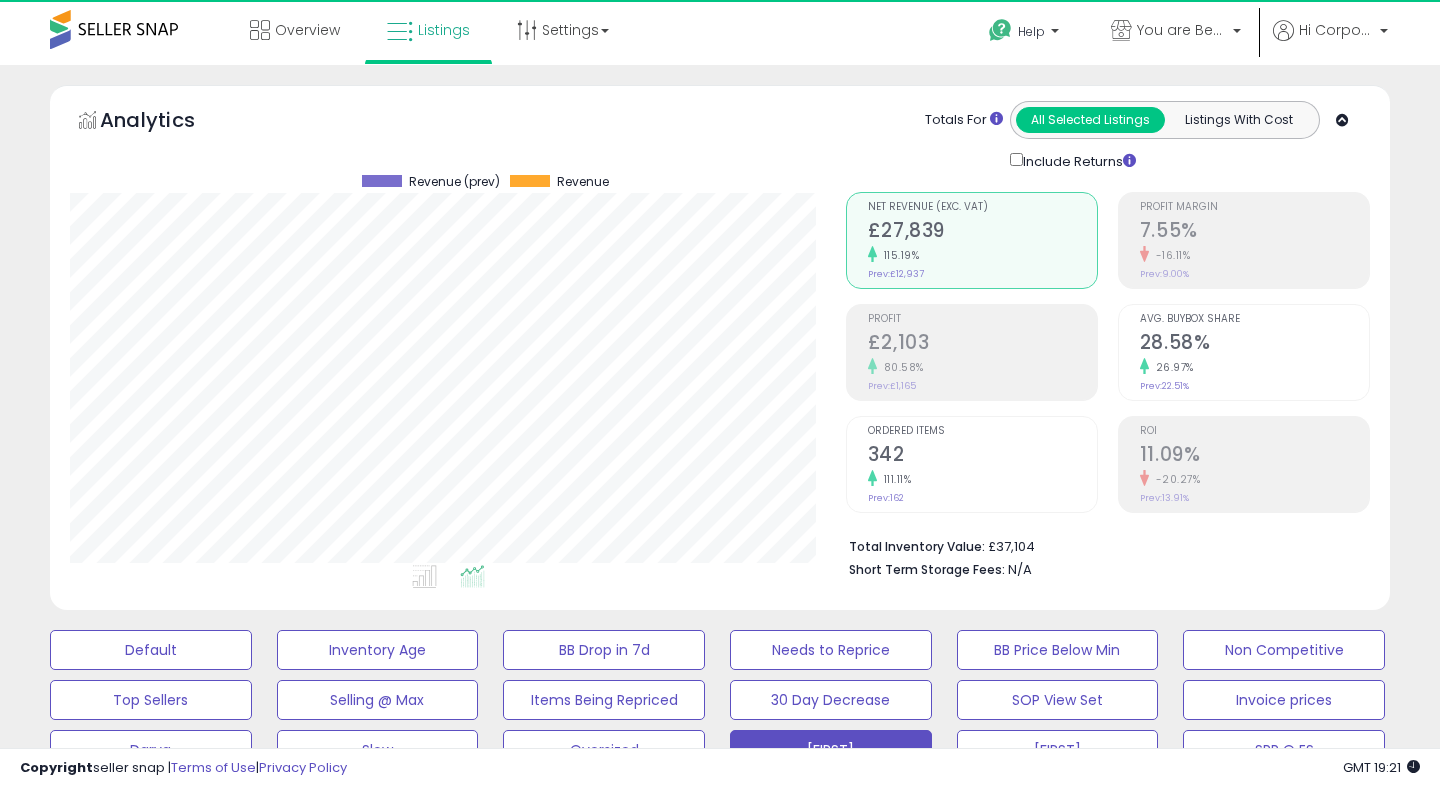 scroll, scrollTop: 0, scrollLeft: 0, axis: both 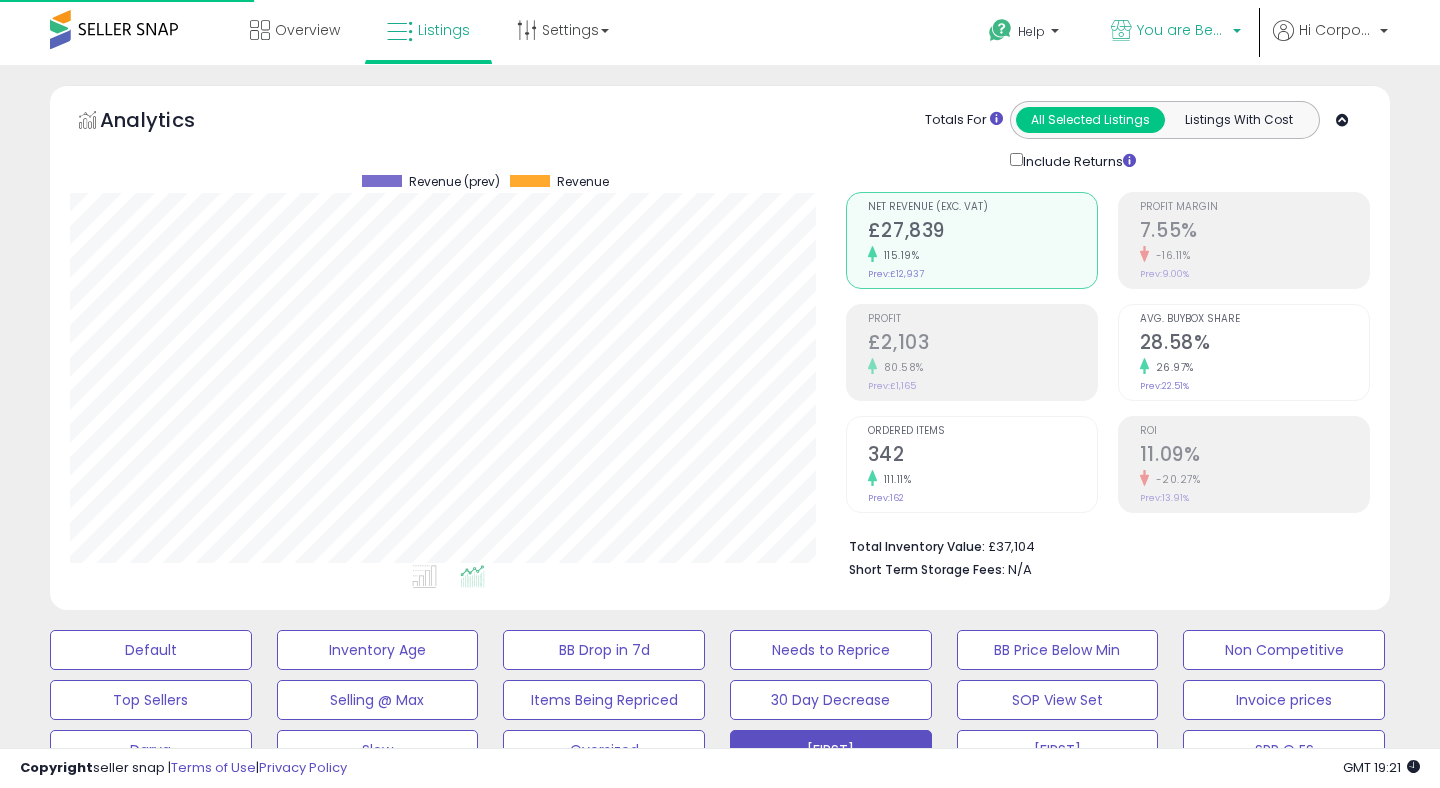 click on "You are Beautiful (UK)" at bounding box center (1182, 30) 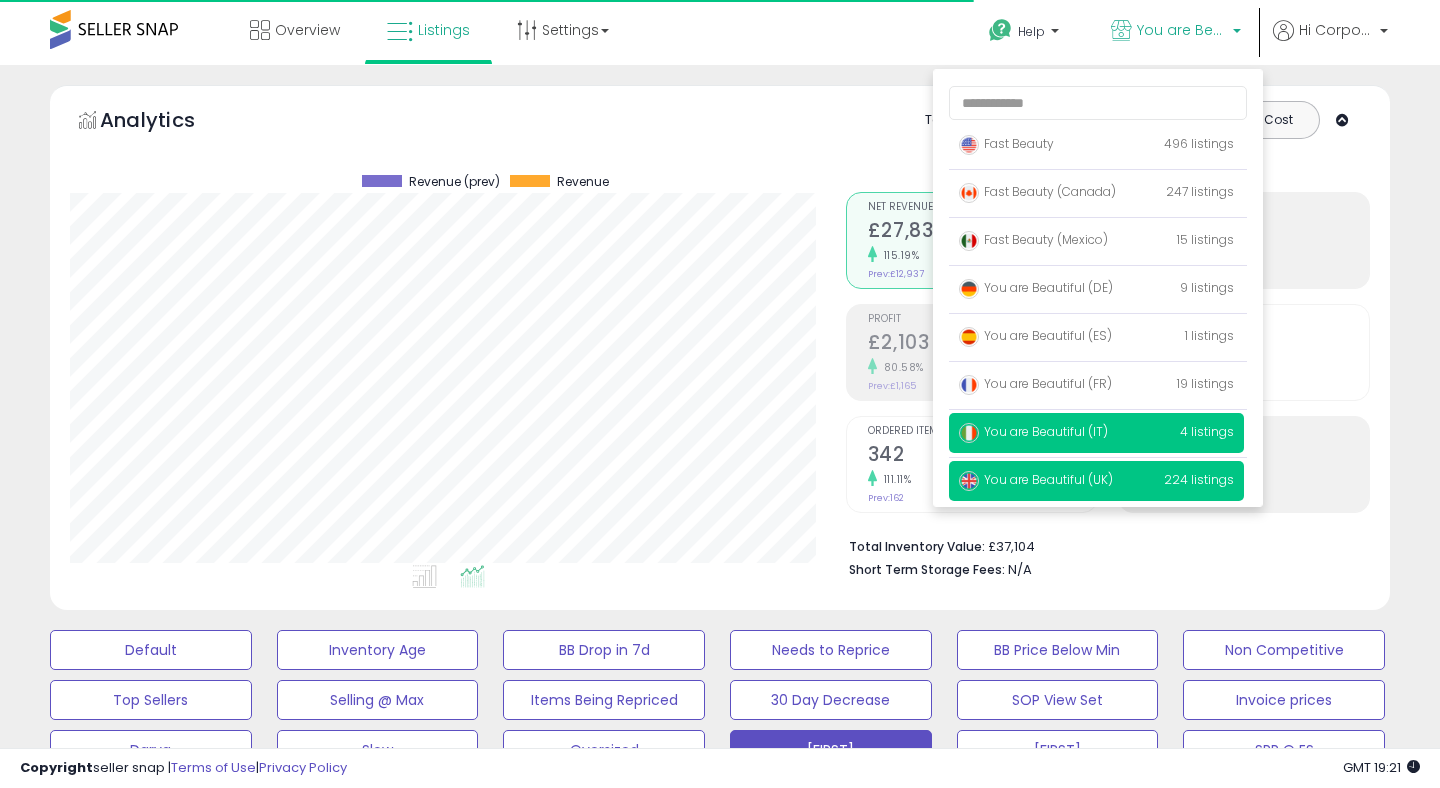 click on "You are Beautiful (IT)" at bounding box center [1033, 431] 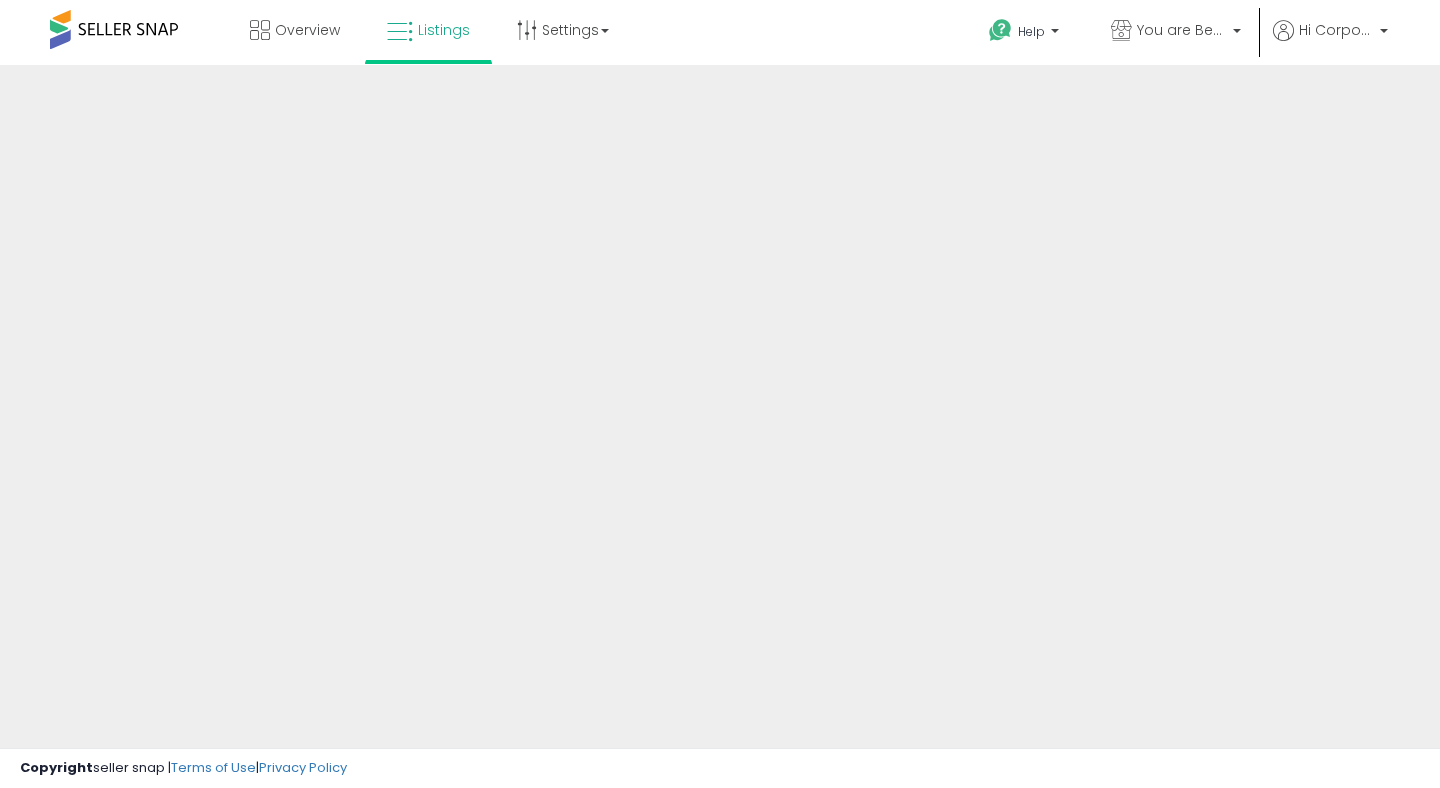 scroll, scrollTop: 0, scrollLeft: 0, axis: both 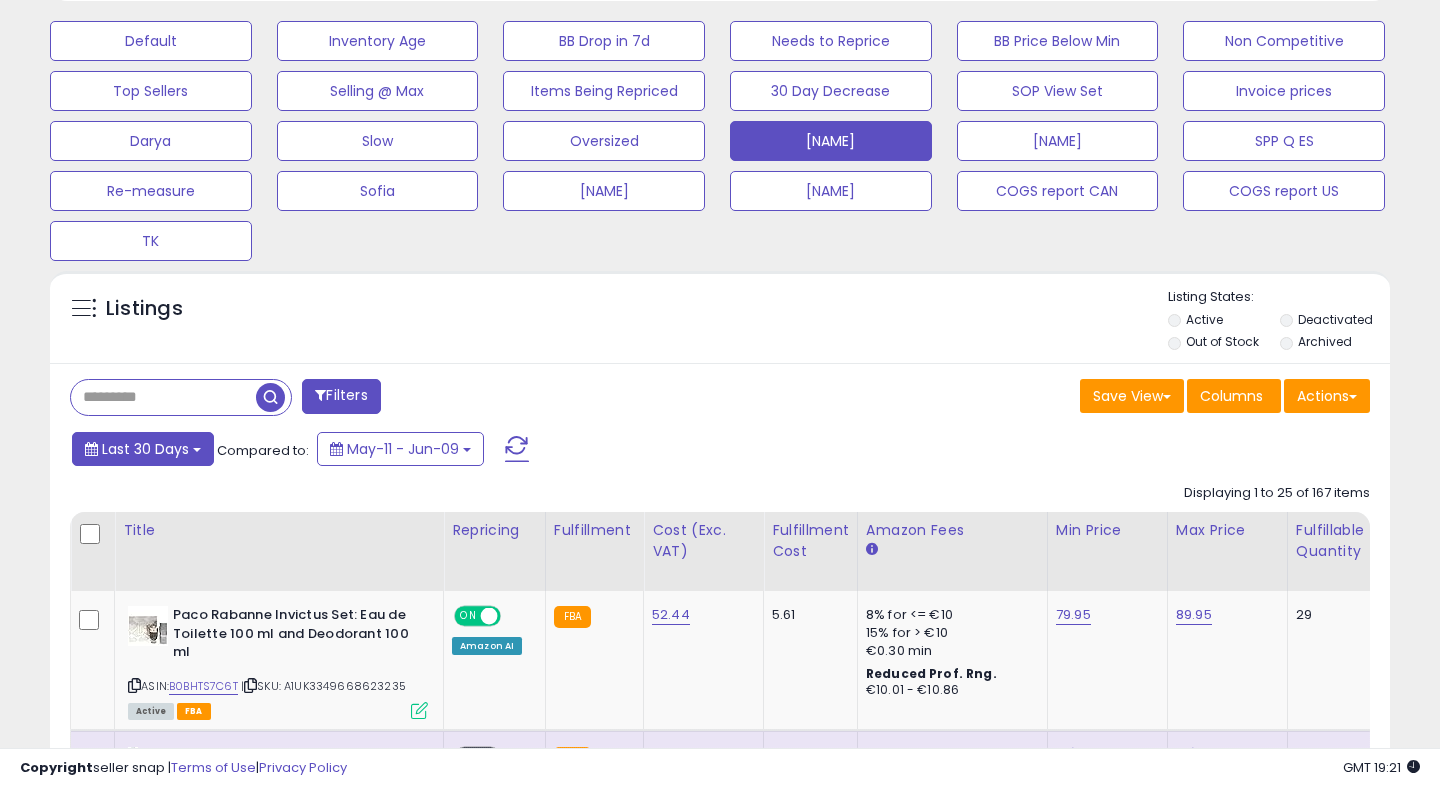 click on "Last 30 Days" at bounding box center (145, 449) 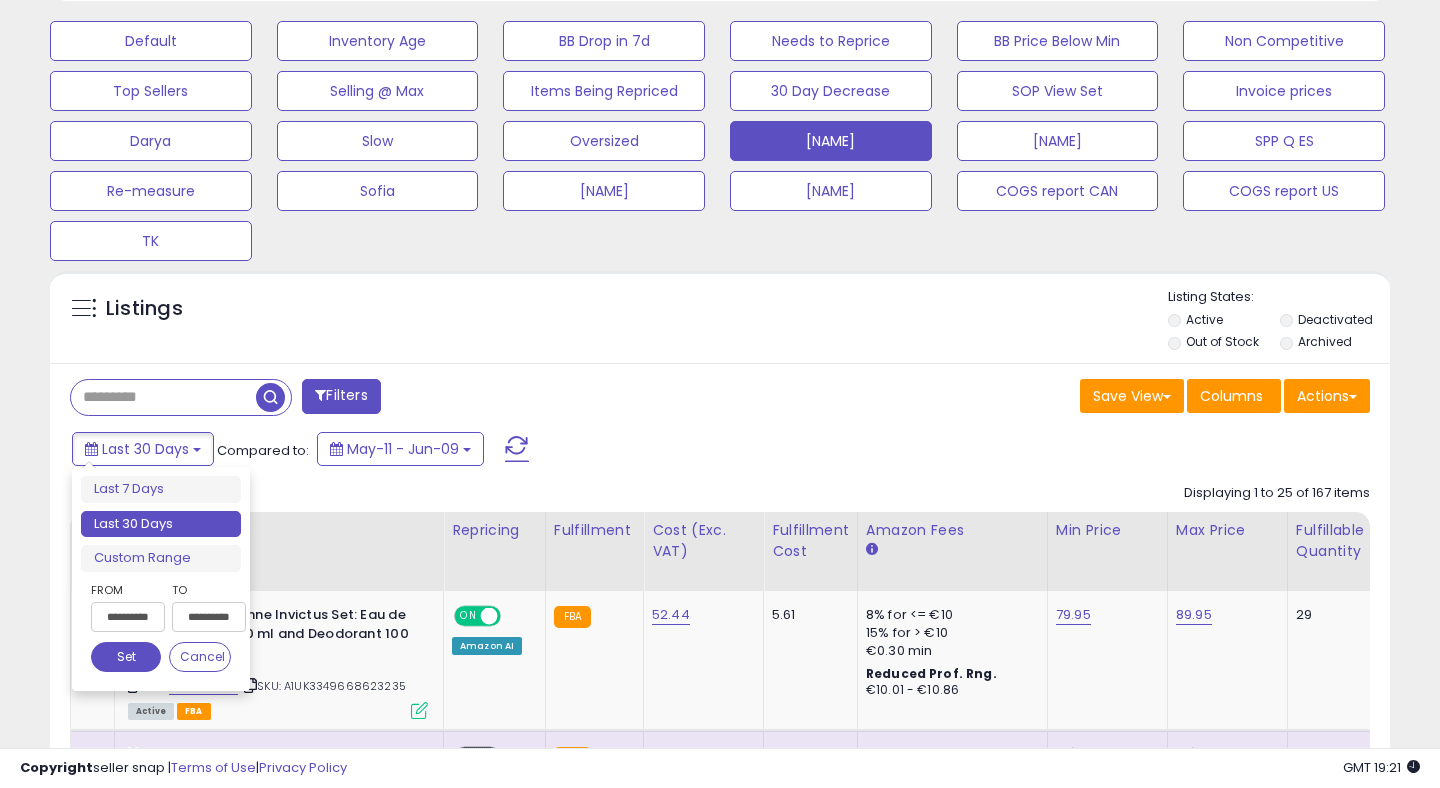 click on "**********" at bounding box center [128, 617] 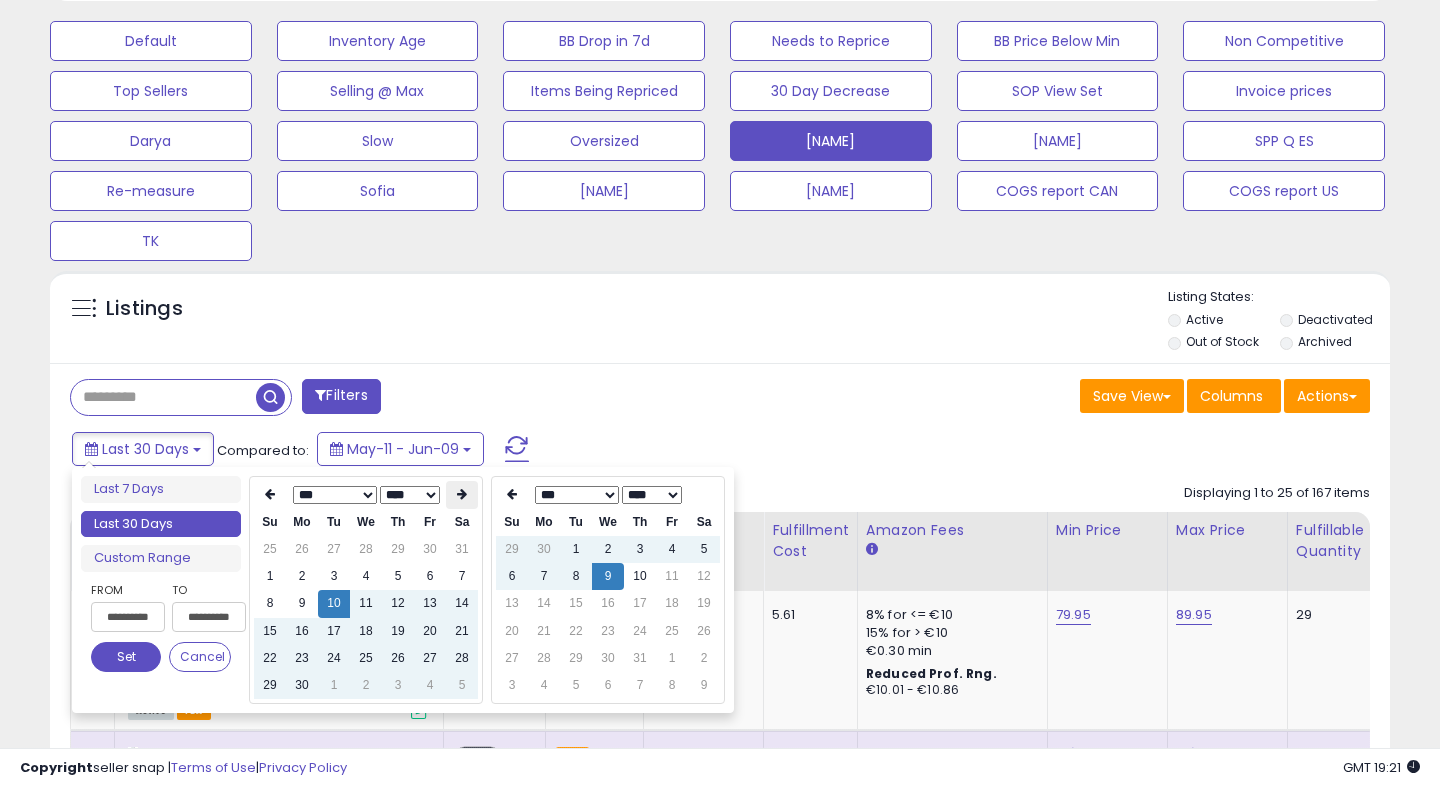 click at bounding box center (462, 494) 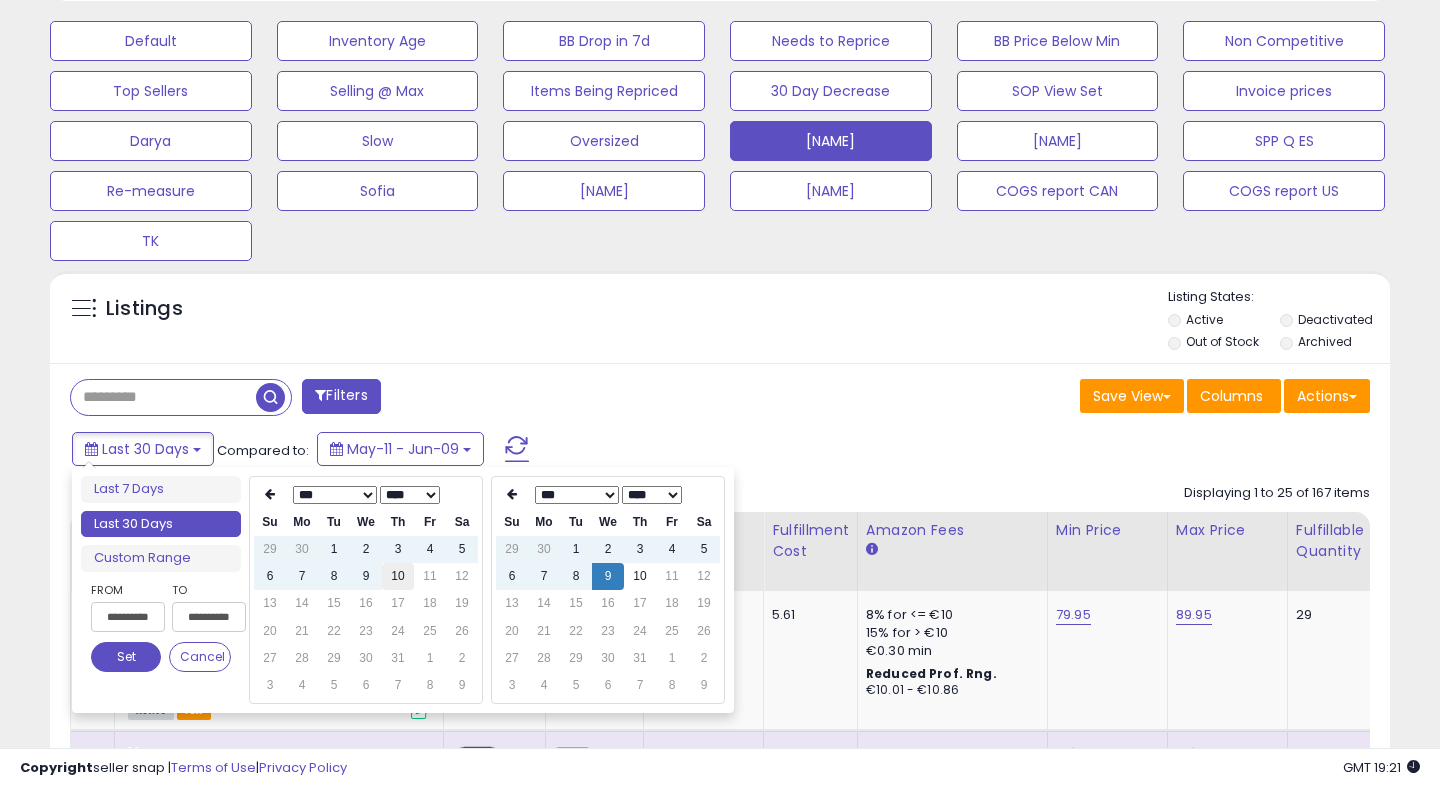 type on "**********" 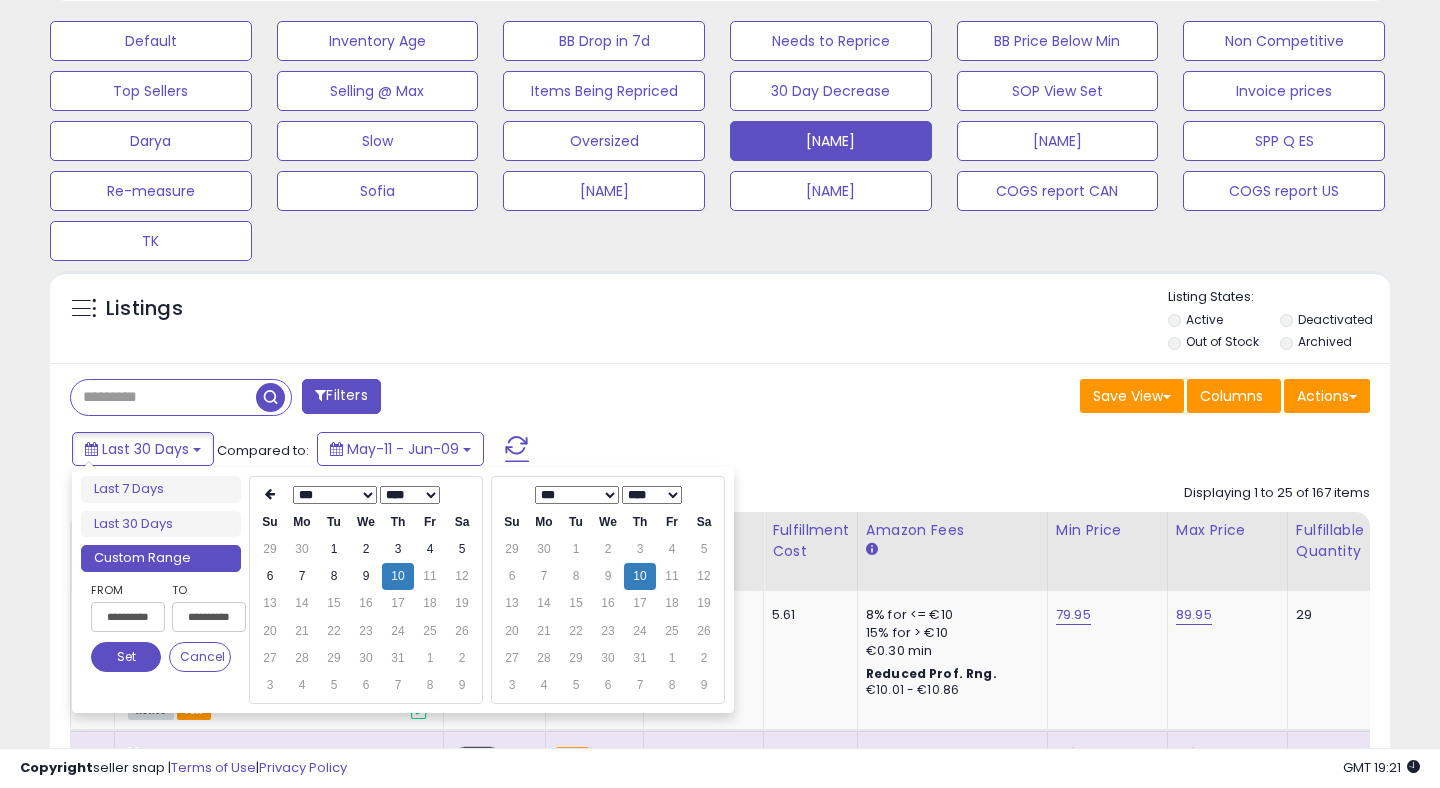 type on "**********" 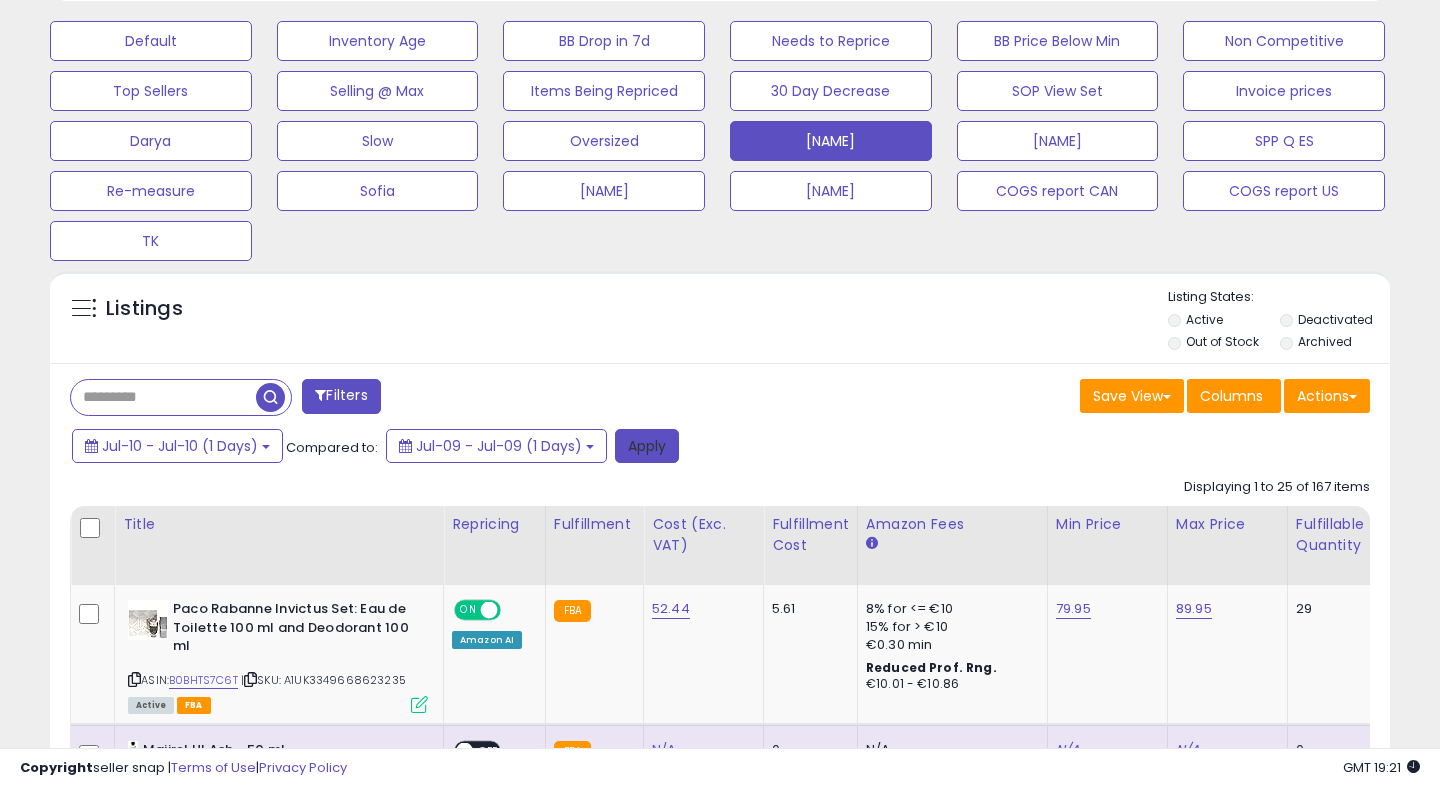 click on "Apply" at bounding box center [647, 446] 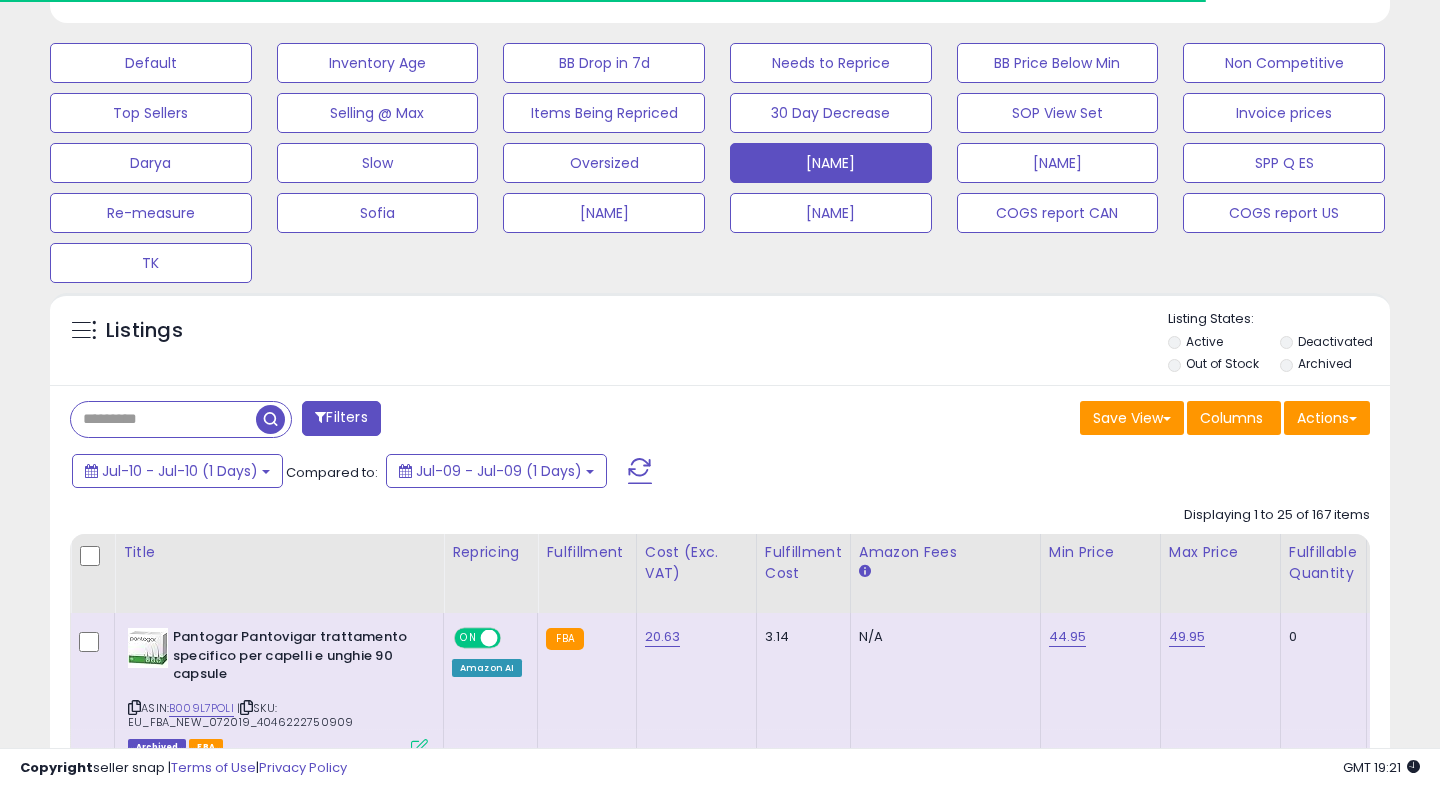 scroll, scrollTop: 609, scrollLeft: 0, axis: vertical 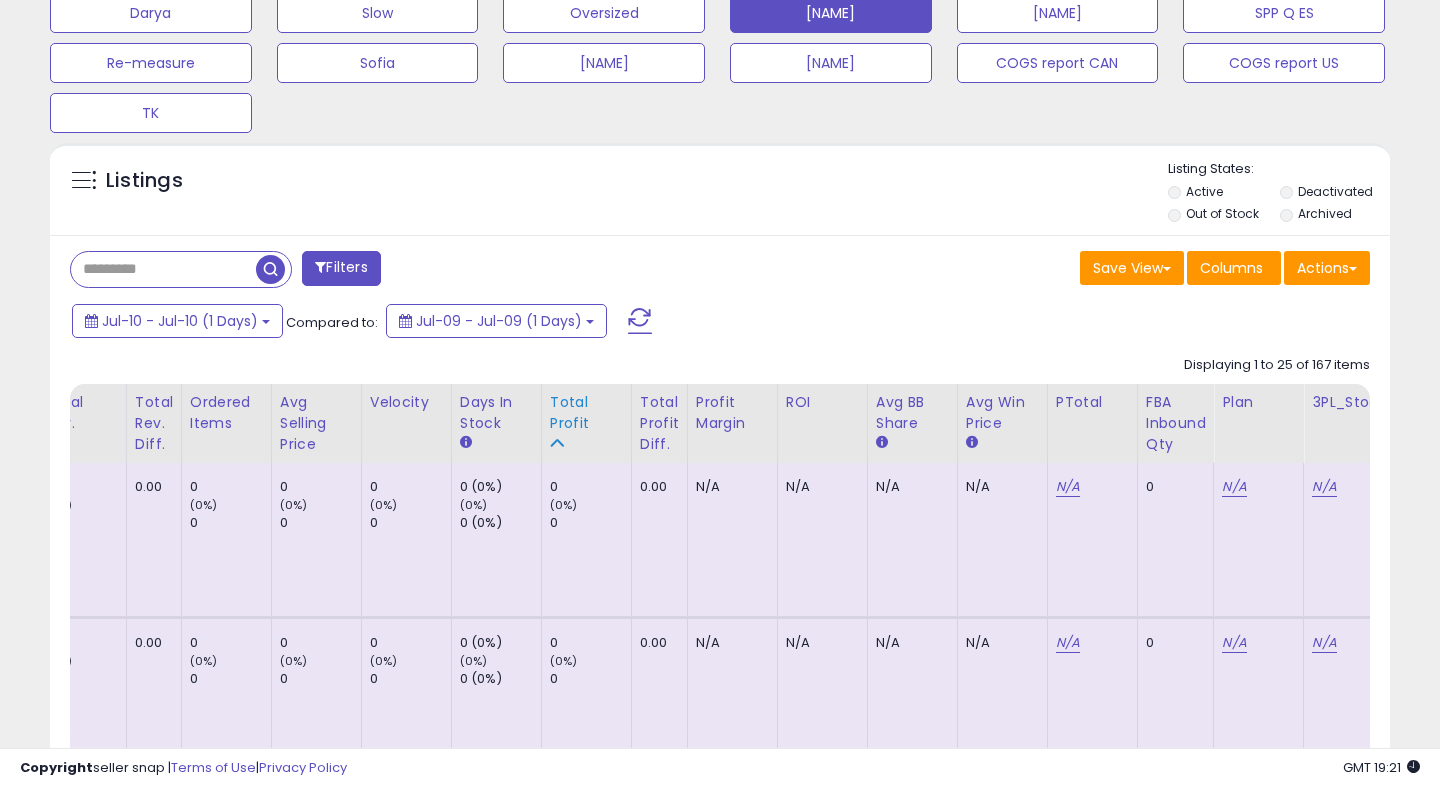 click on "Total Profit" at bounding box center (586, 413) 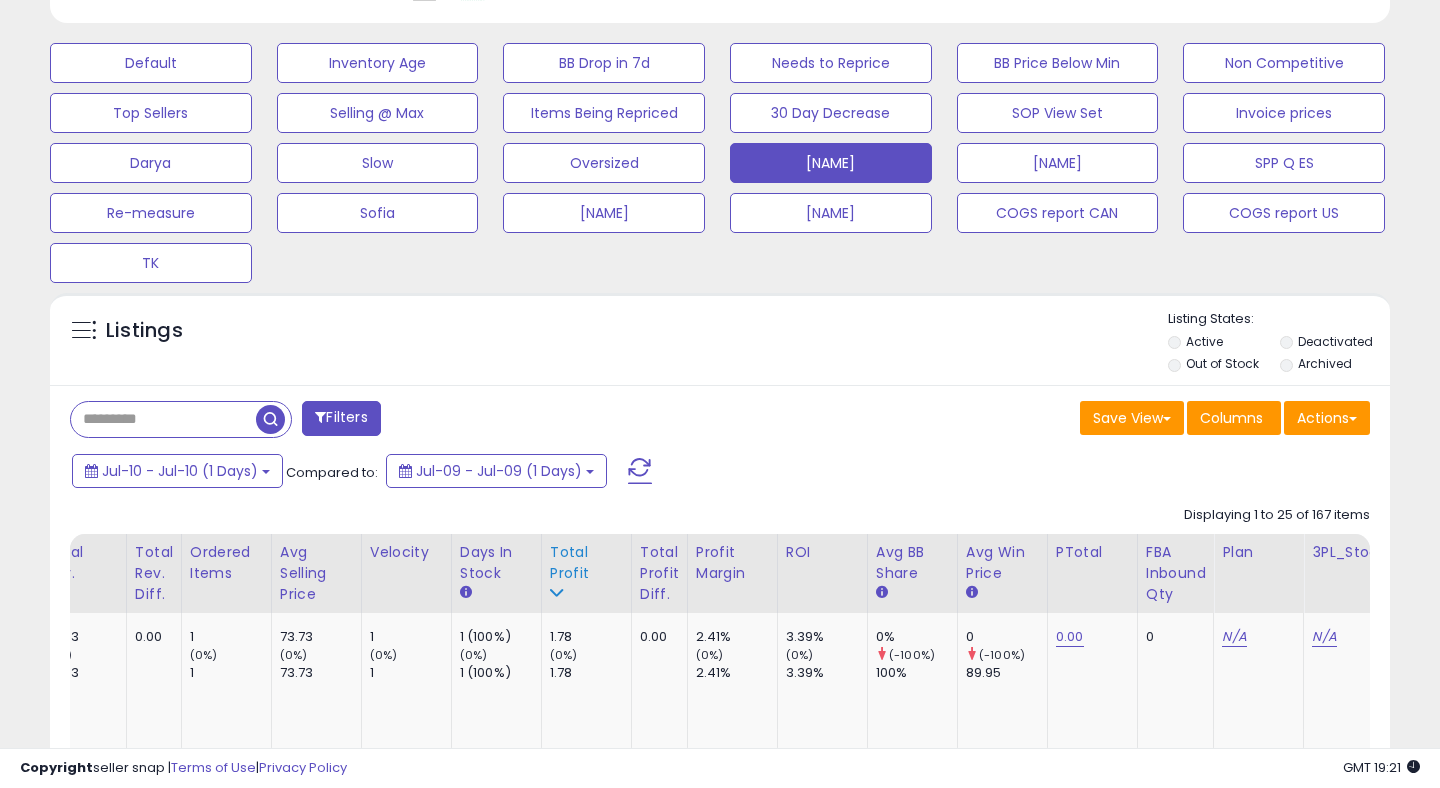 scroll, scrollTop: 737, scrollLeft: 0, axis: vertical 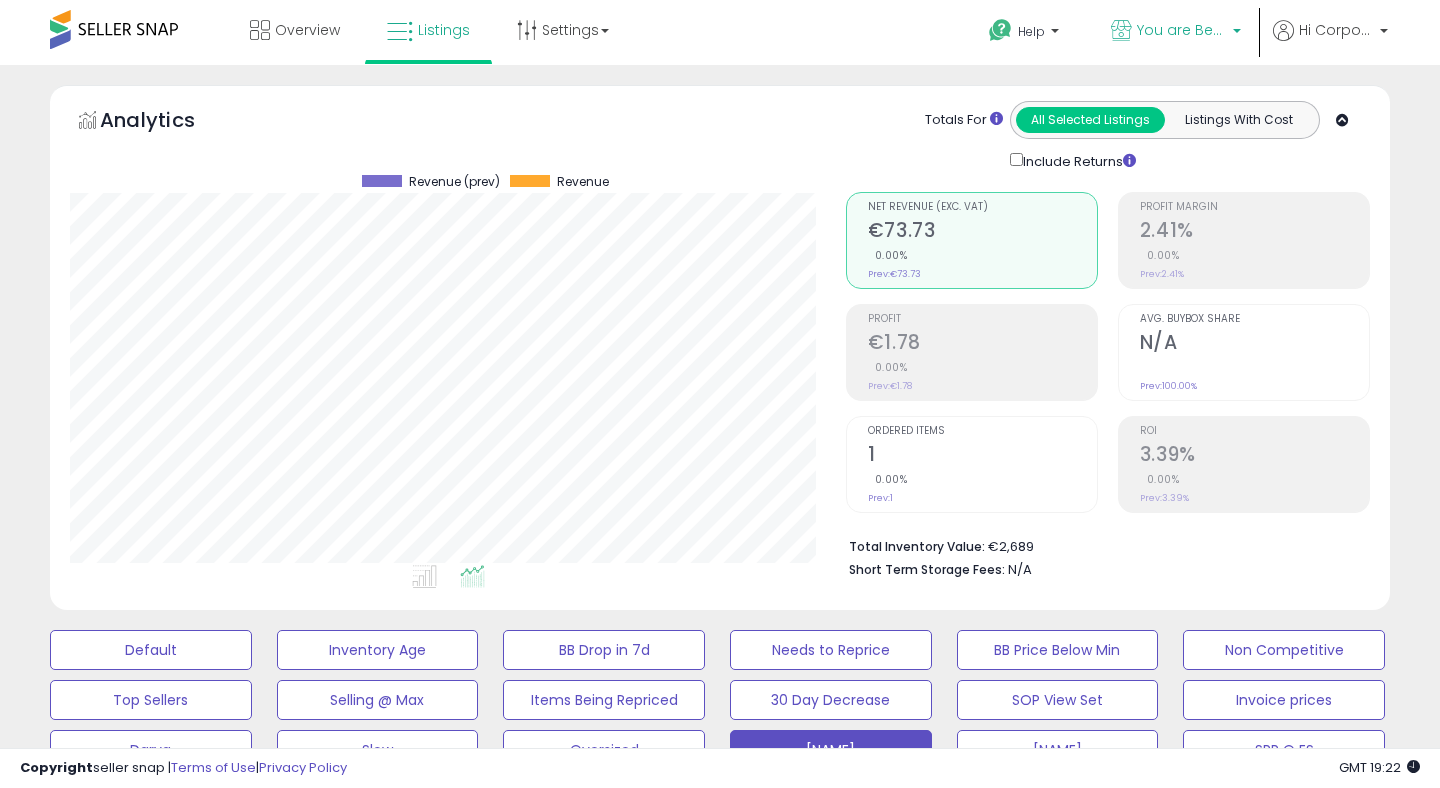click on "You are Beautiful (IT)" at bounding box center [1182, 30] 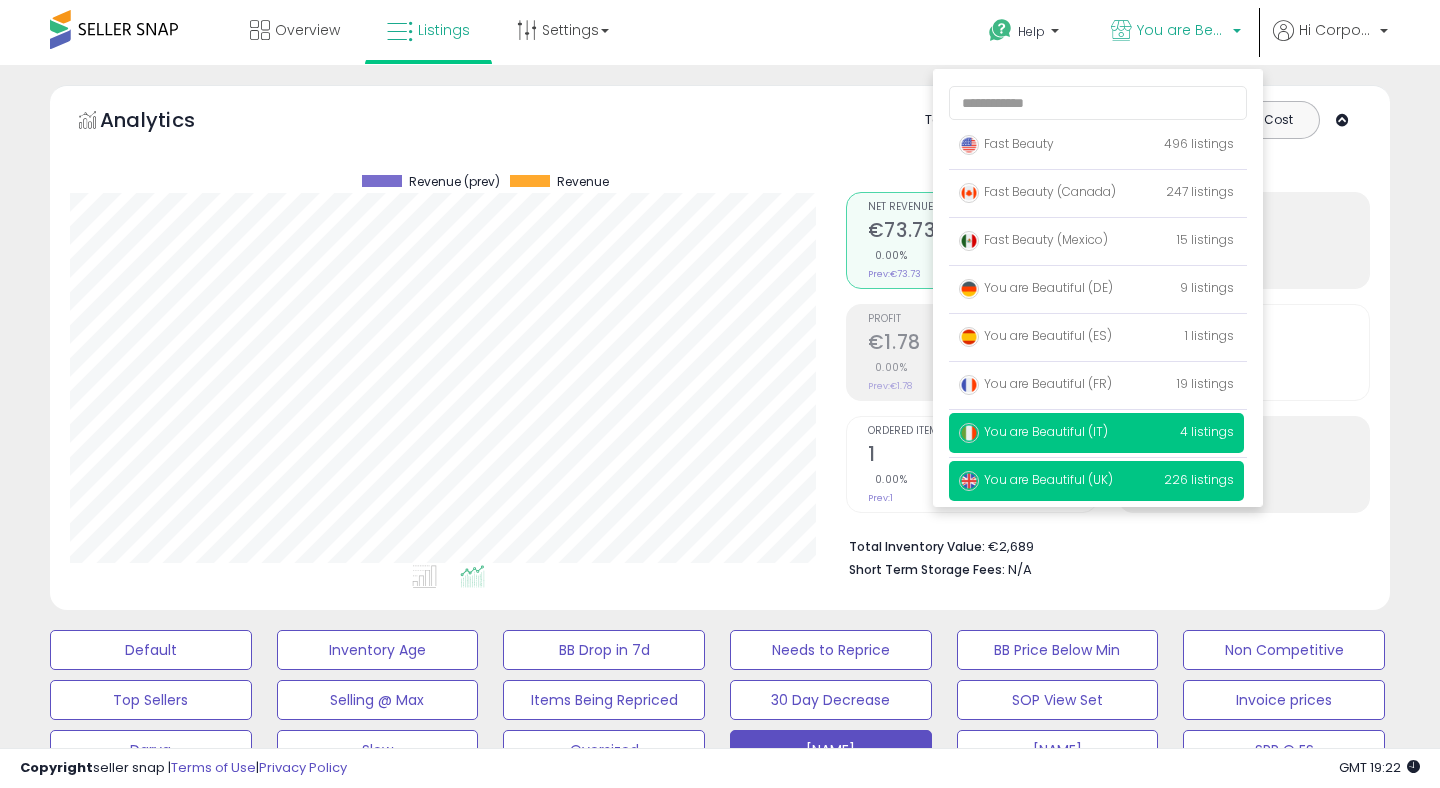 click on "You are Beautiful (UK)" at bounding box center (1036, 479) 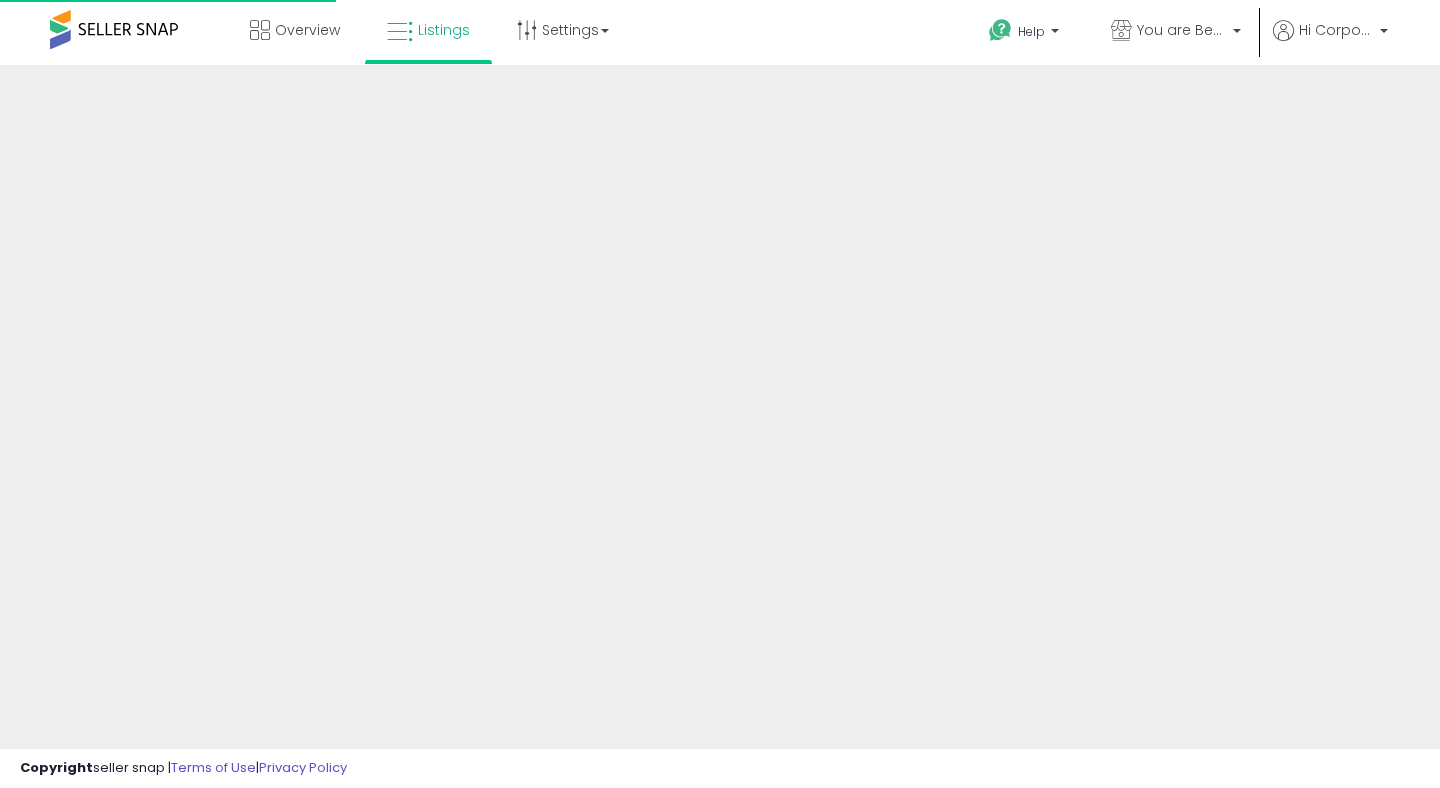 scroll, scrollTop: 0, scrollLeft: 0, axis: both 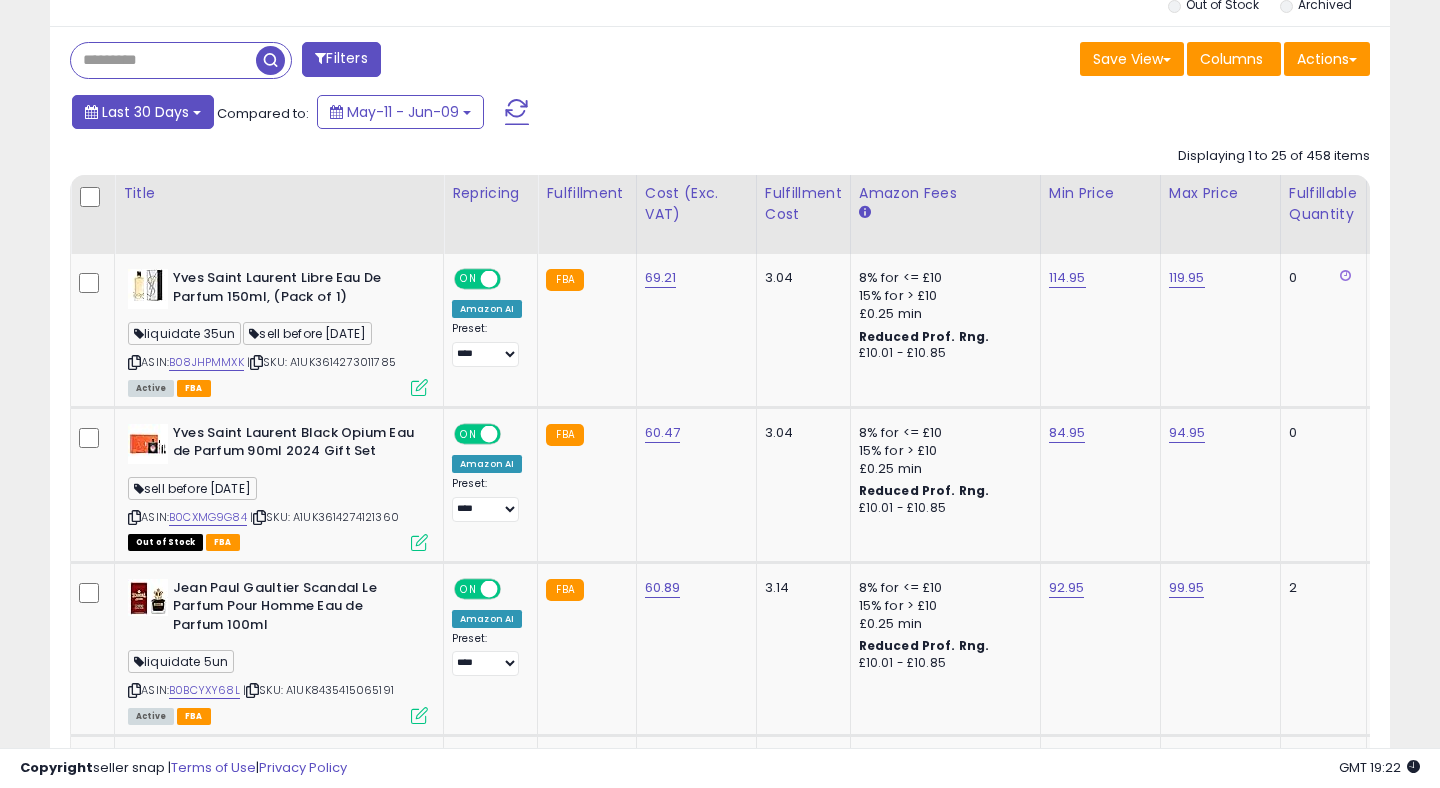click on "Last 30 Days" at bounding box center (145, 112) 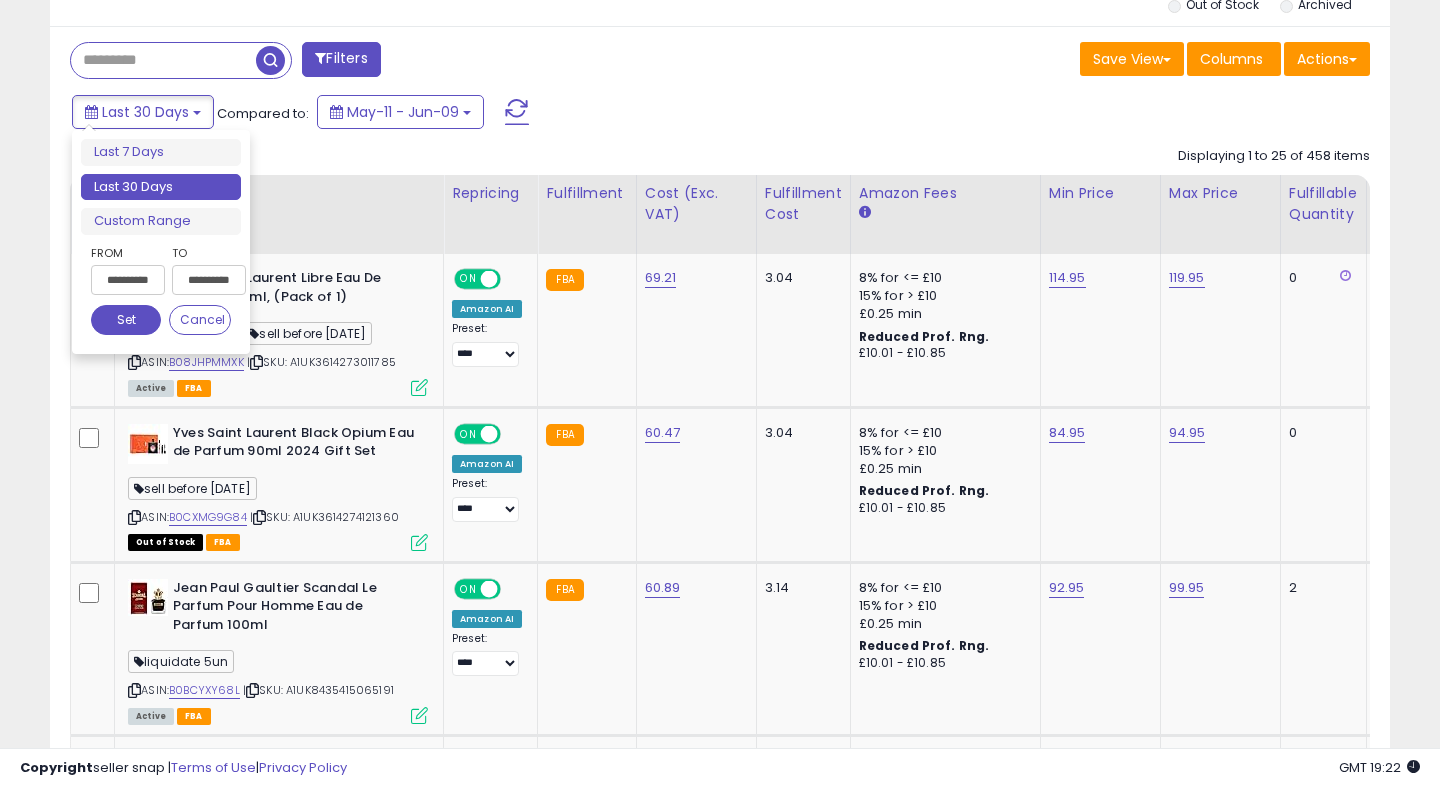click on "Last 30 Days
Compared to:
May-11 - Jun-09" at bounding box center [554, 114] 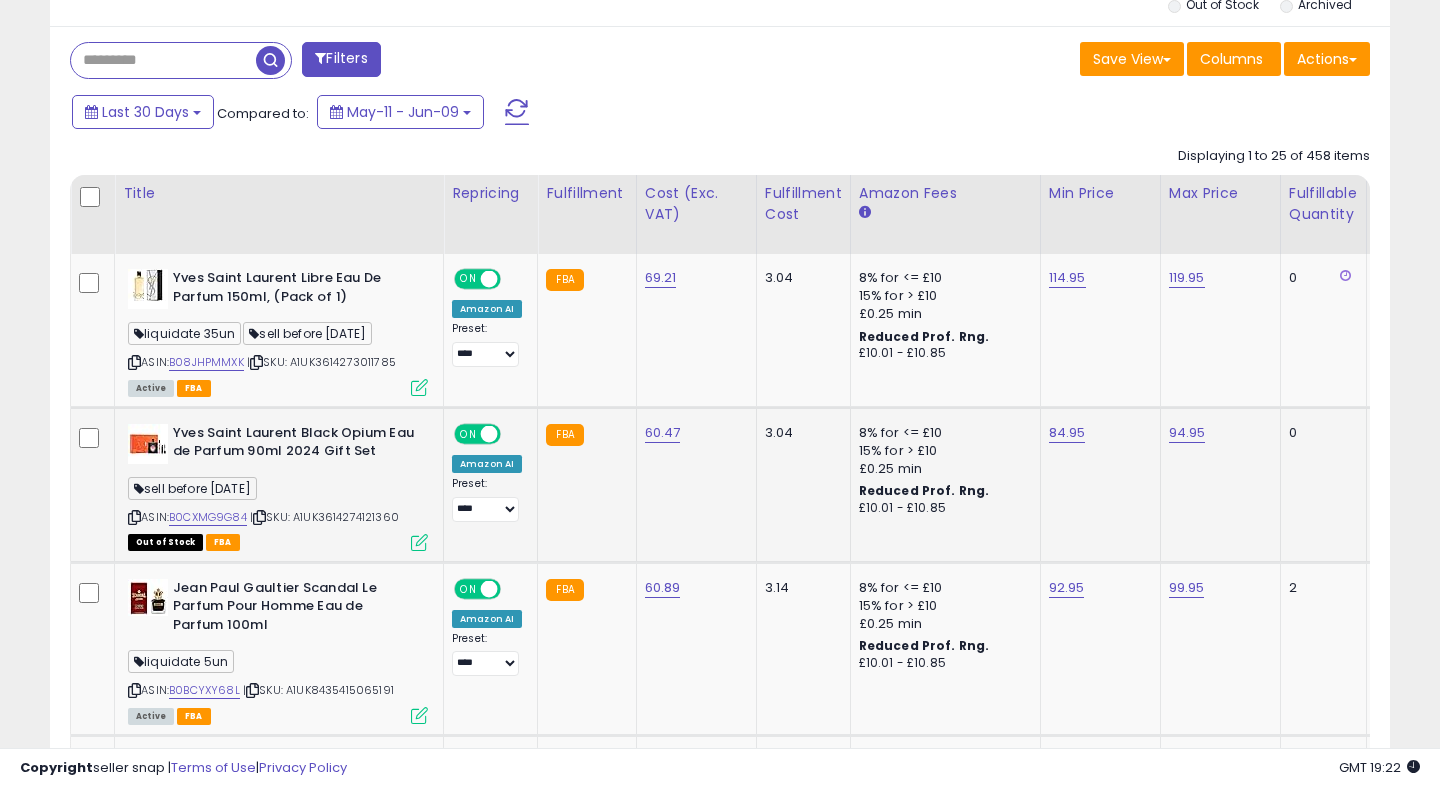 scroll, scrollTop: 0, scrollLeft: 908, axis: horizontal 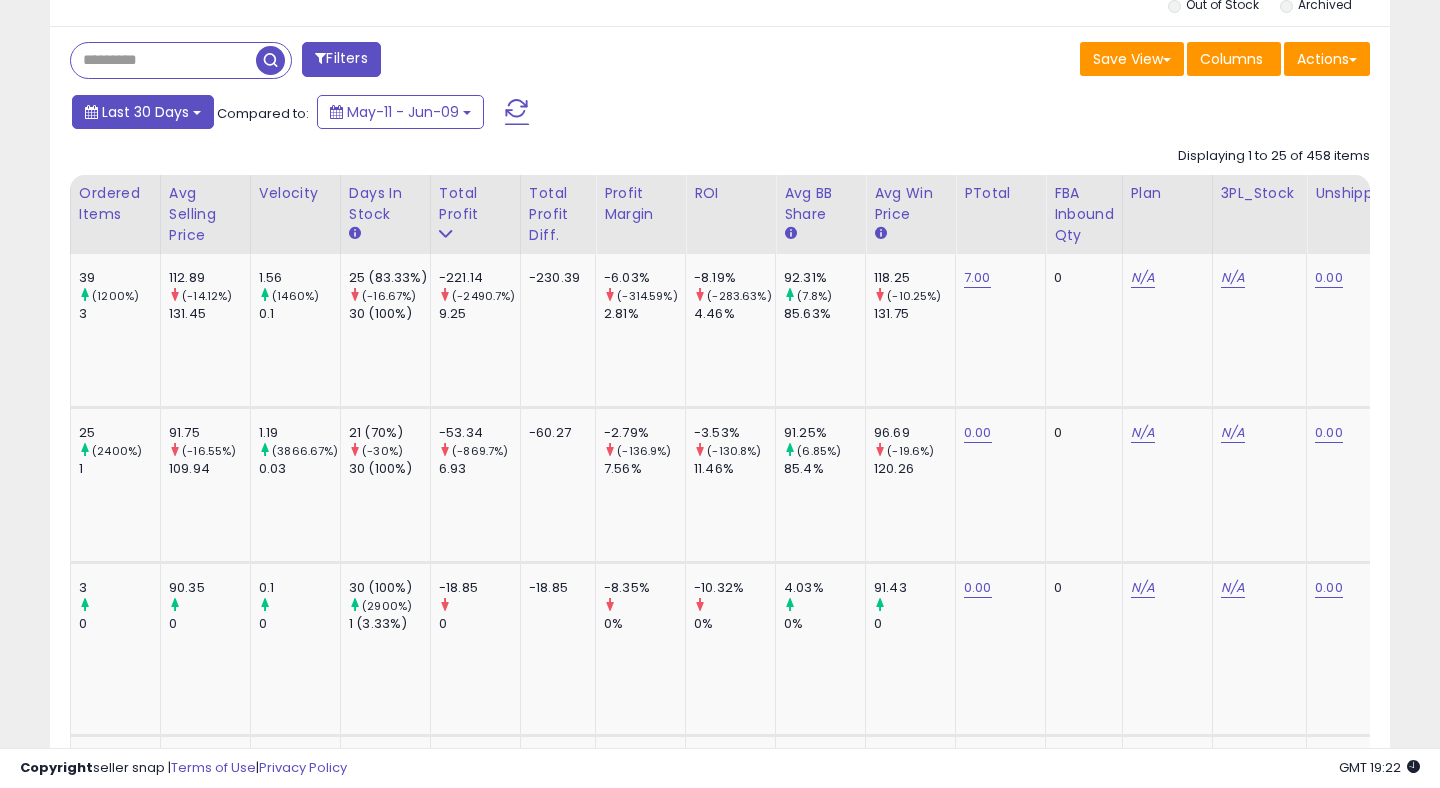 click on "Last 30 Days" at bounding box center [145, 112] 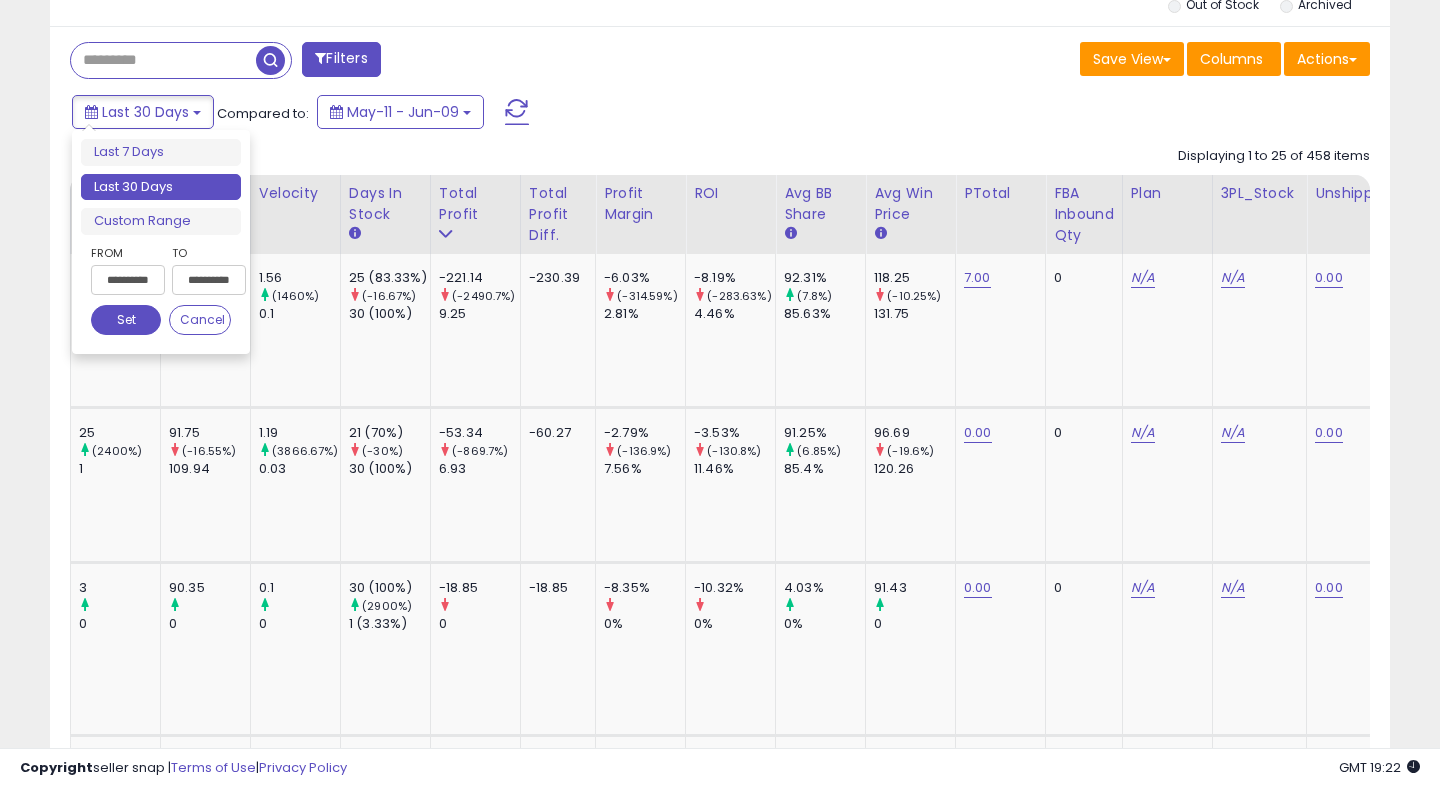 click on "**********" at bounding box center (128, 280) 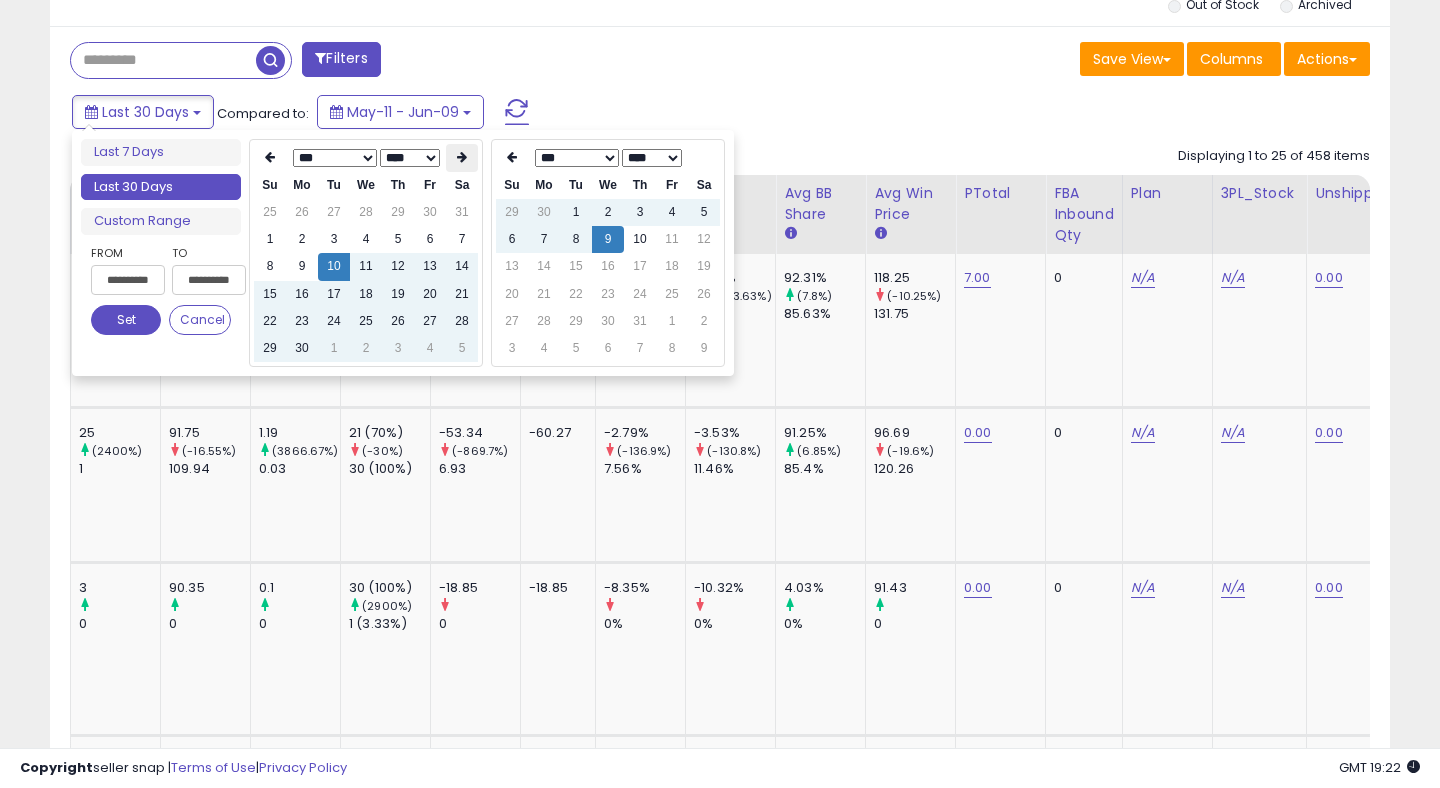 click at bounding box center (462, 158) 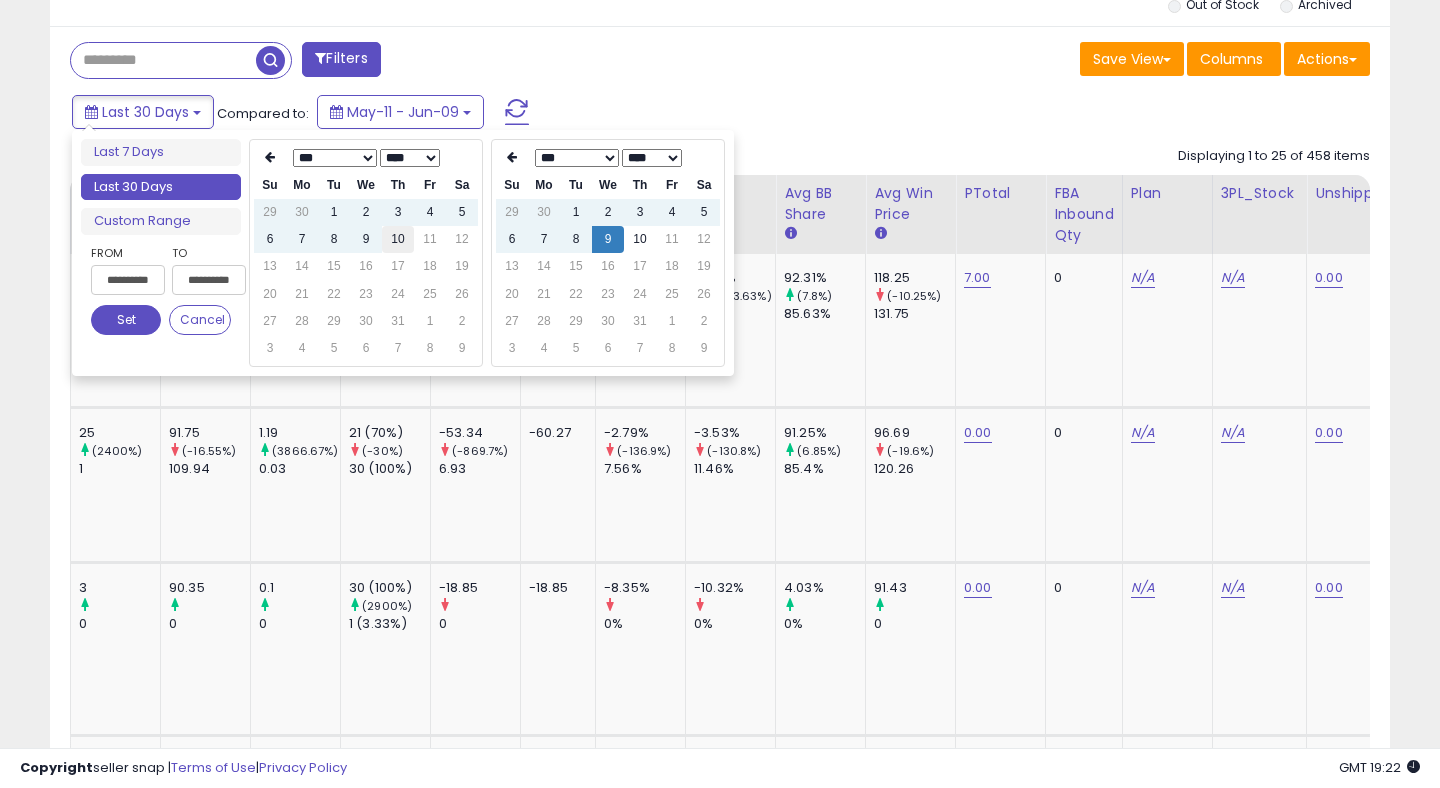 type on "**********" 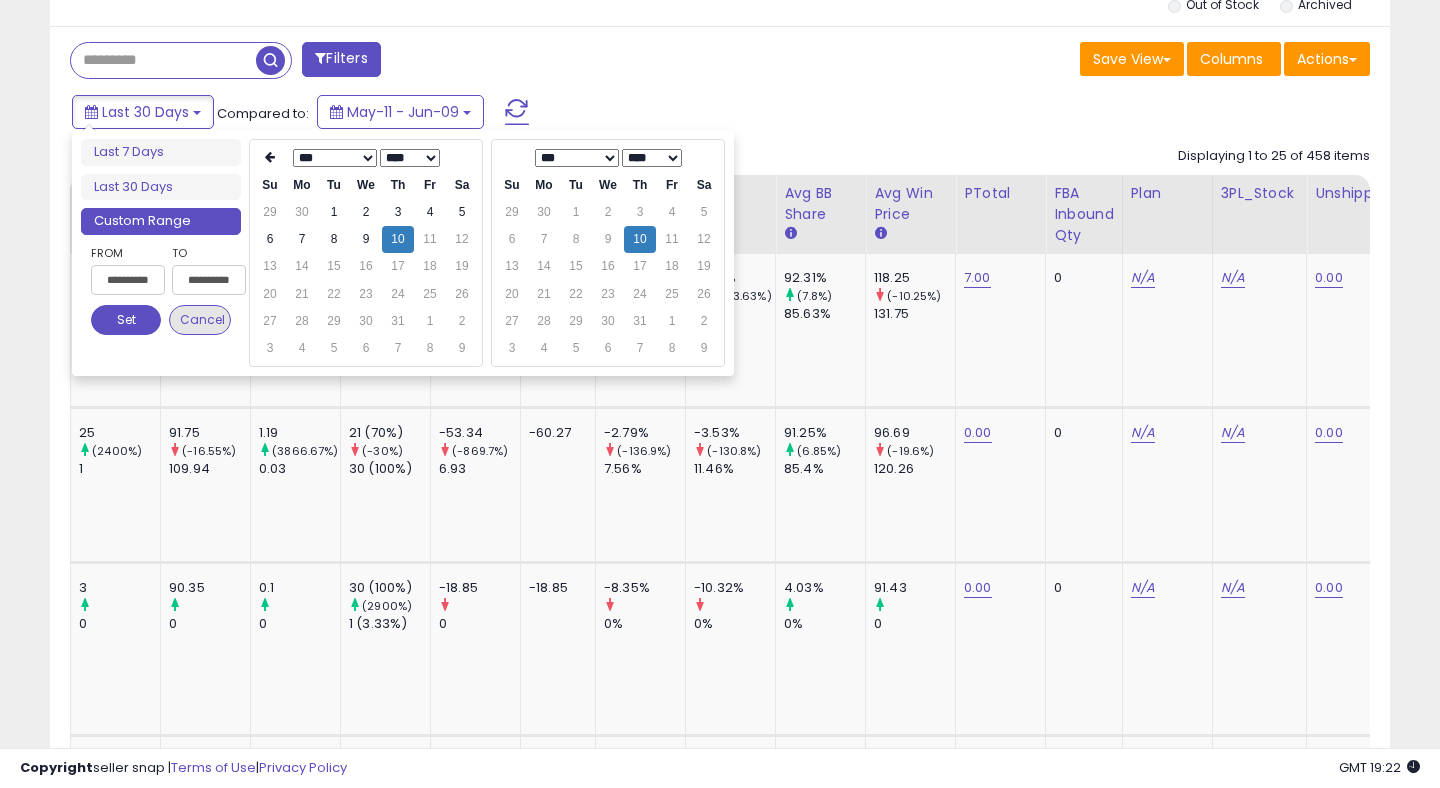 type on "**********" 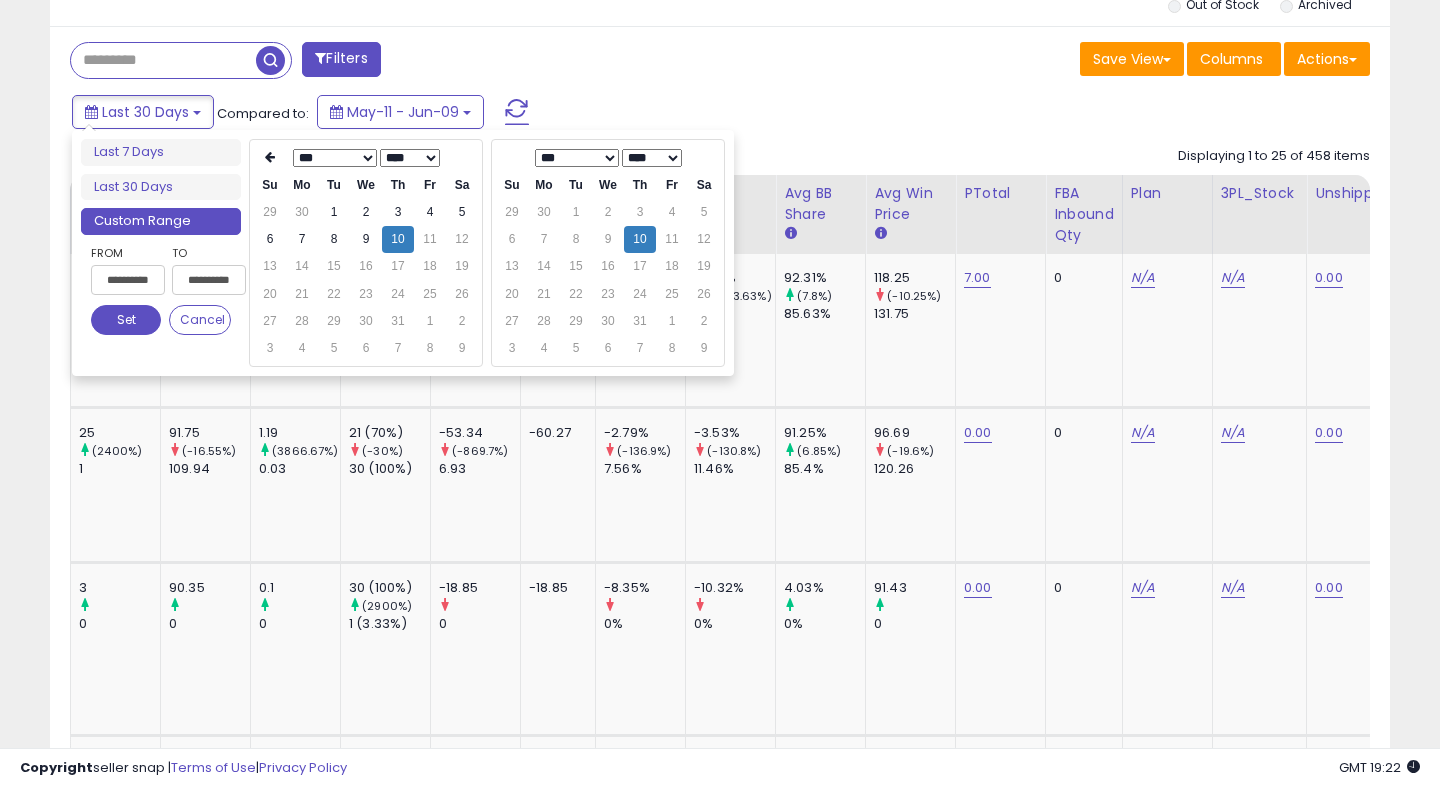 click on "Set" at bounding box center [126, 320] 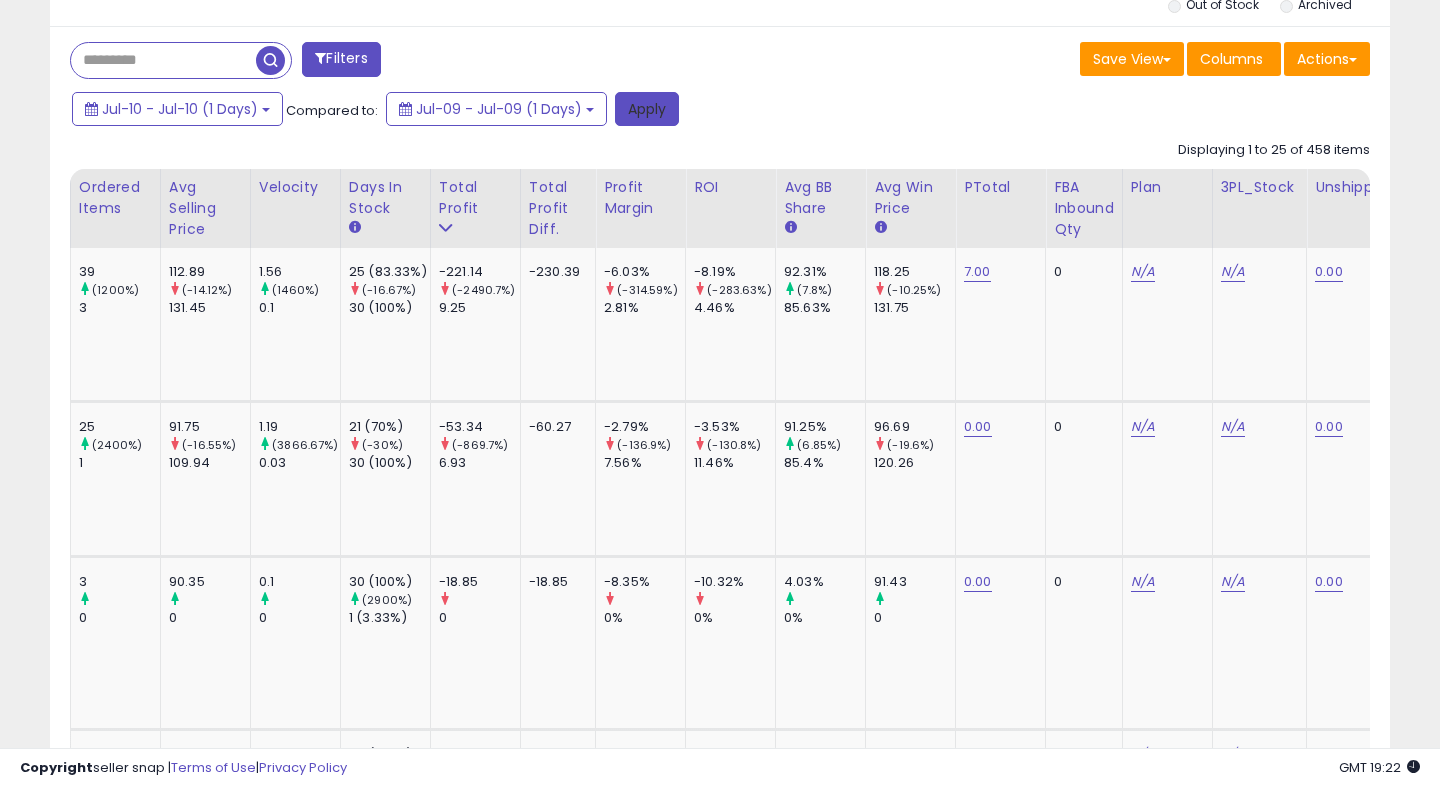 click on "Apply" at bounding box center (647, 109) 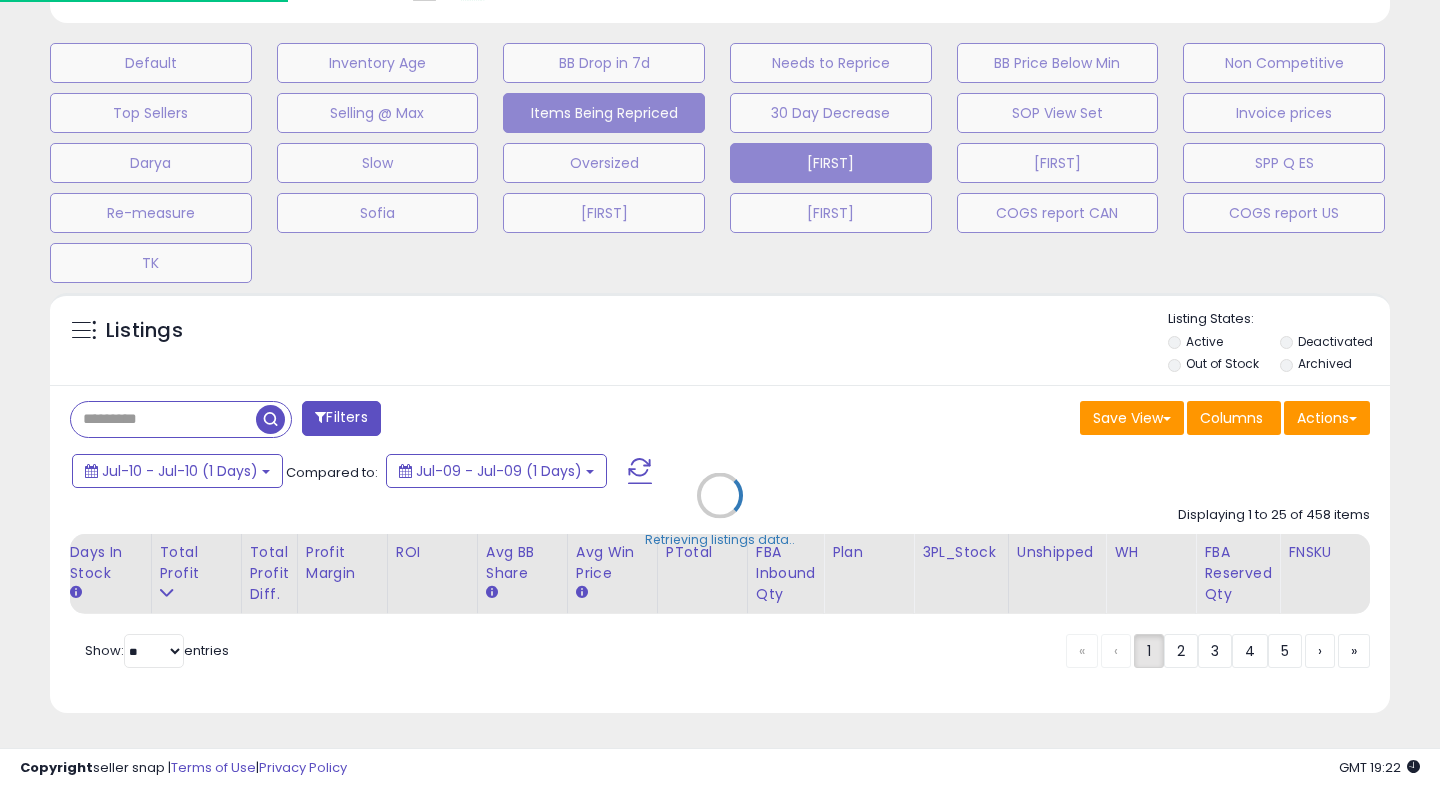 scroll, scrollTop: 587, scrollLeft: 0, axis: vertical 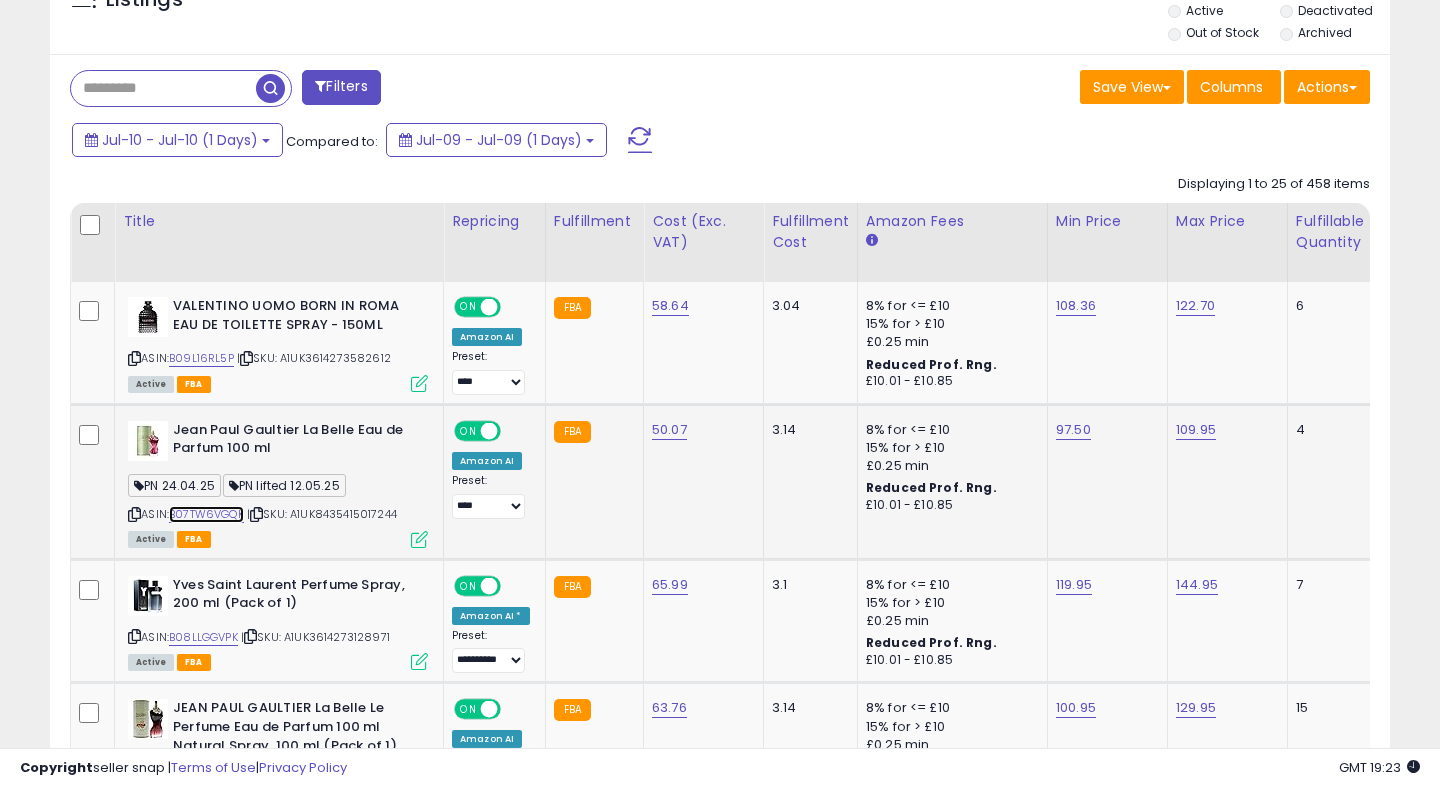 click on "B07TW6VGQK" at bounding box center [206, 514] 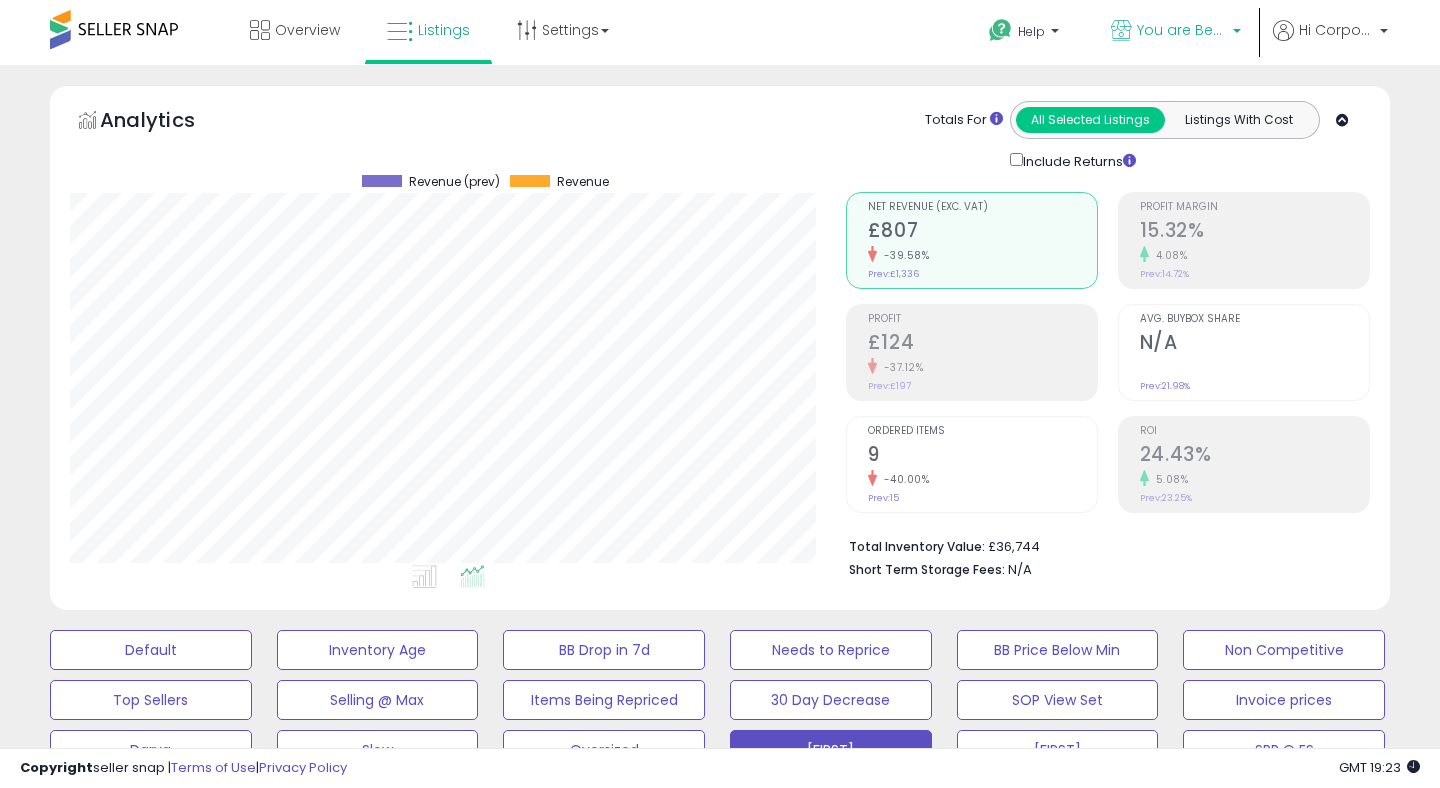 click on "You are Beautiful (UK)" at bounding box center (1182, 30) 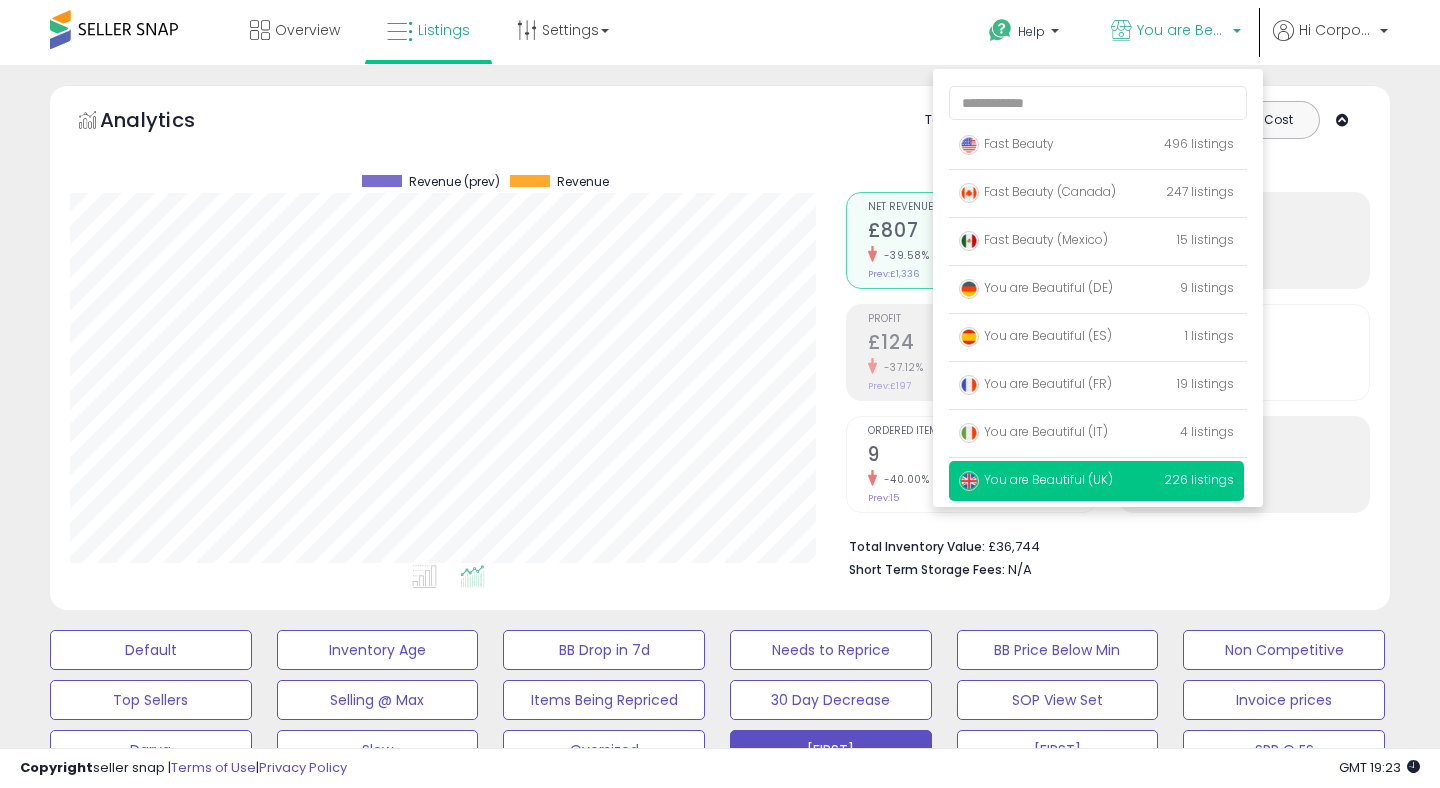 click on "Fast Beauty
496
listings
Fast Beauty (Canada)" at bounding box center [1098, 288] 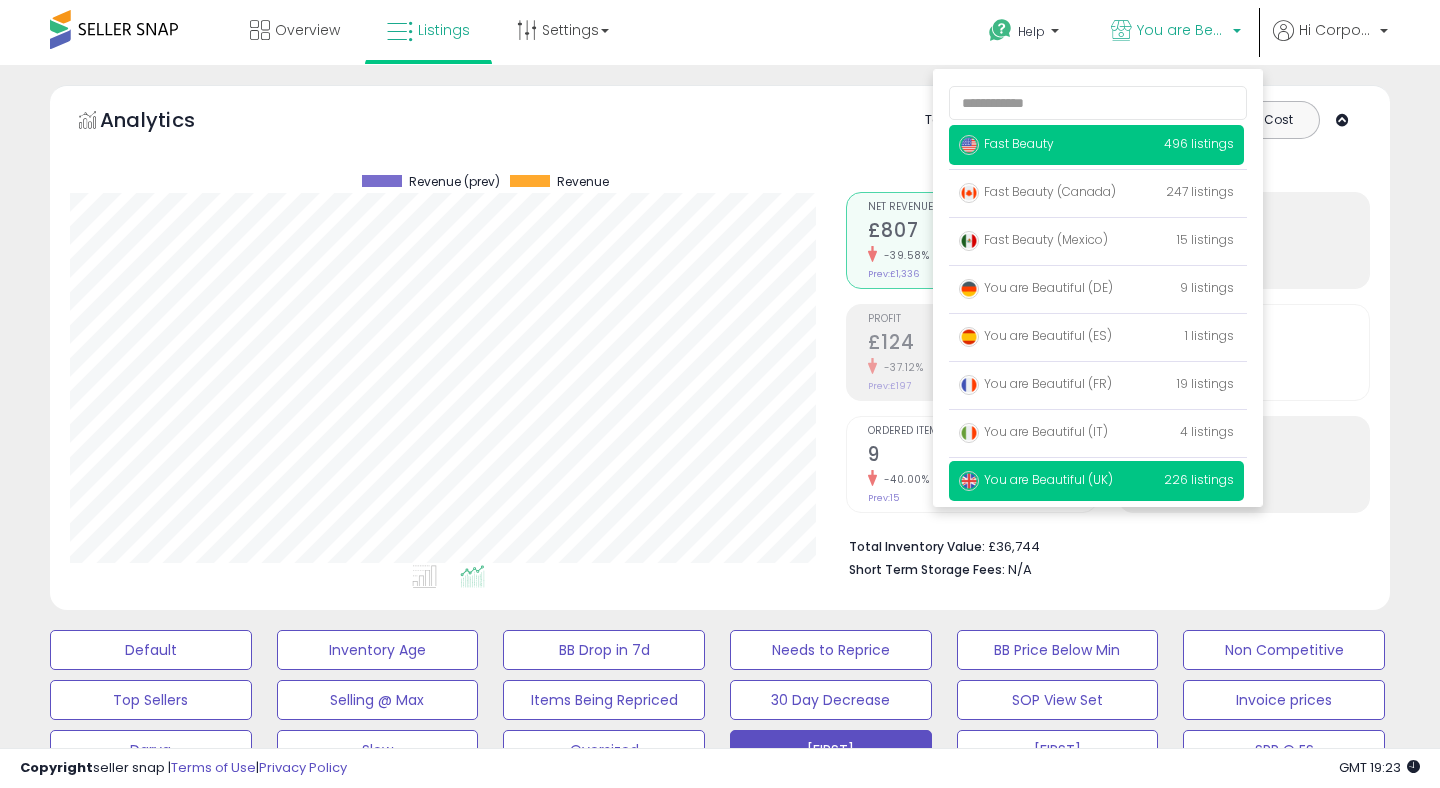 click on "Fast Beauty" at bounding box center (1006, 143) 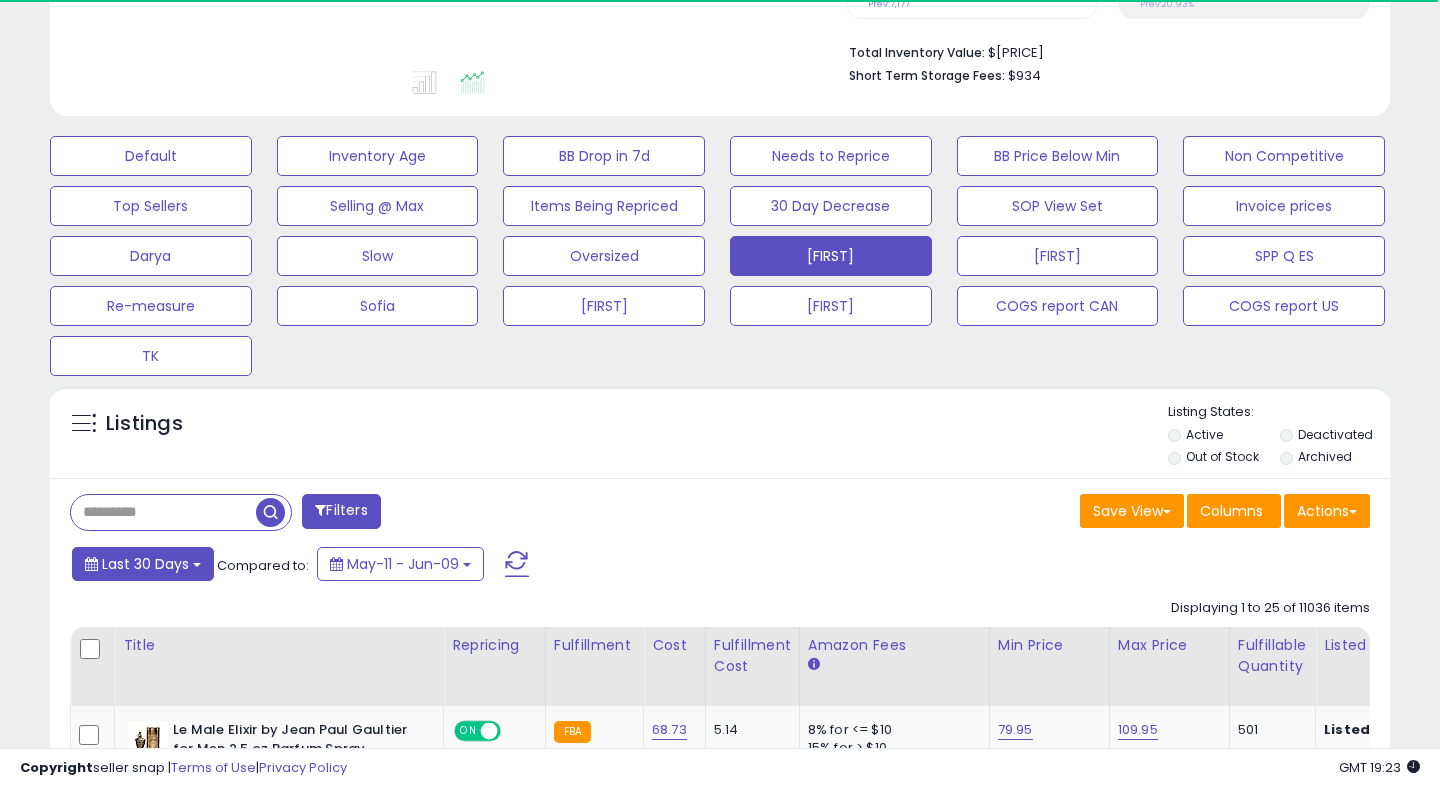 scroll, scrollTop: 490, scrollLeft: 0, axis: vertical 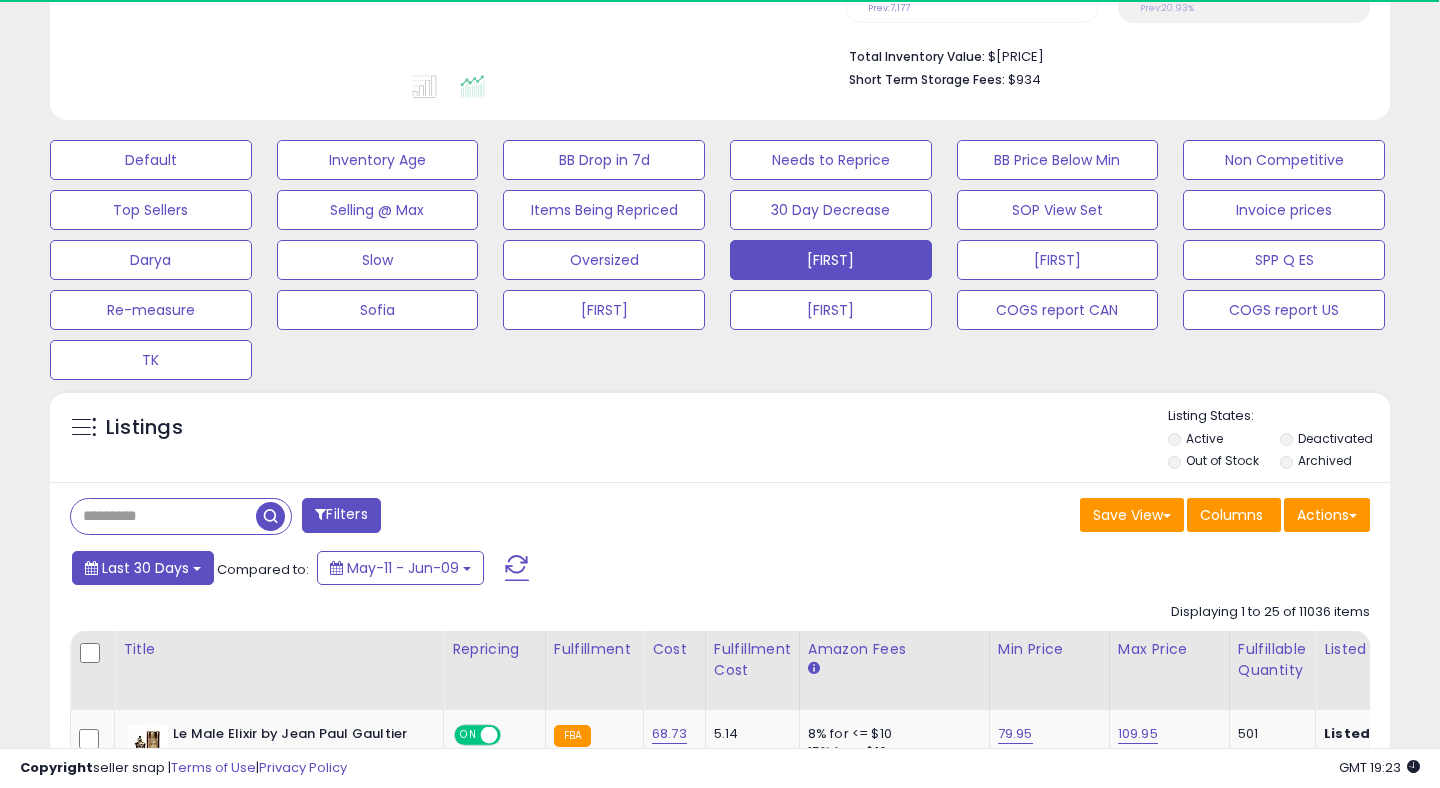 click on "Last 30 Days" at bounding box center [145, 568] 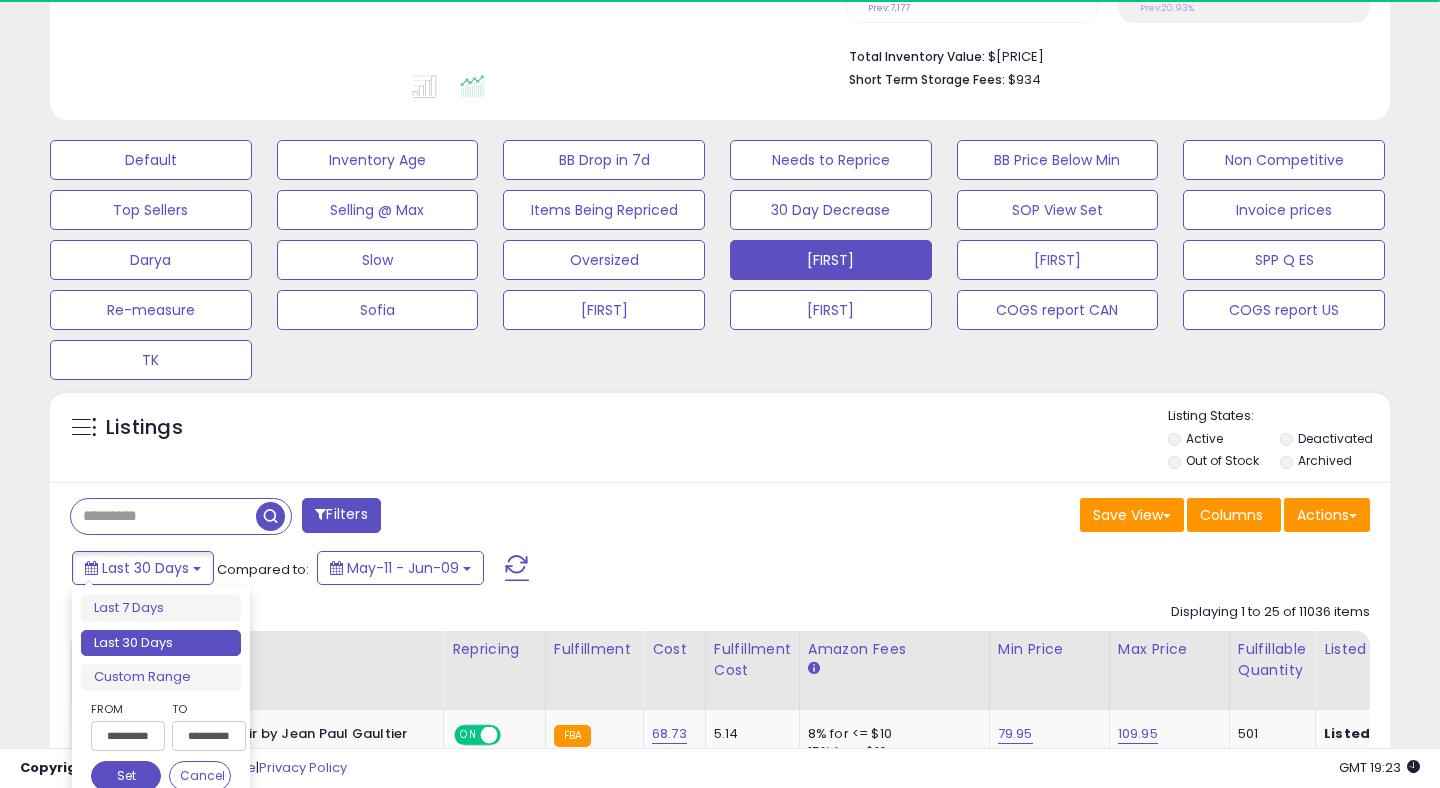 click on "**********" at bounding box center [128, 736] 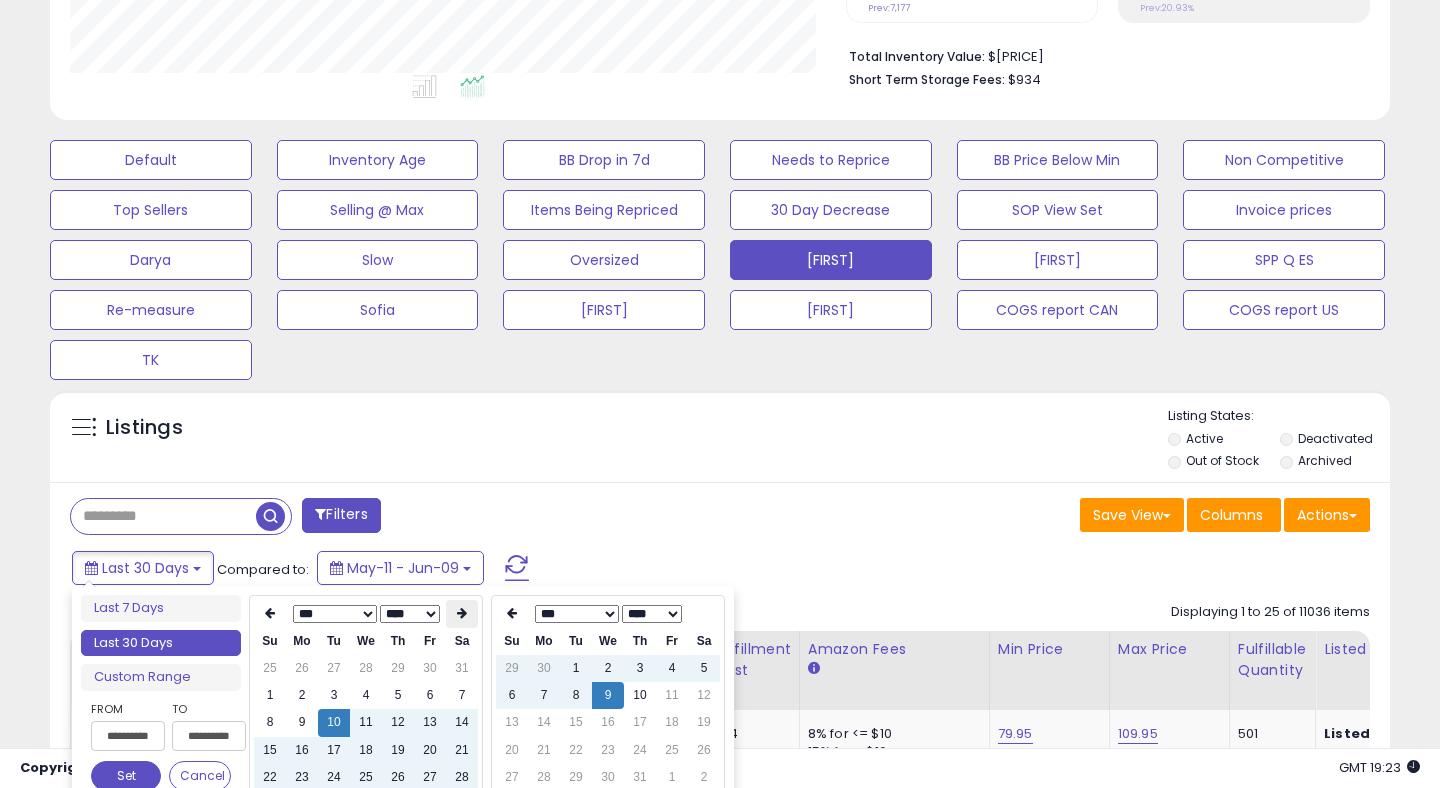 scroll, scrollTop: 999590, scrollLeft: 999224, axis: both 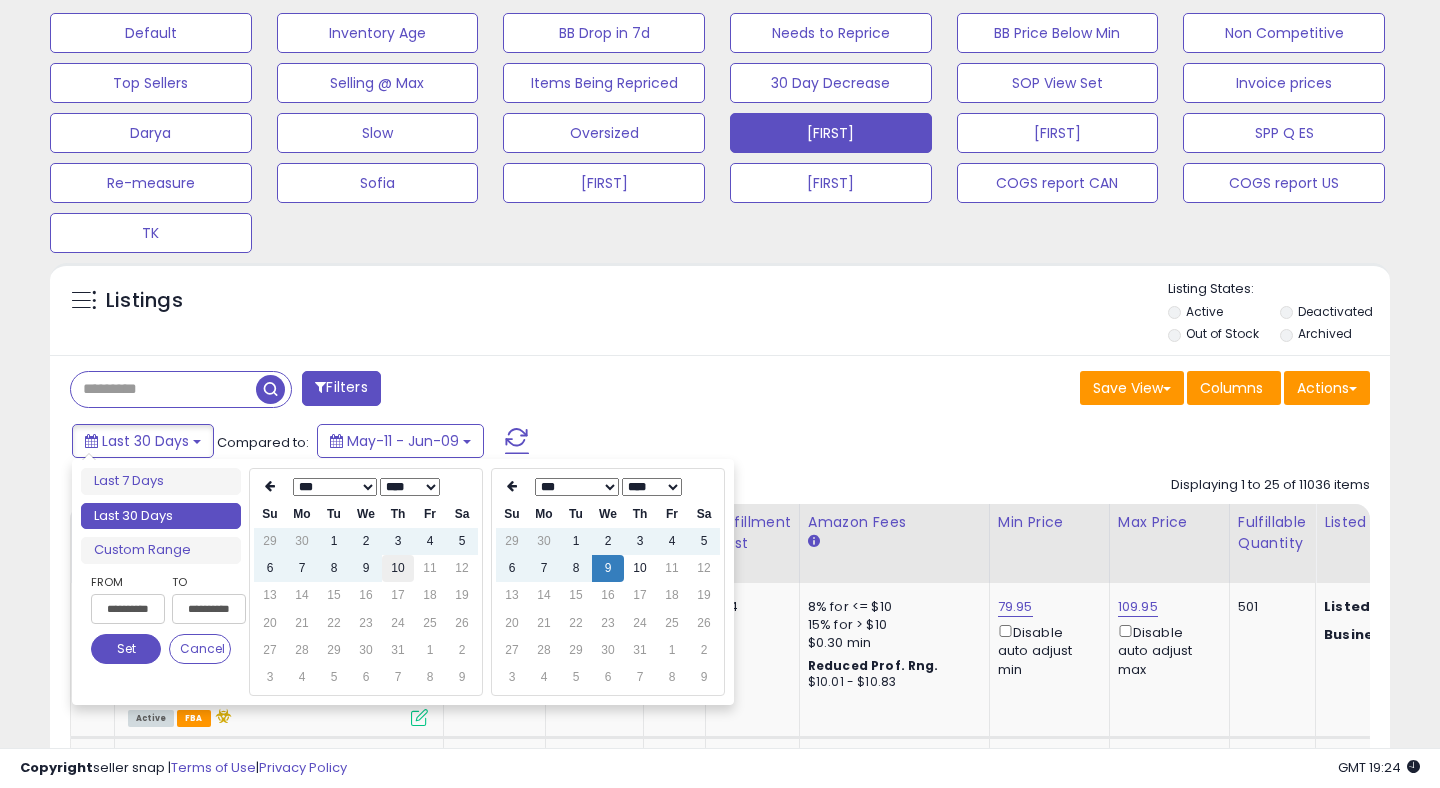 type on "**********" 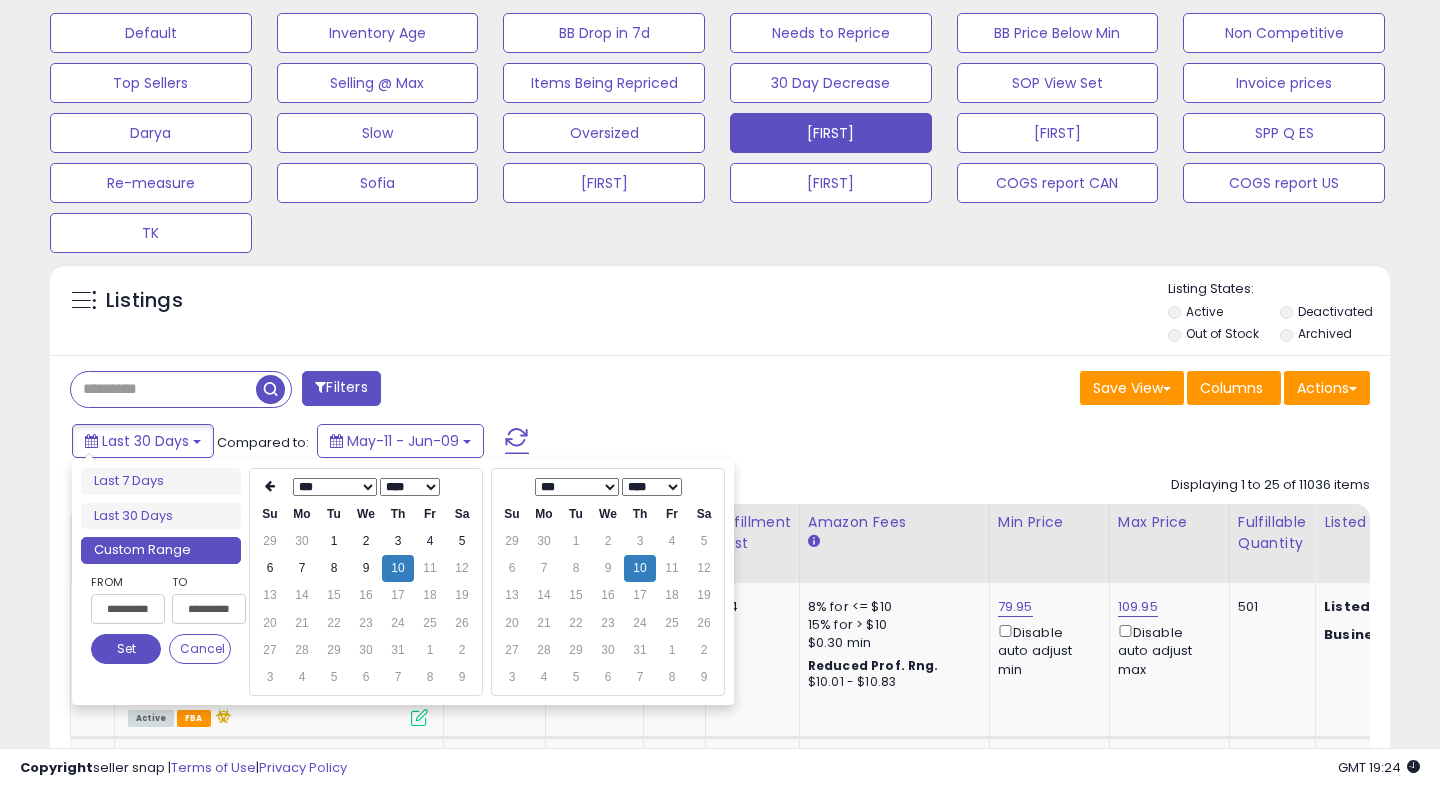 type on "**********" 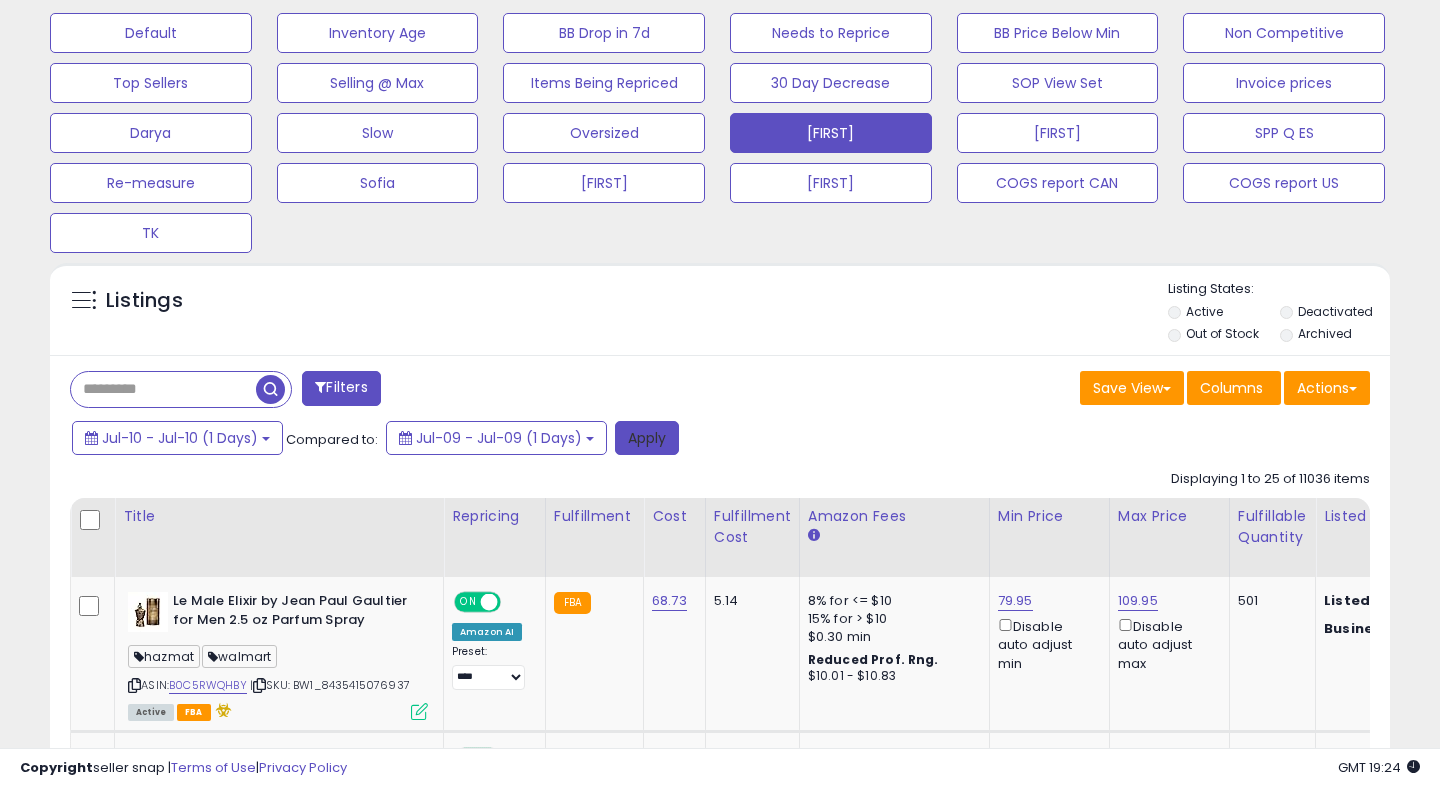 click on "Apply" at bounding box center (647, 438) 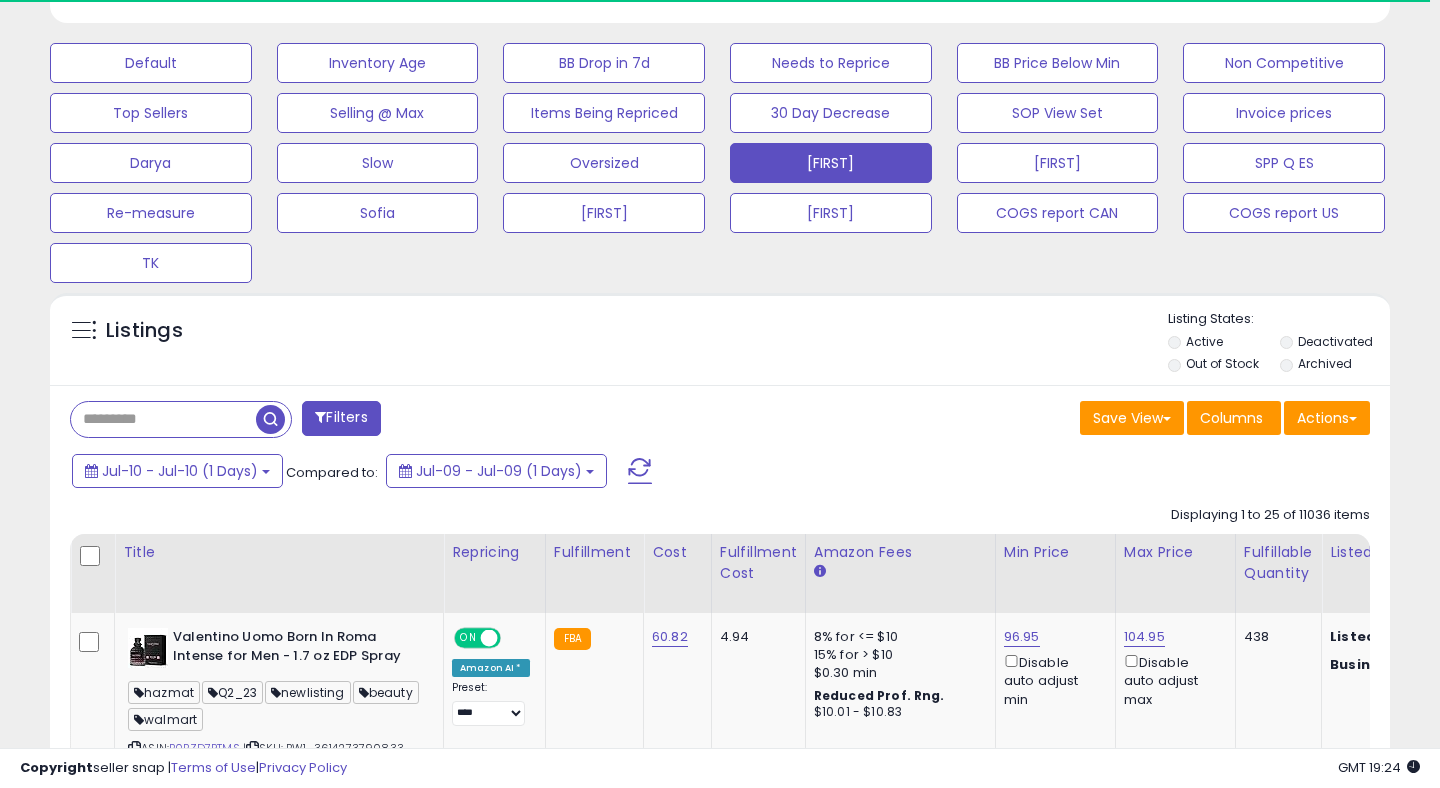 scroll, scrollTop: 617, scrollLeft: 0, axis: vertical 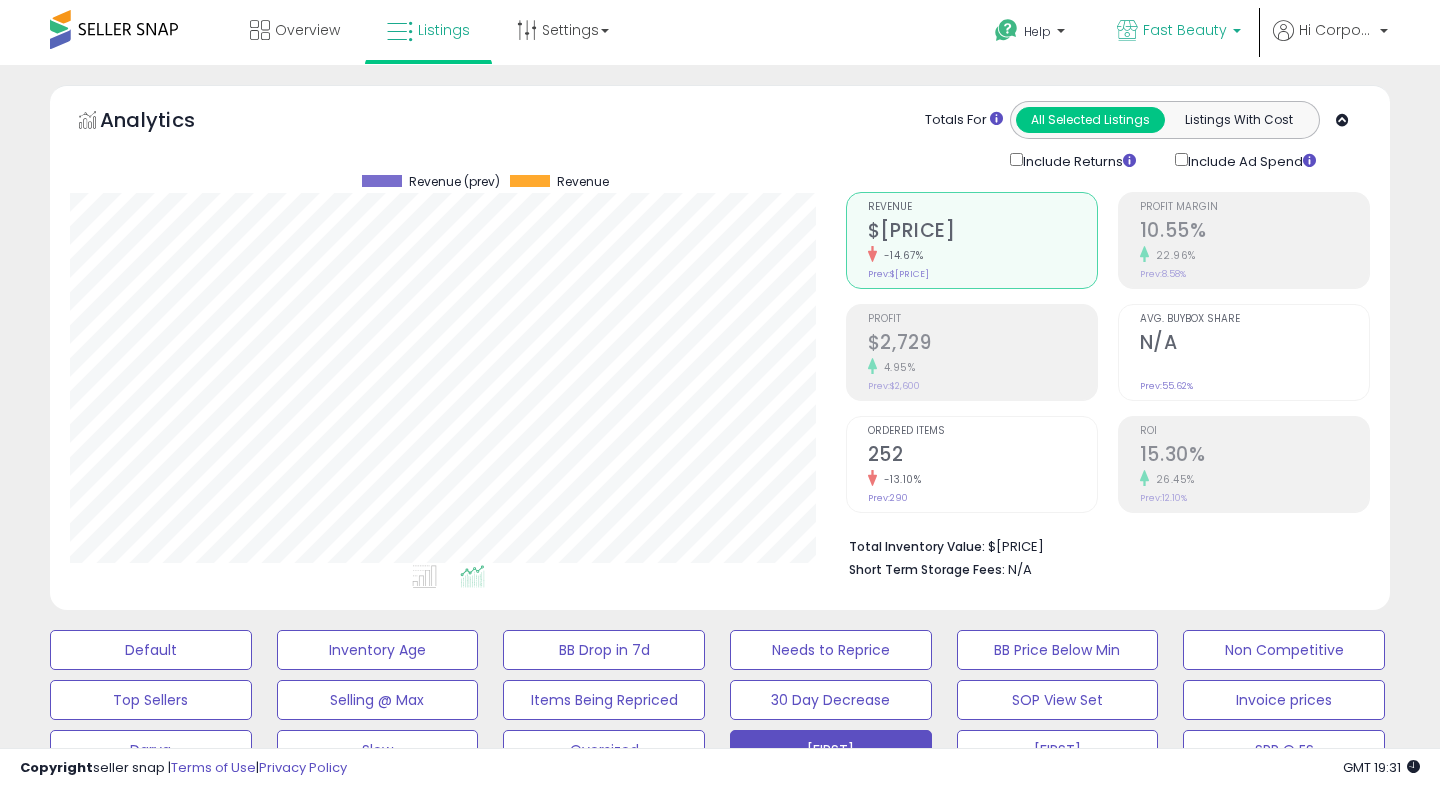 click on "Fast Beauty" at bounding box center (1185, 30) 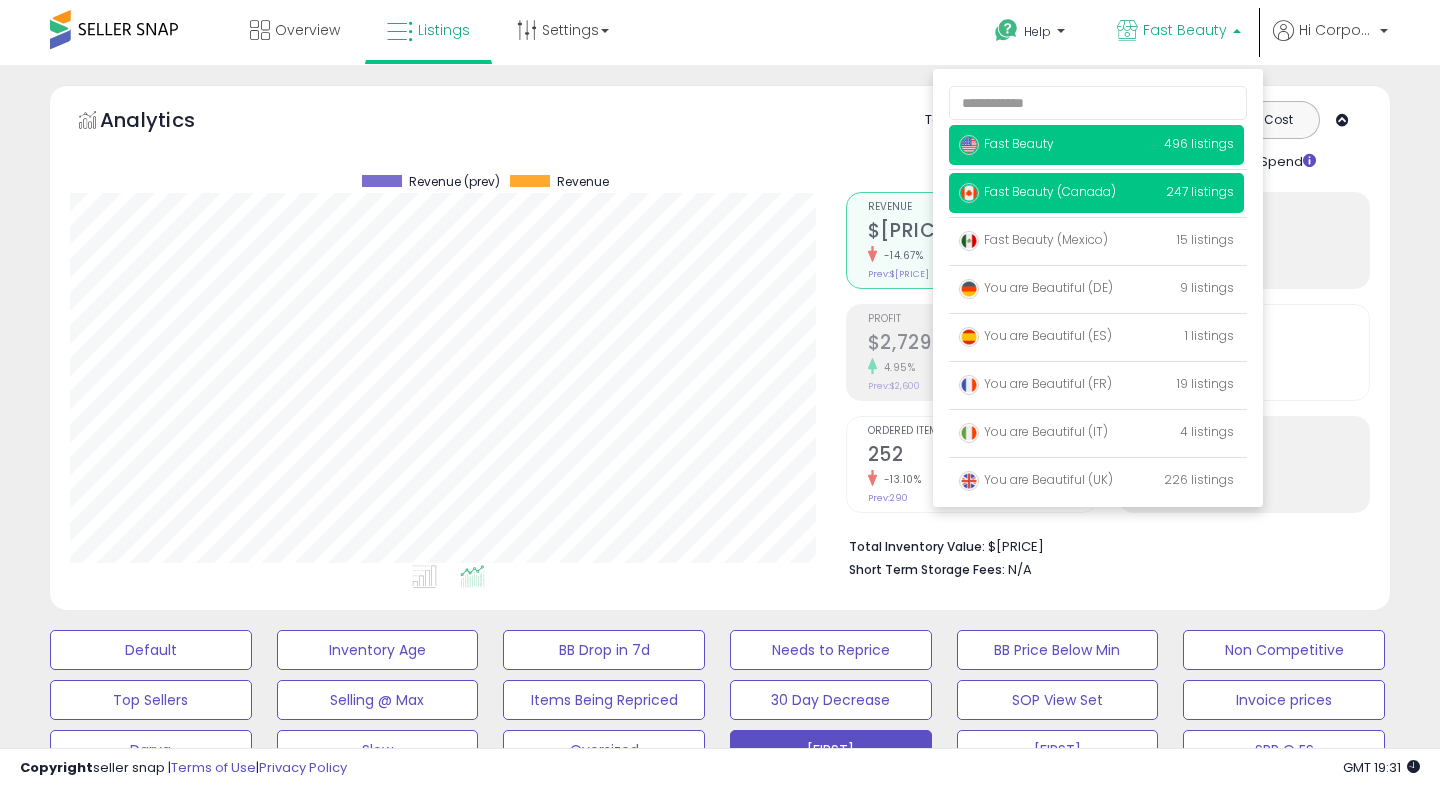 click on "Fast Beauty (Canada)" at bounding box center (1037, 191) 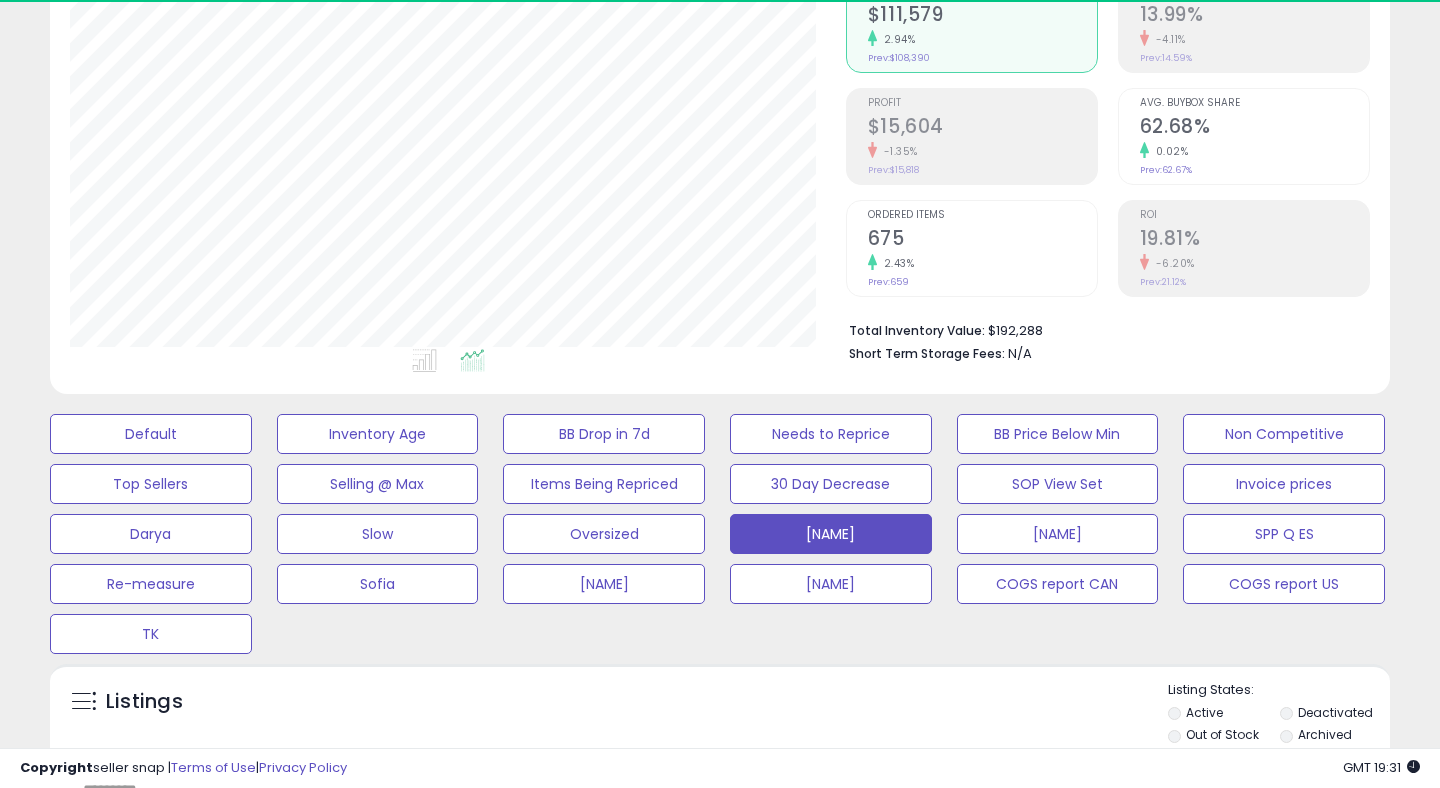 scroll, scrollTop: 247, scrollLeft: 0, axis: vertical 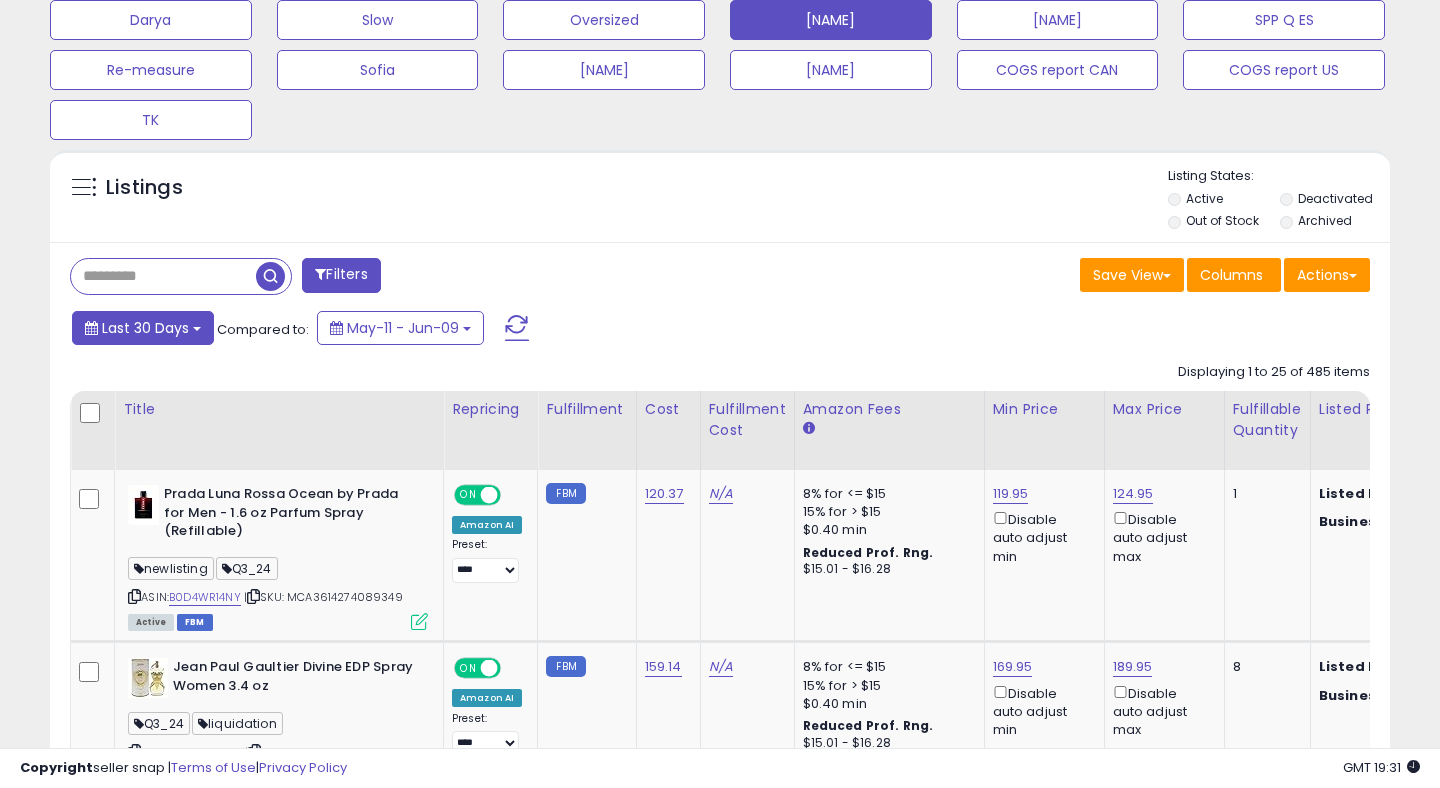 click on "Last 30 Days" at bounding box center [145, 328] 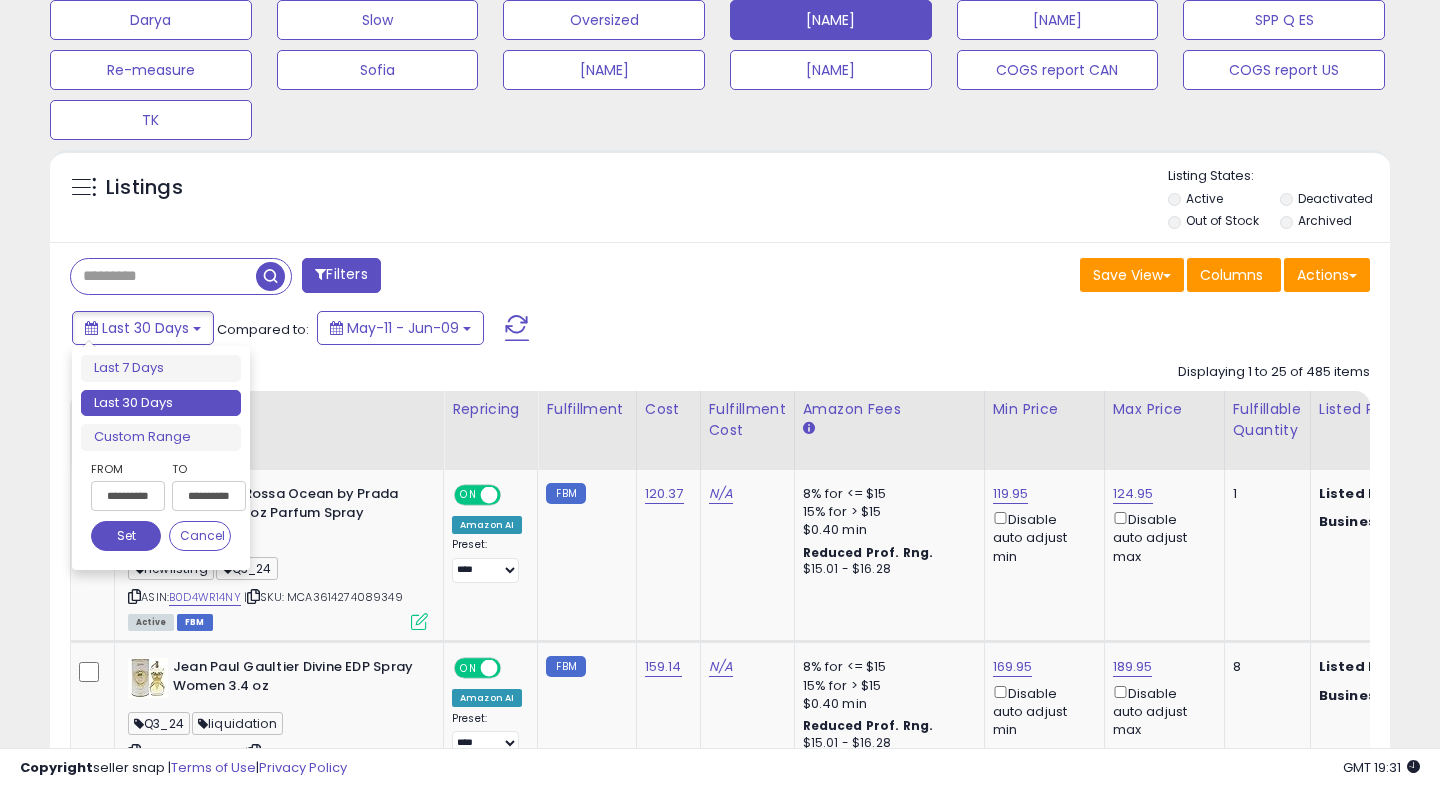 click on "**********" at bounding box center [128, 496] 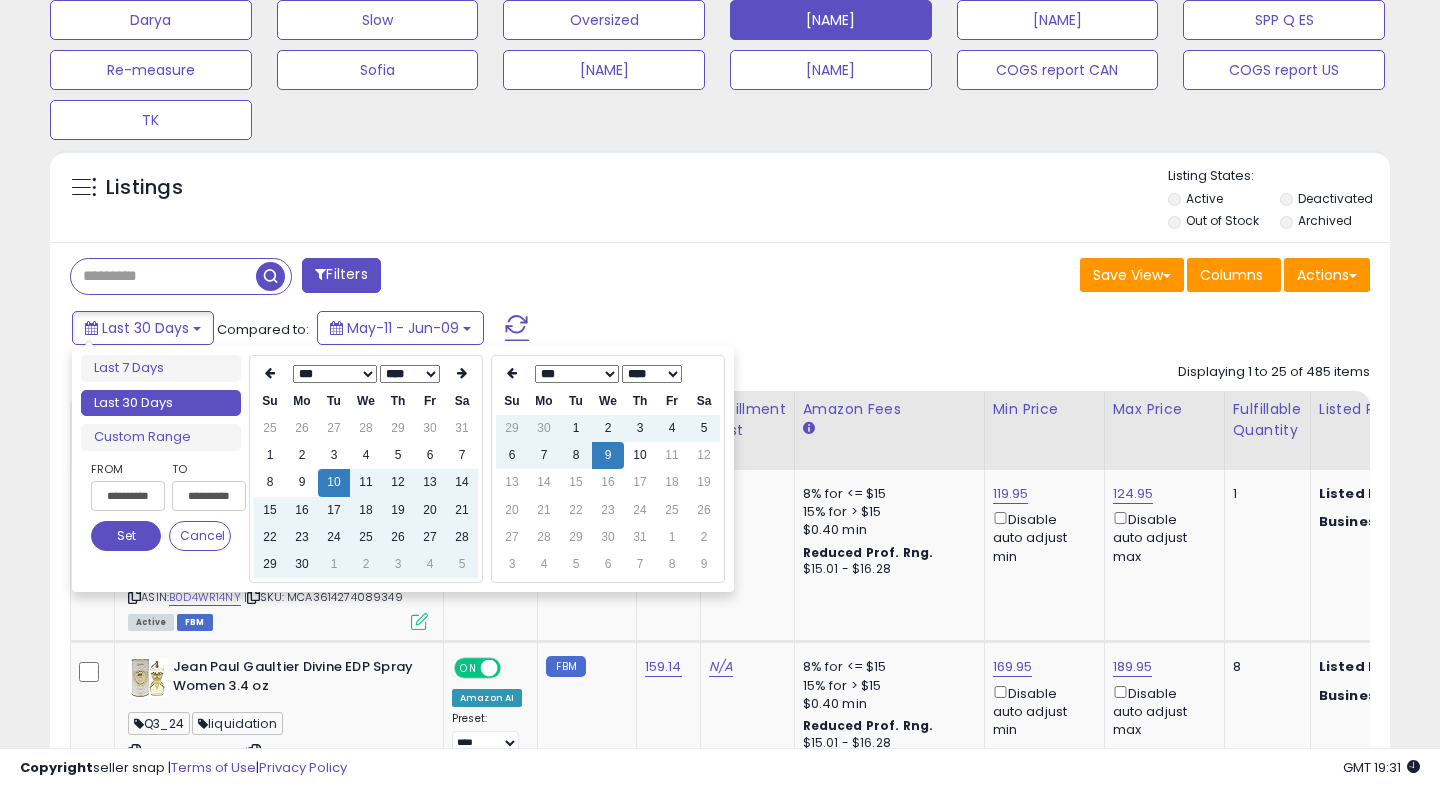 type on "**********" 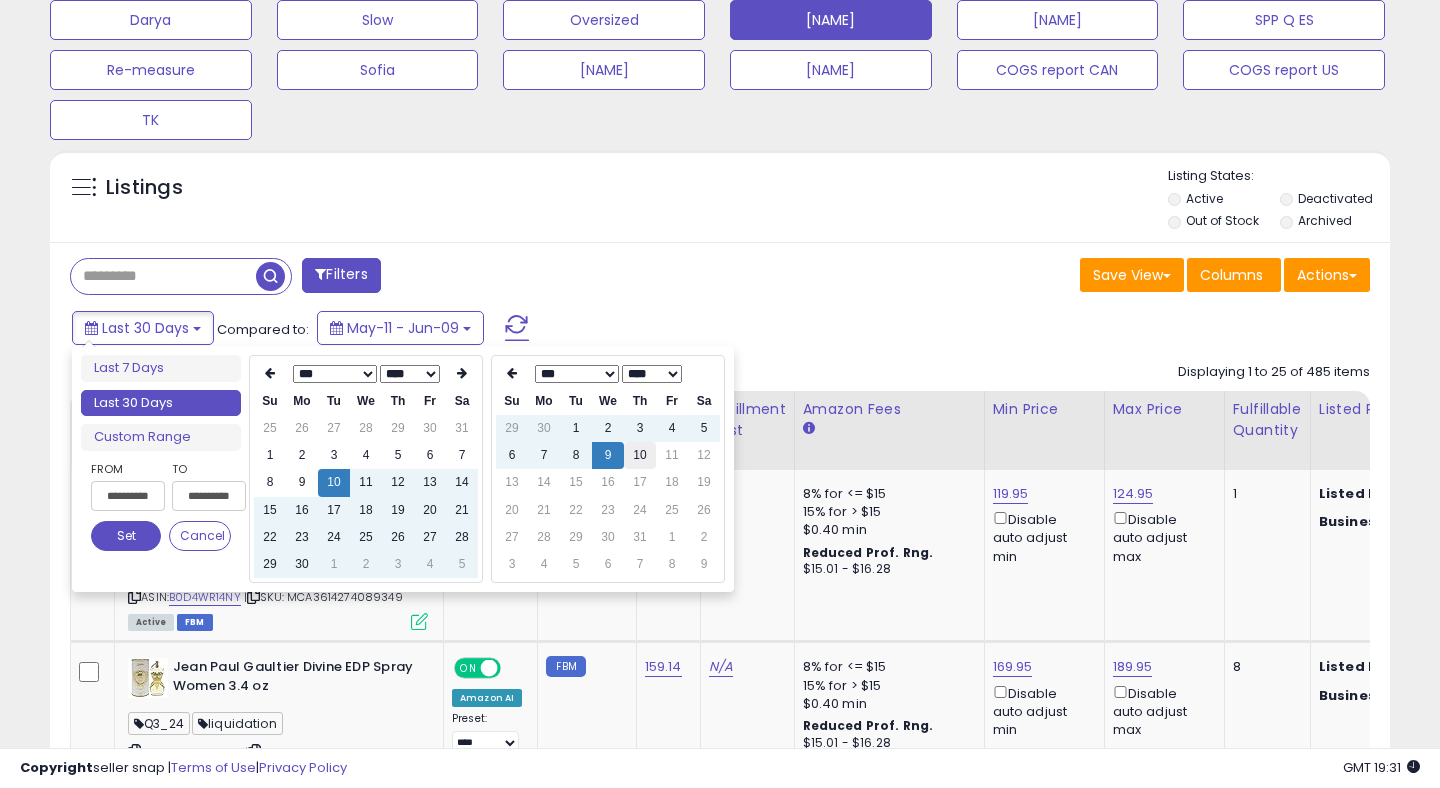 click on "10" at bounding box center [640, 455] 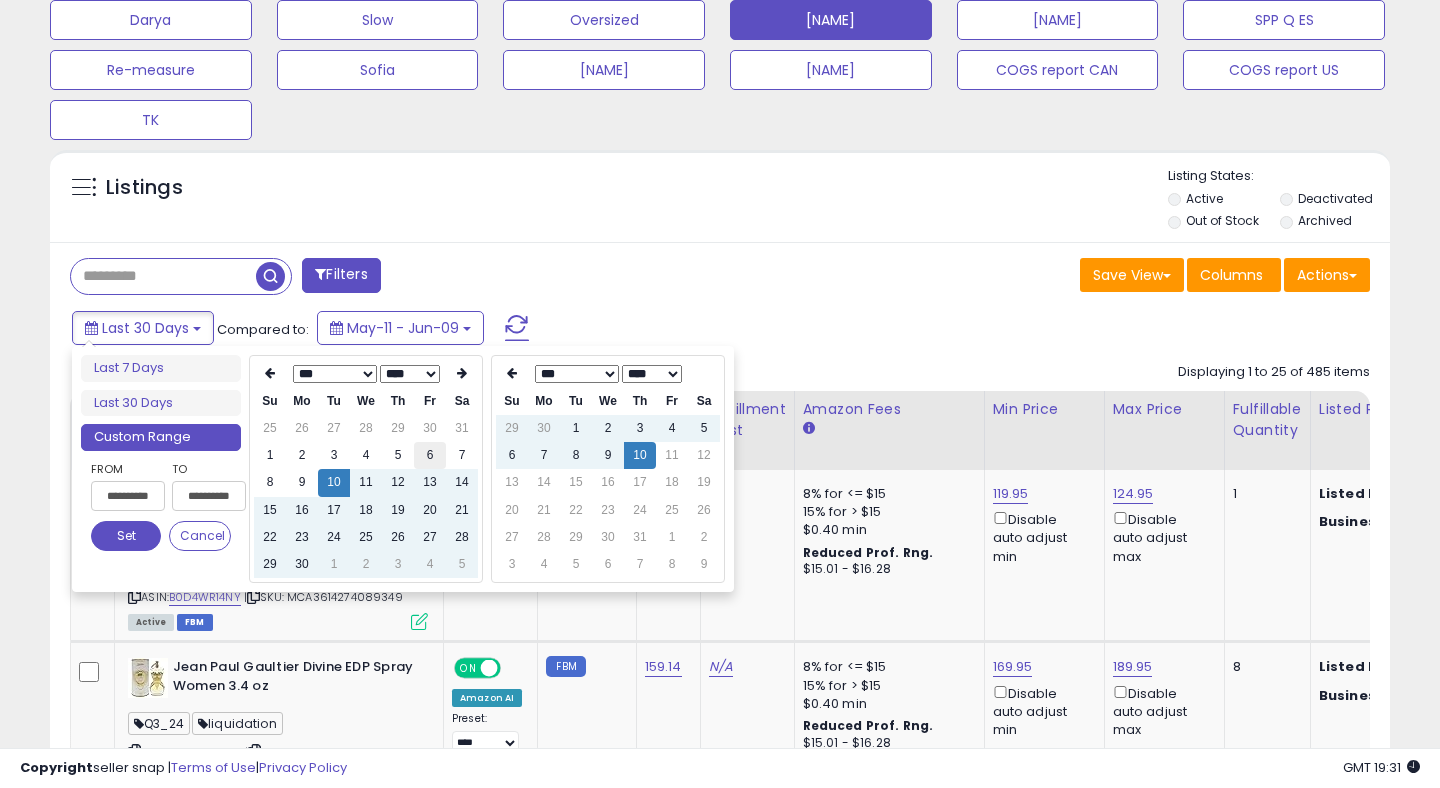 type on "**********" 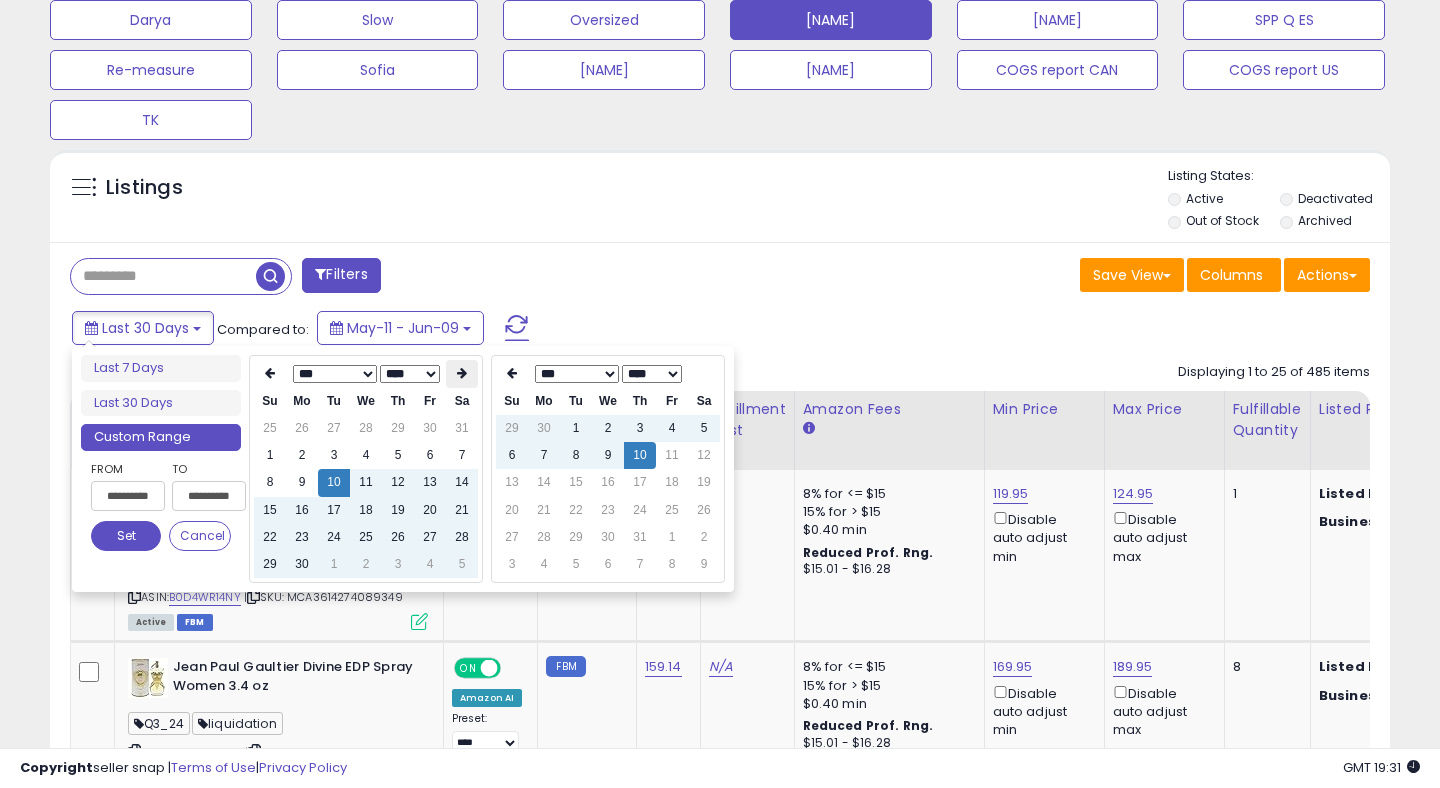 click at bounding box center (462, 373) 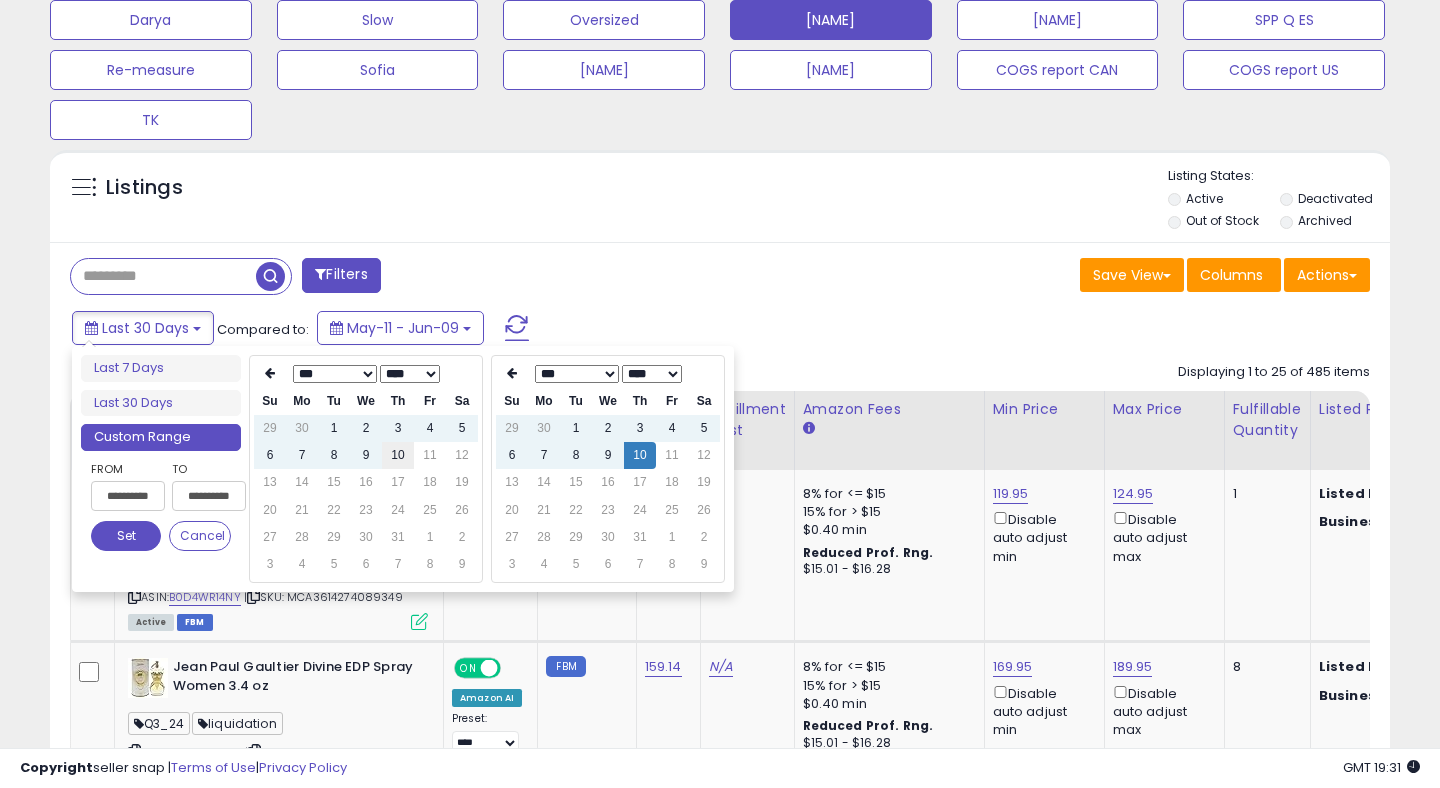 click on "10" at bounding box center [398, 455] 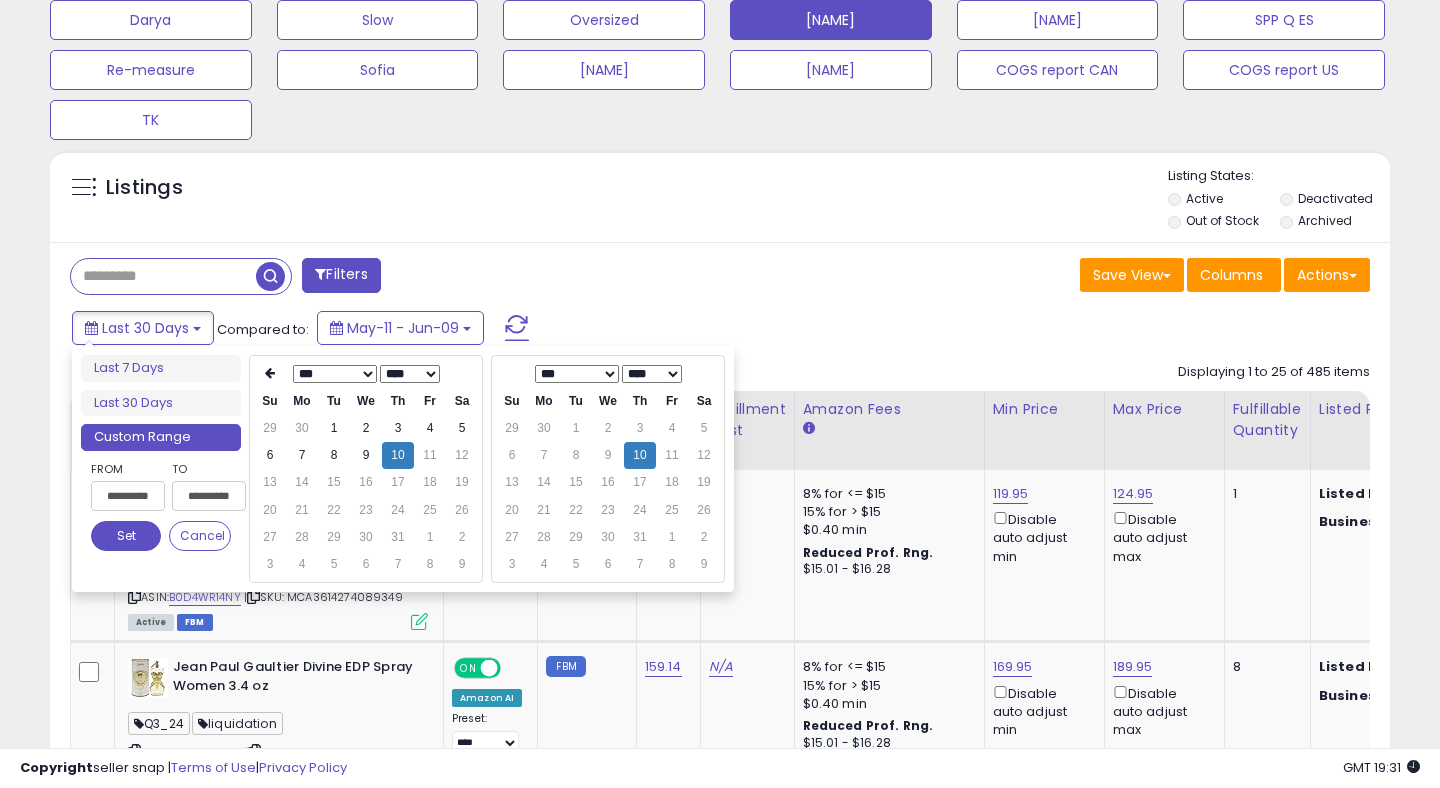 type on "**********" 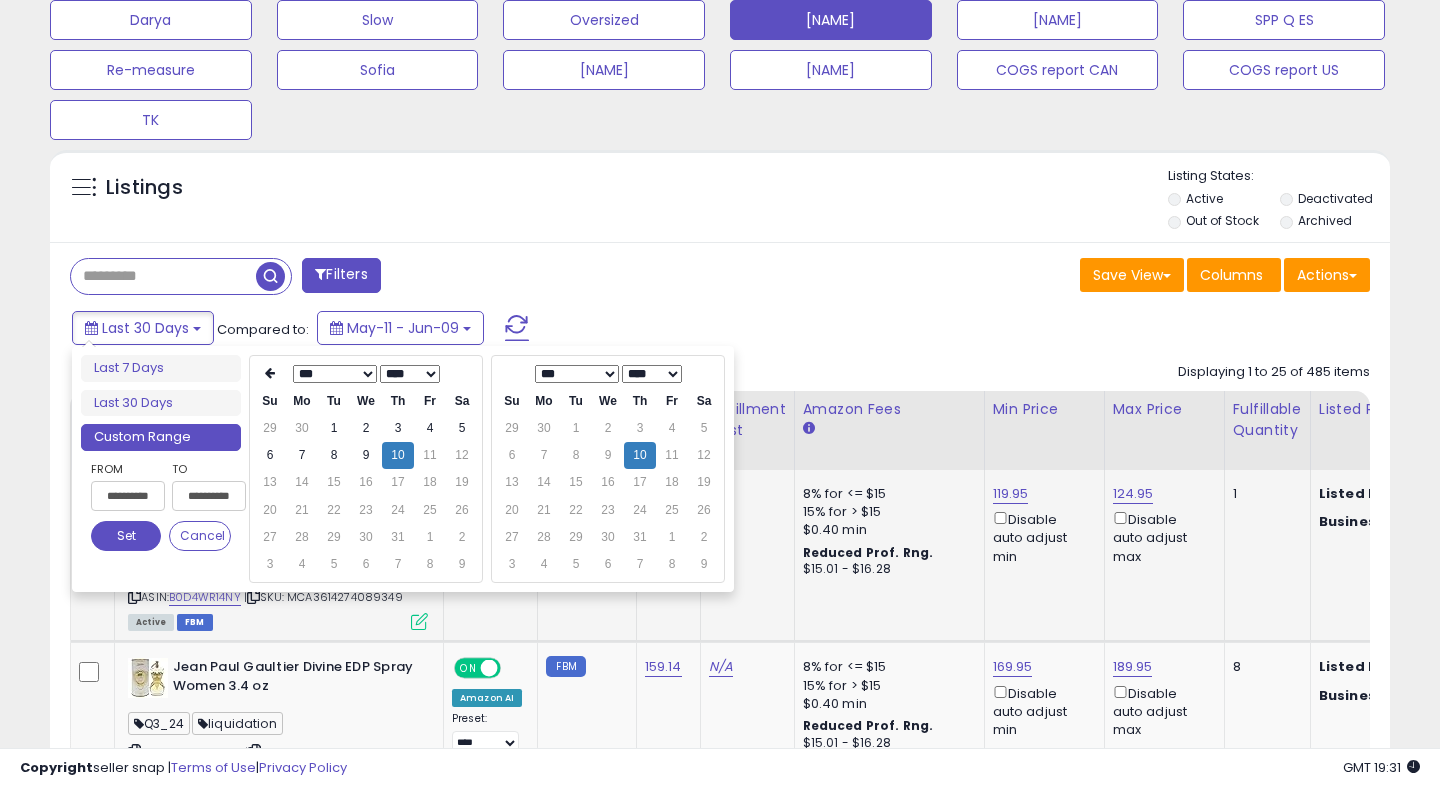 click on "Set" at bounding box center (126, 536) 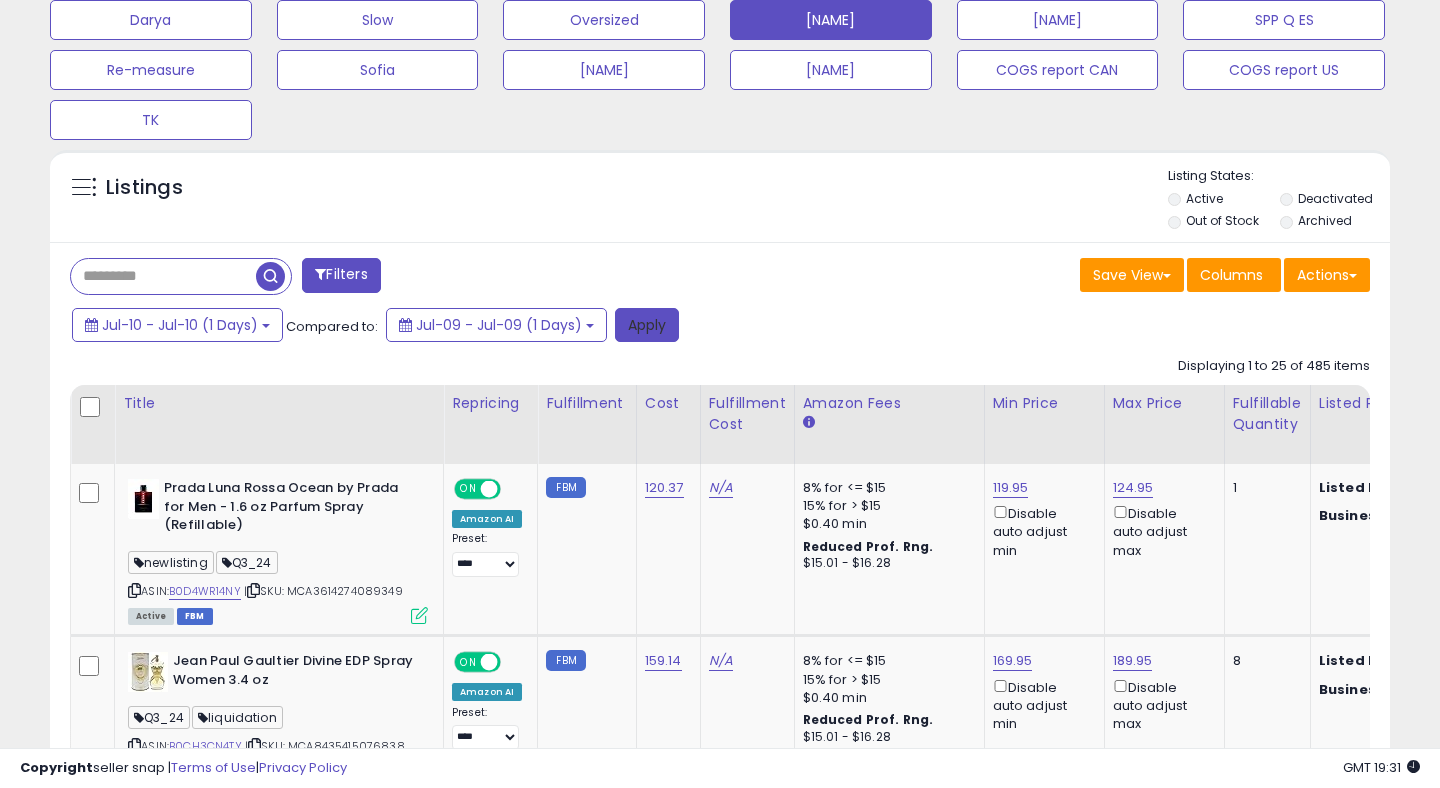 click on "Apply" at bounding box center (647, 325) 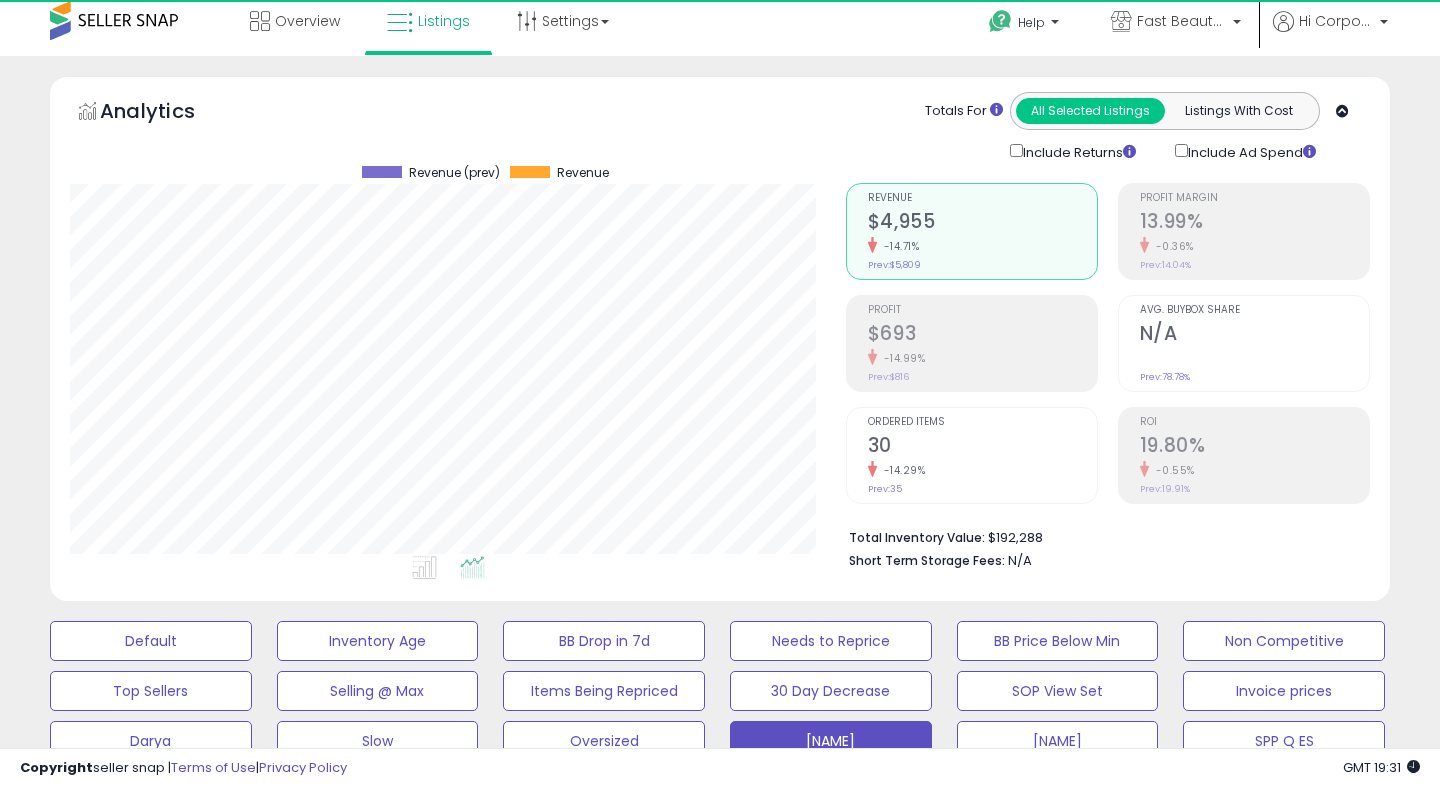 scroll, scrollTop: 0, scrollLeft: 0, axis: both 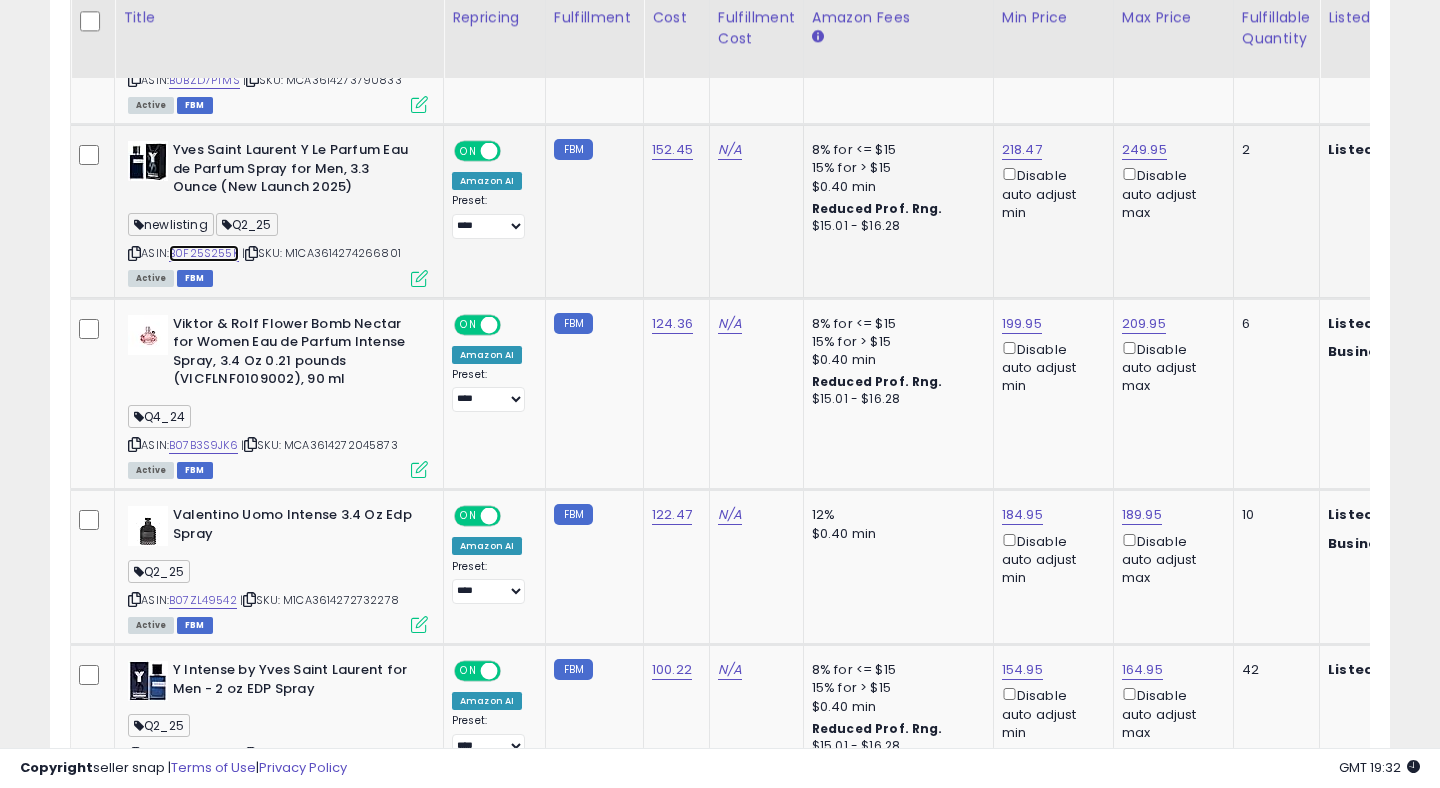 click on "B0F25S255K" at bounding box center [204, 253] 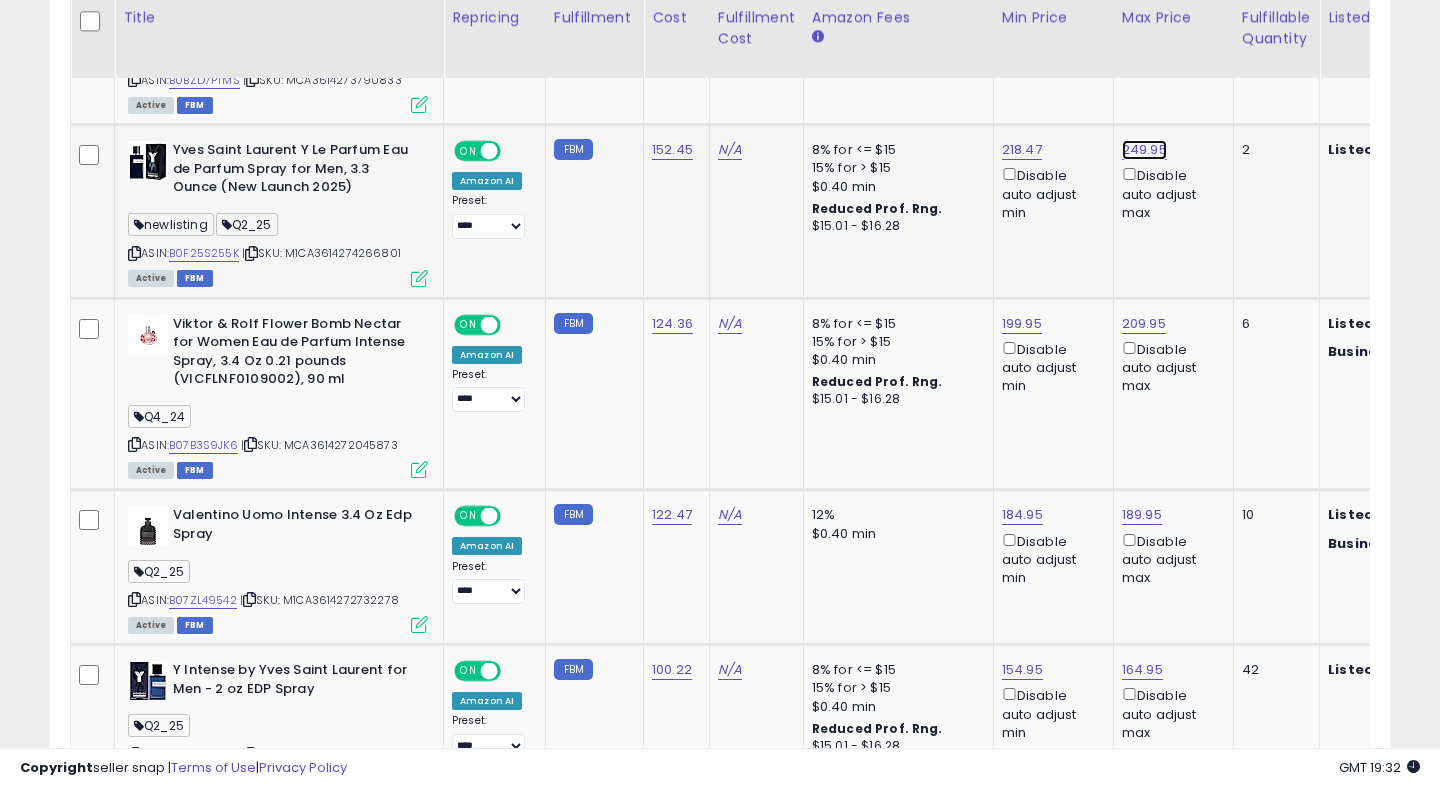 click on "249.95" at bounding box center [1144, -178] 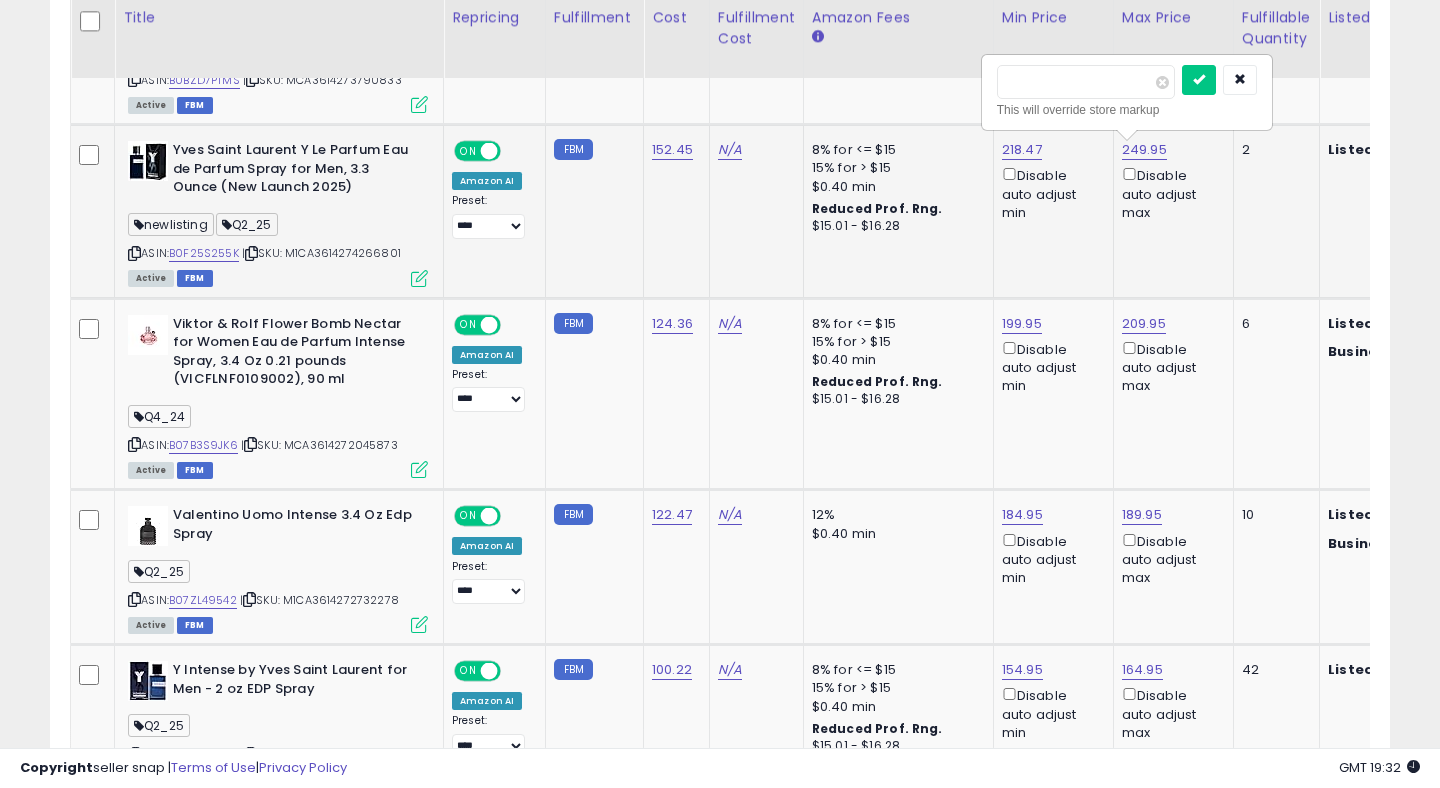 click on "******" at bounding box center [1086, 82] 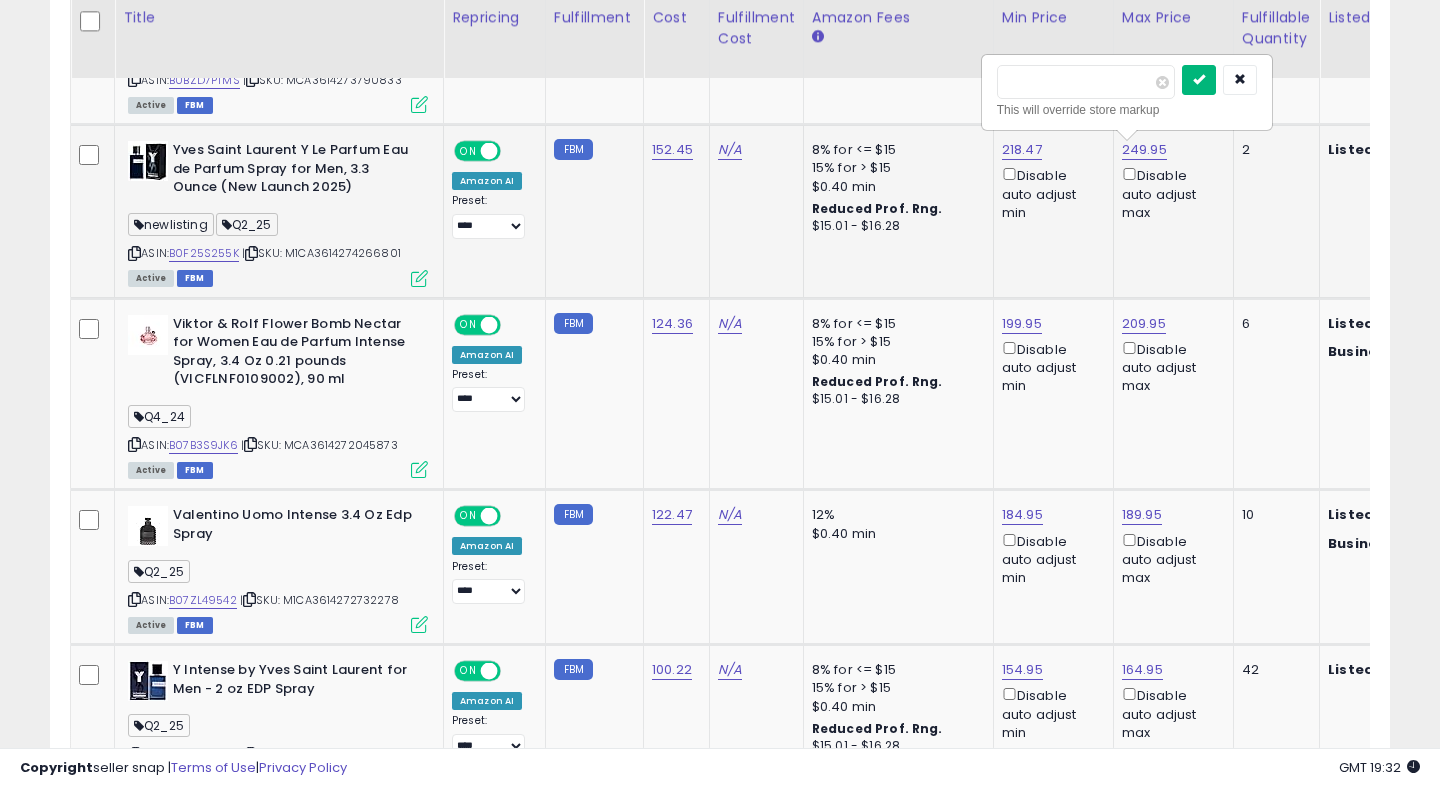 type on "******" 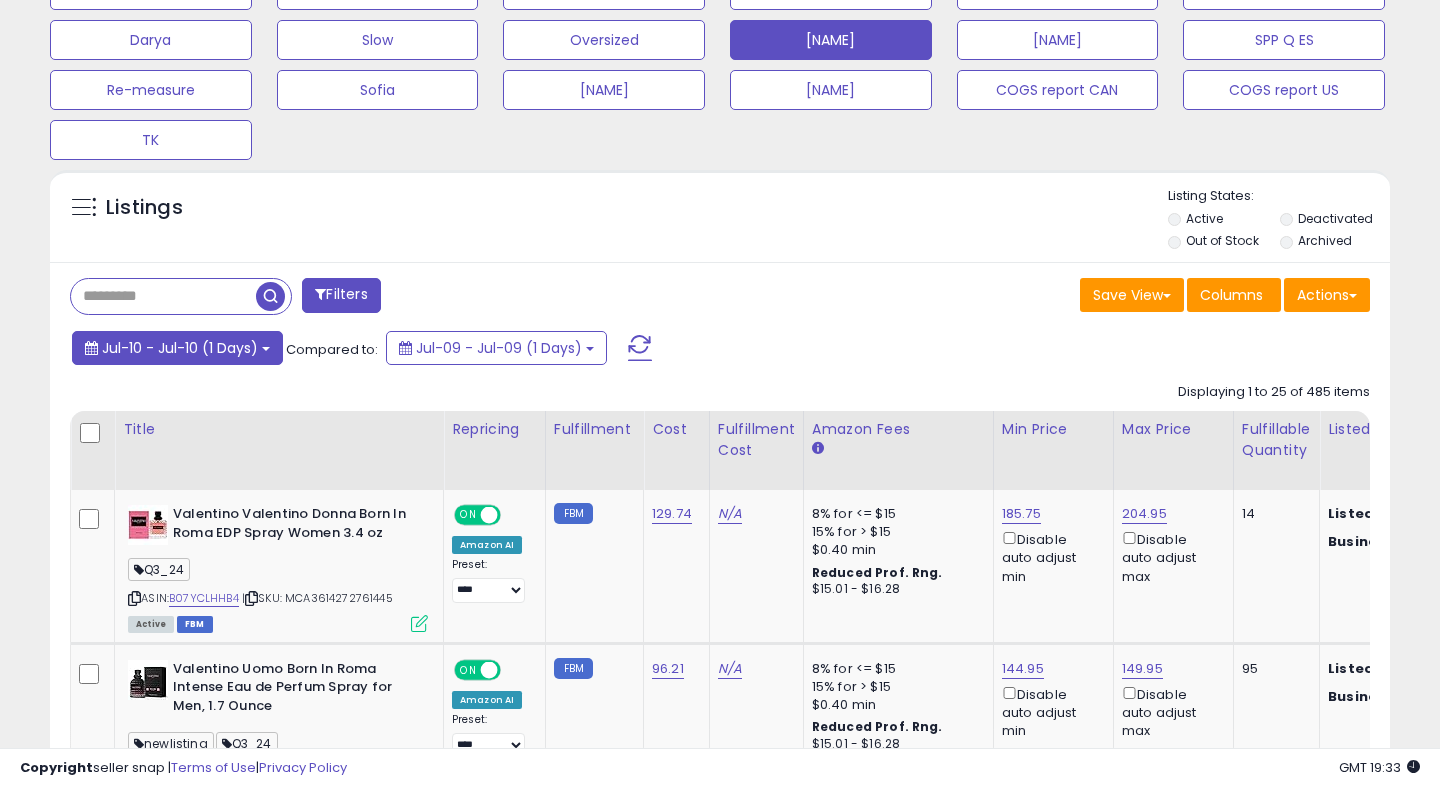 click on "Jul-10 - Jul-10 (1 Days)" at bounding box center (180, 348) 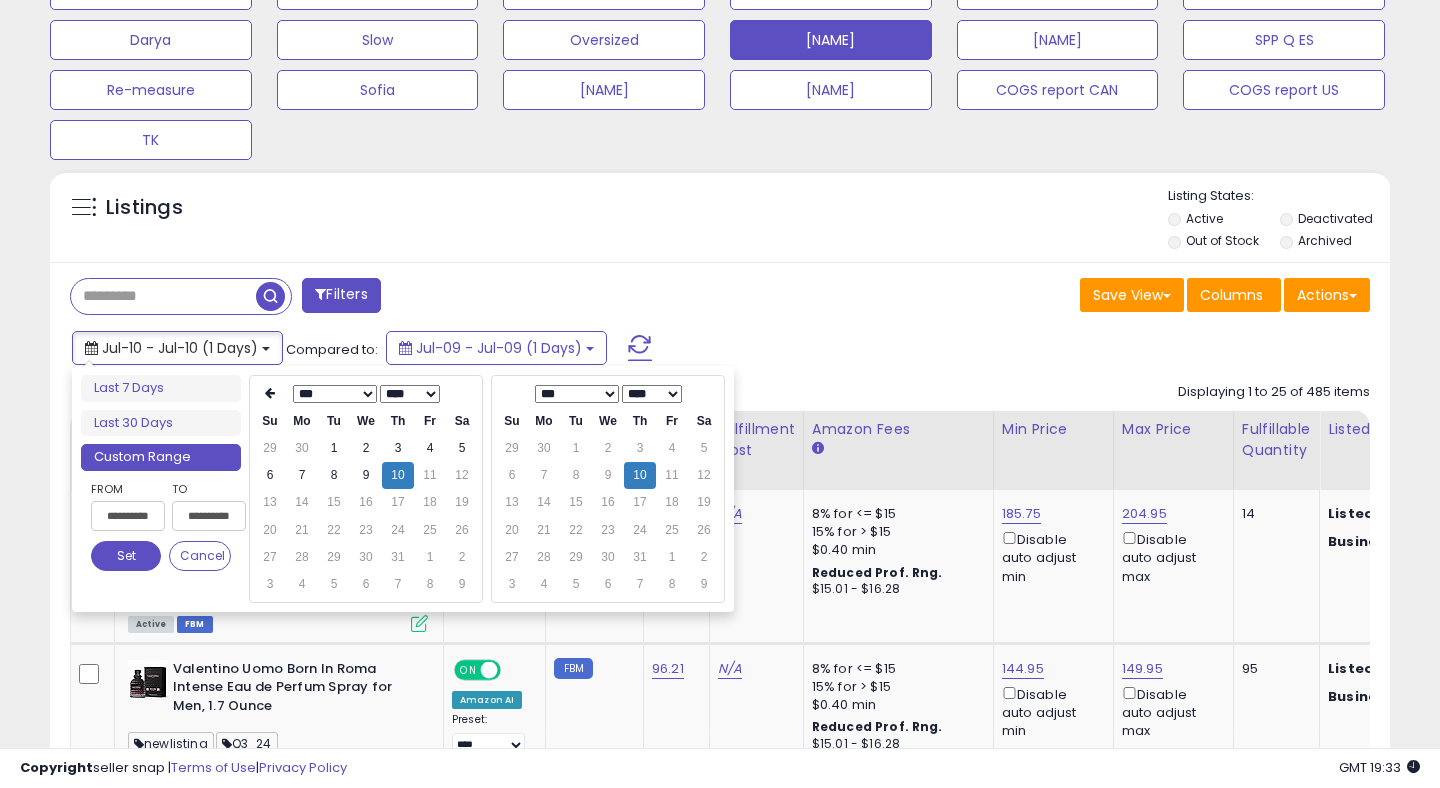 type on "**********" 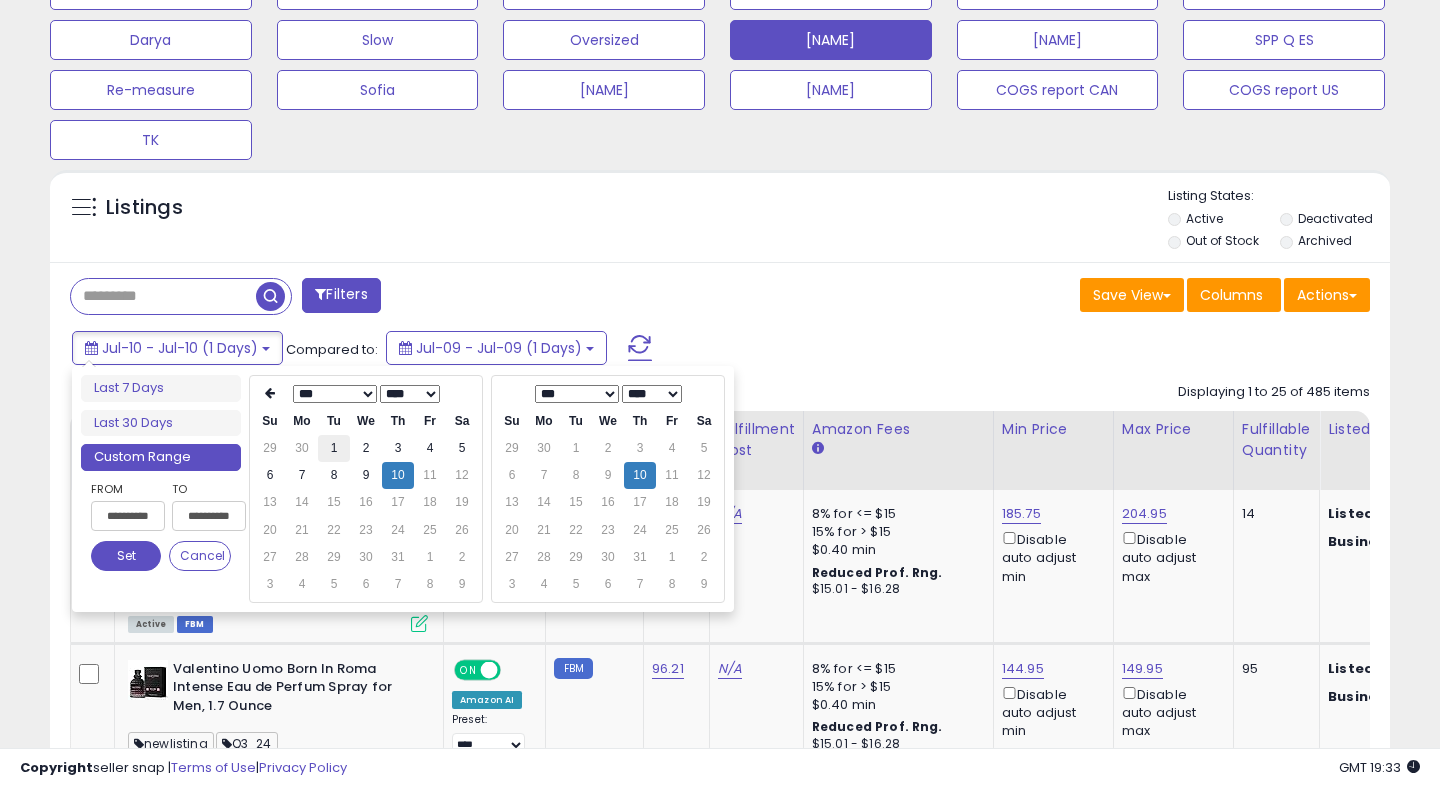 click on "1" at bounding box center [334, 448] 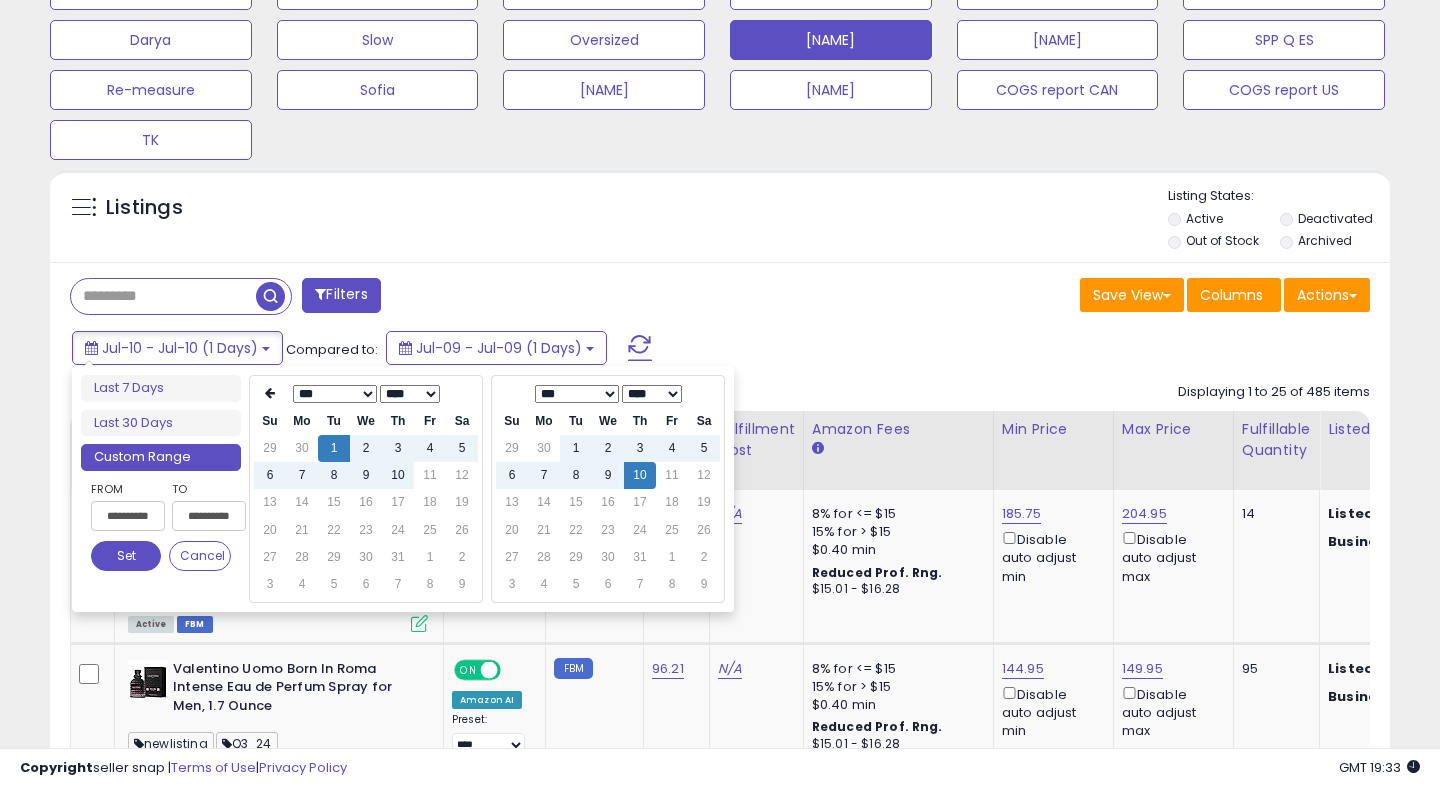 type on "**********" 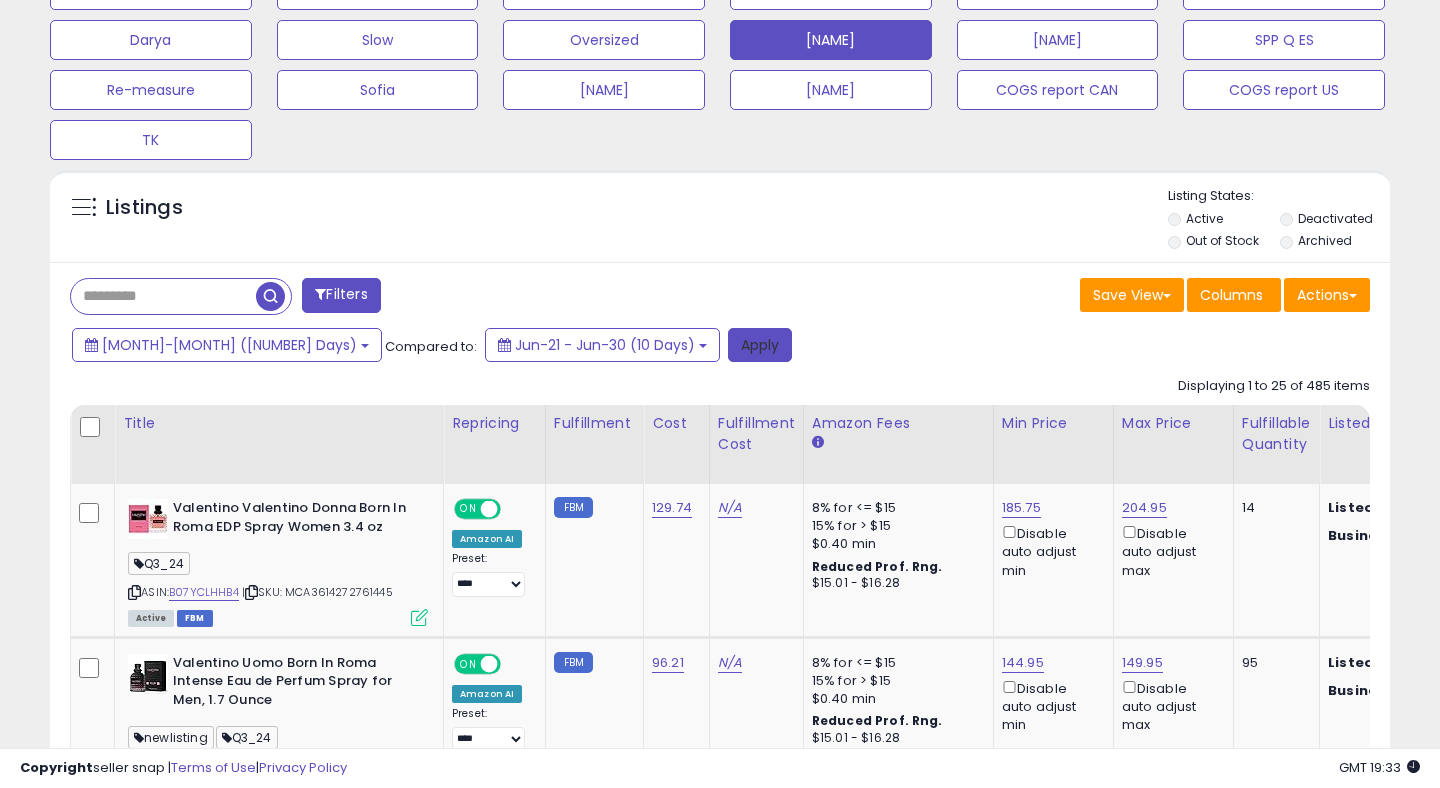 click on "Apply" at bounding box center [760, 345] 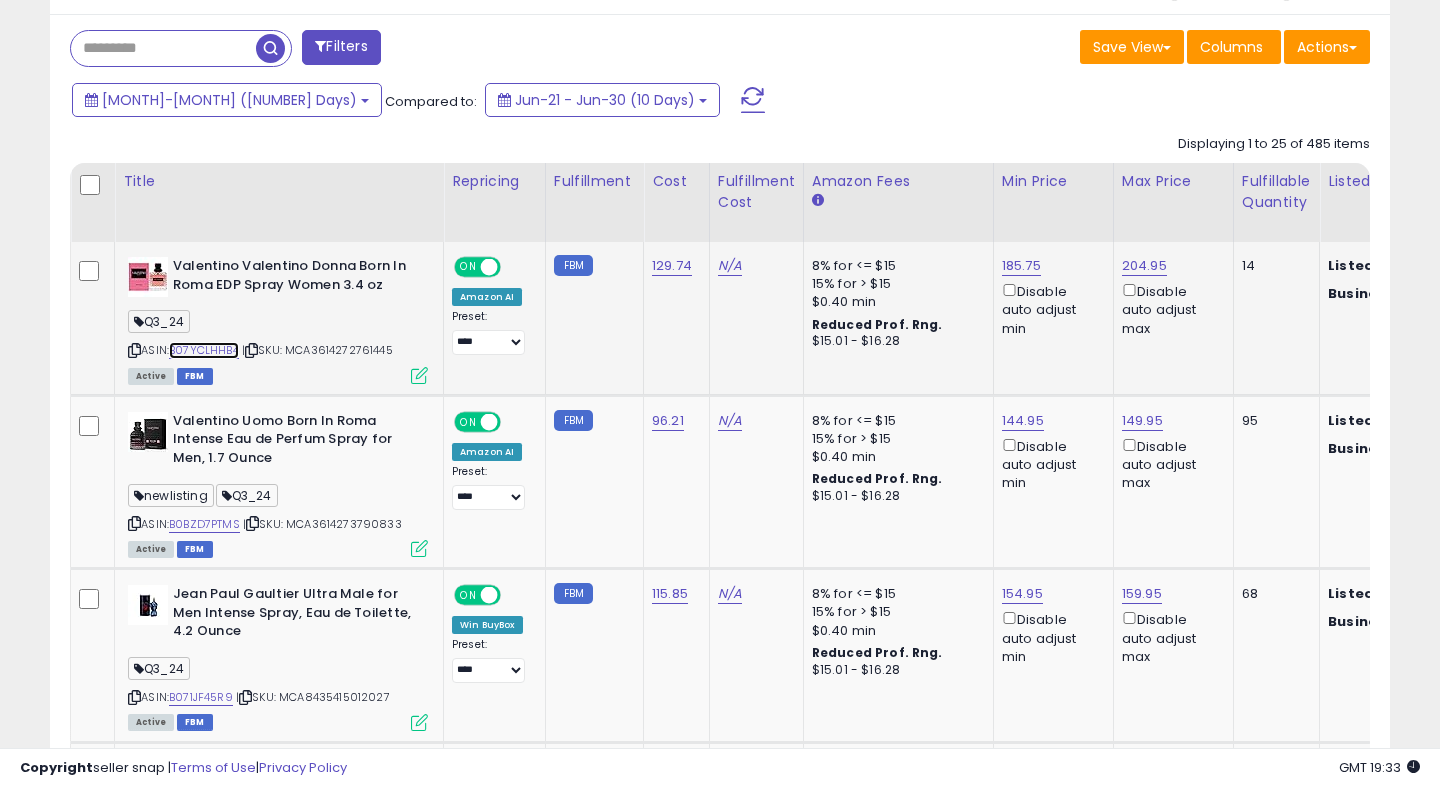 click on "B07YCLHHB4" at bounding box center (204, 350) 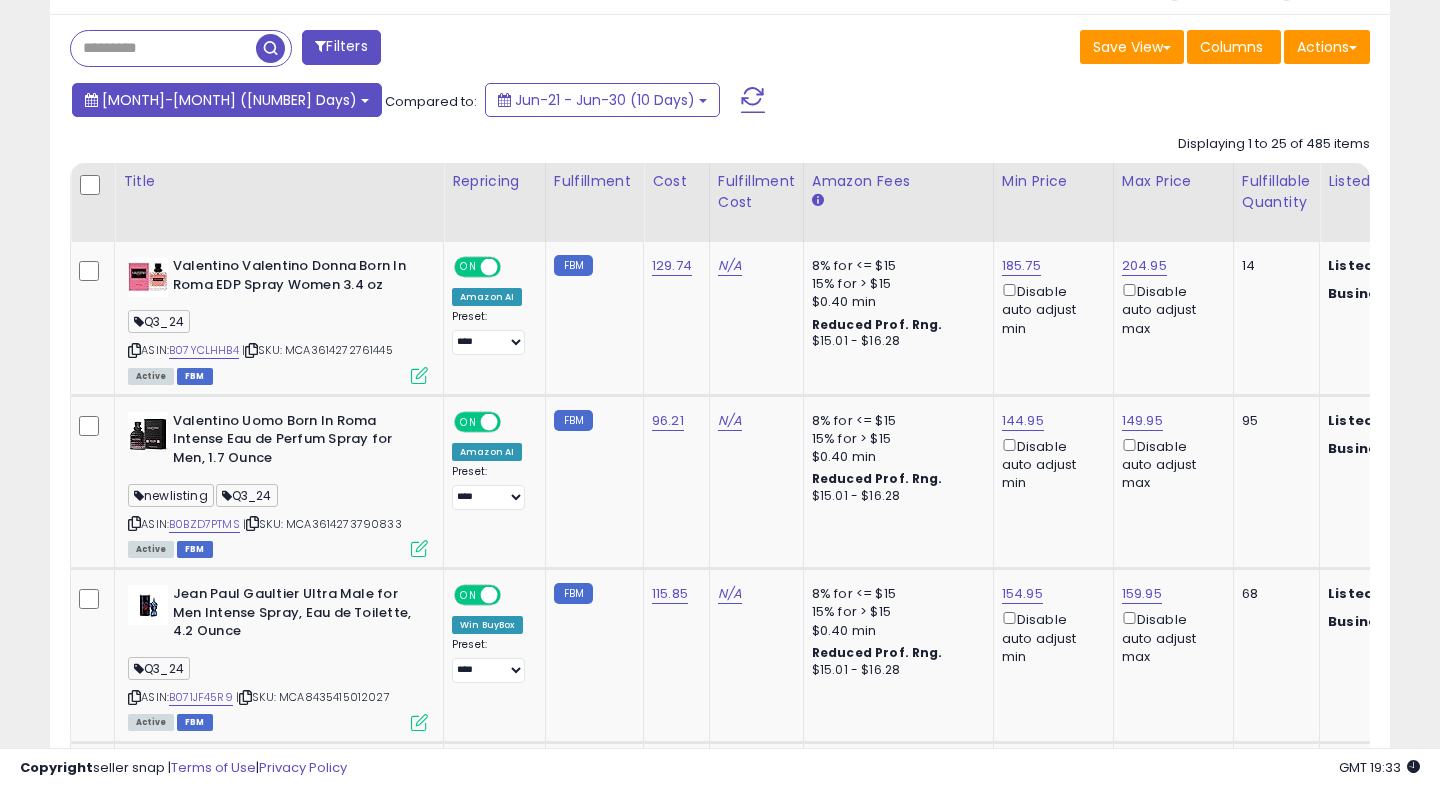 click on "[DATE] - [DATE] ([NUMBER] Days)" at bounding box center (229, 100) 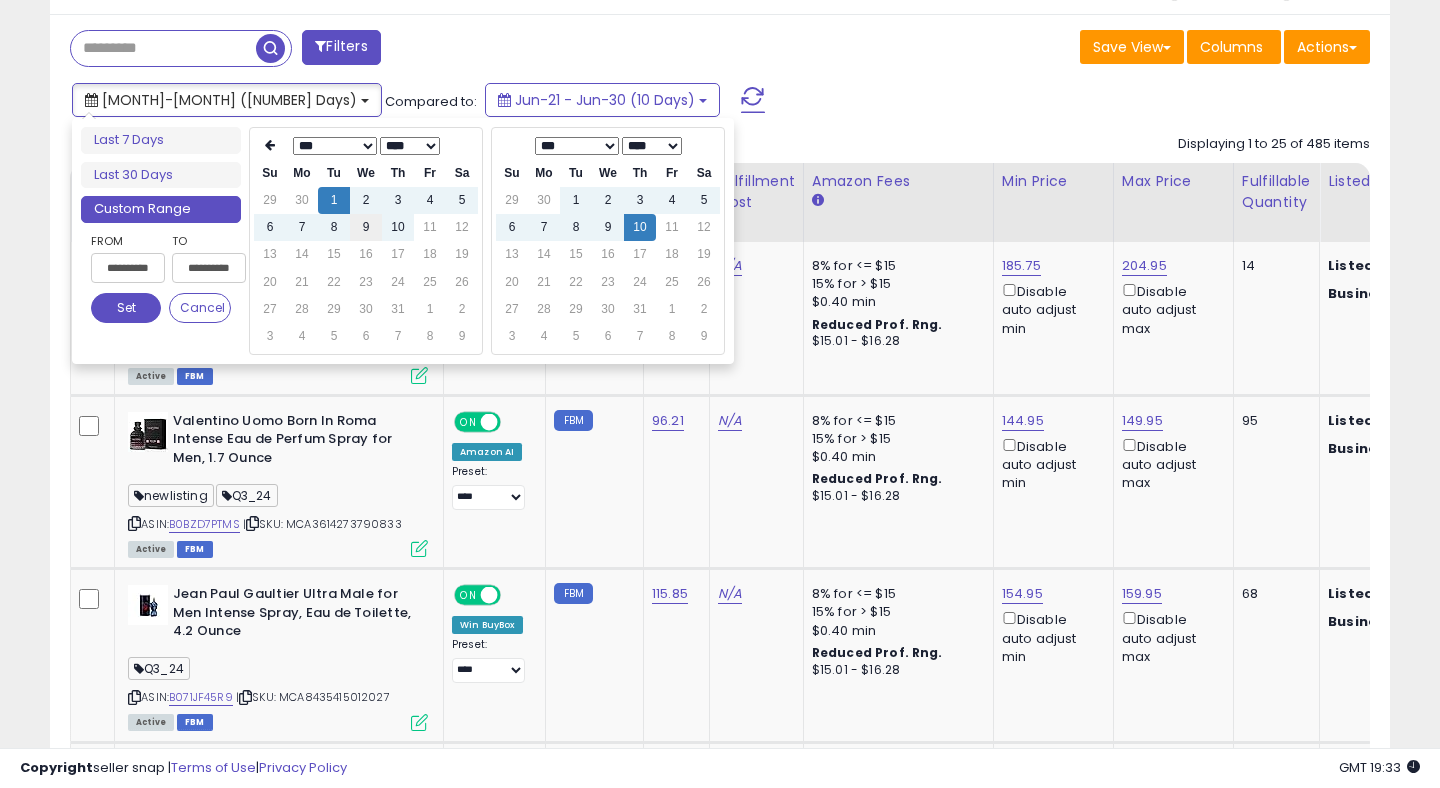 type on "**********" 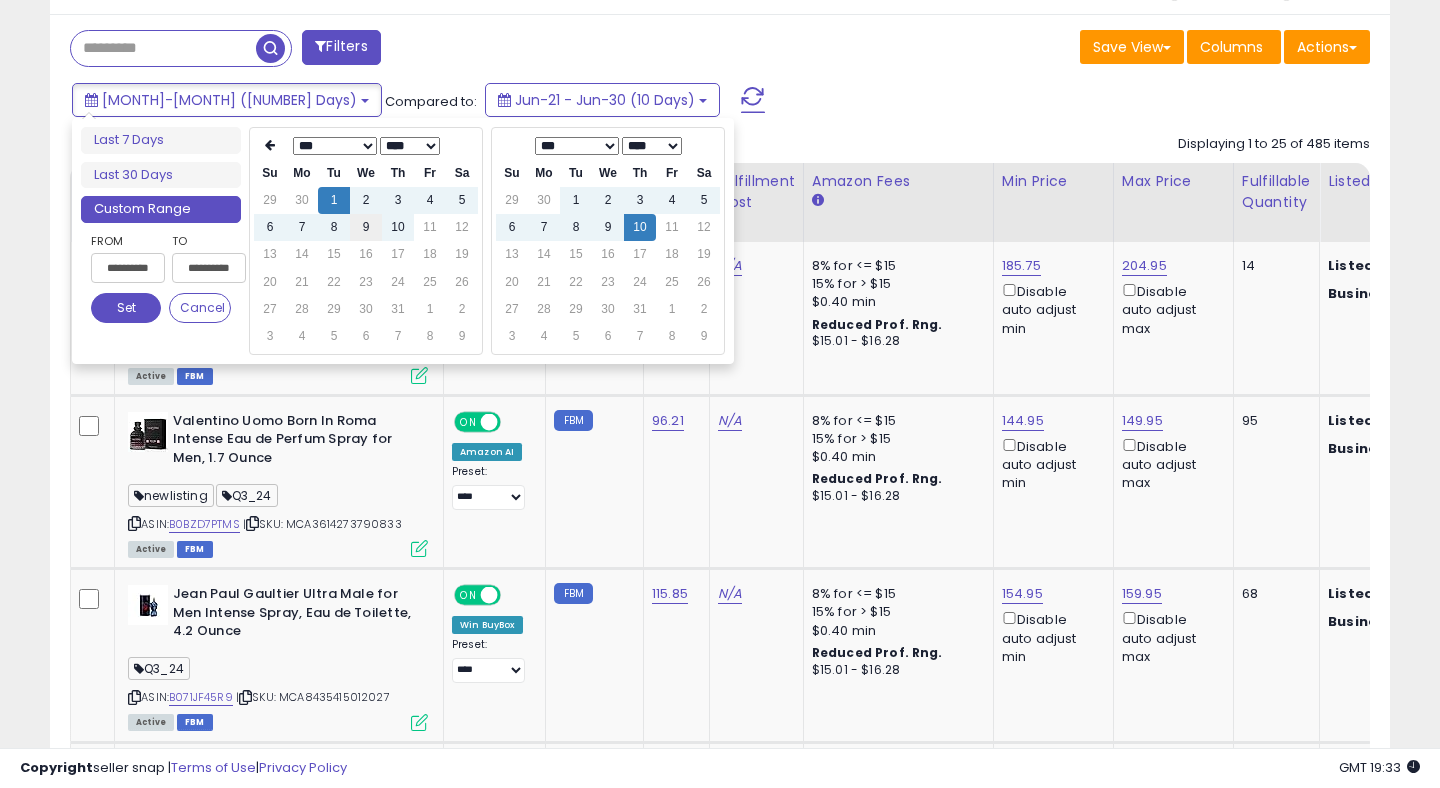 click on "9" at bounding box center (366, 227) 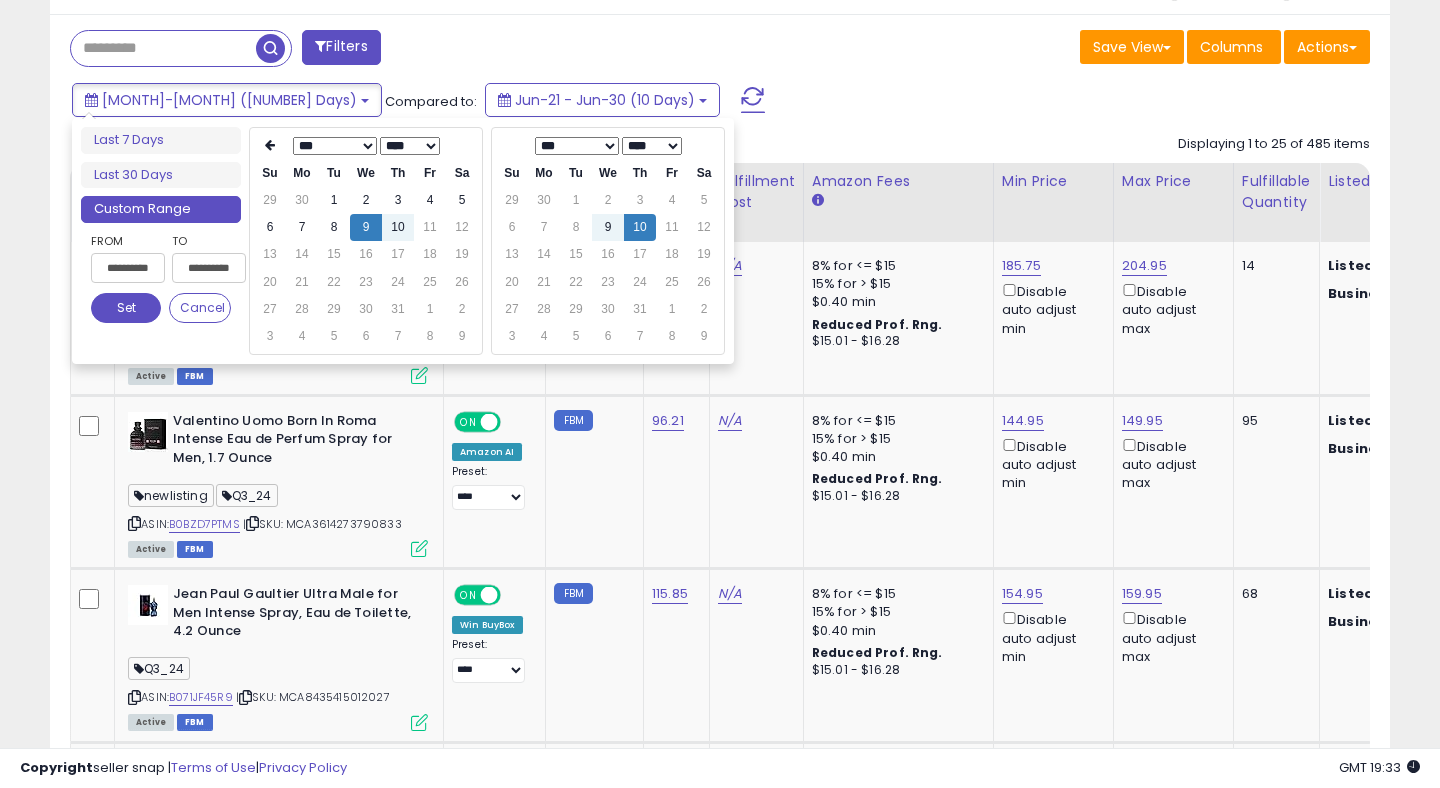 type on "**********" 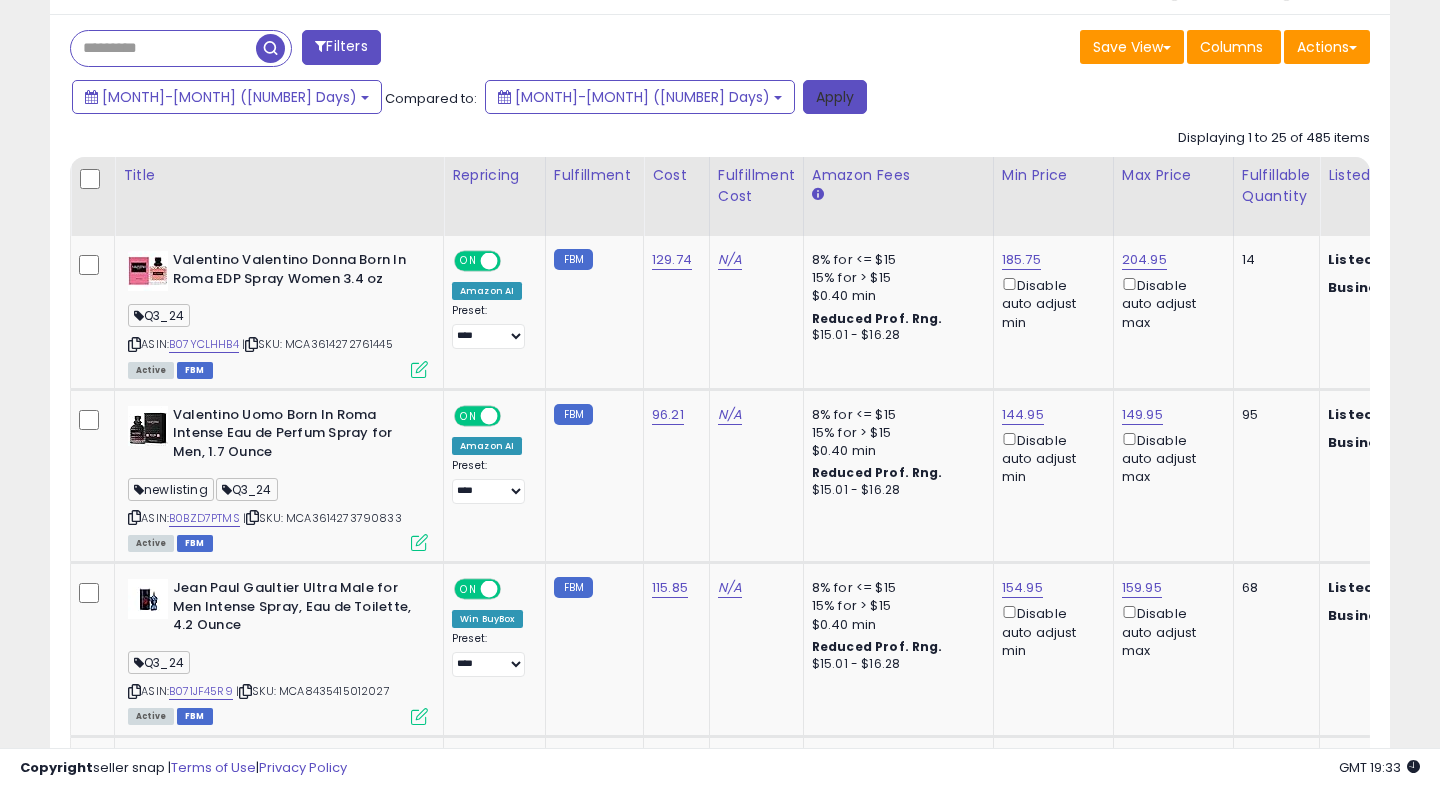 click on "Apply" at bounding box center [835, 97] 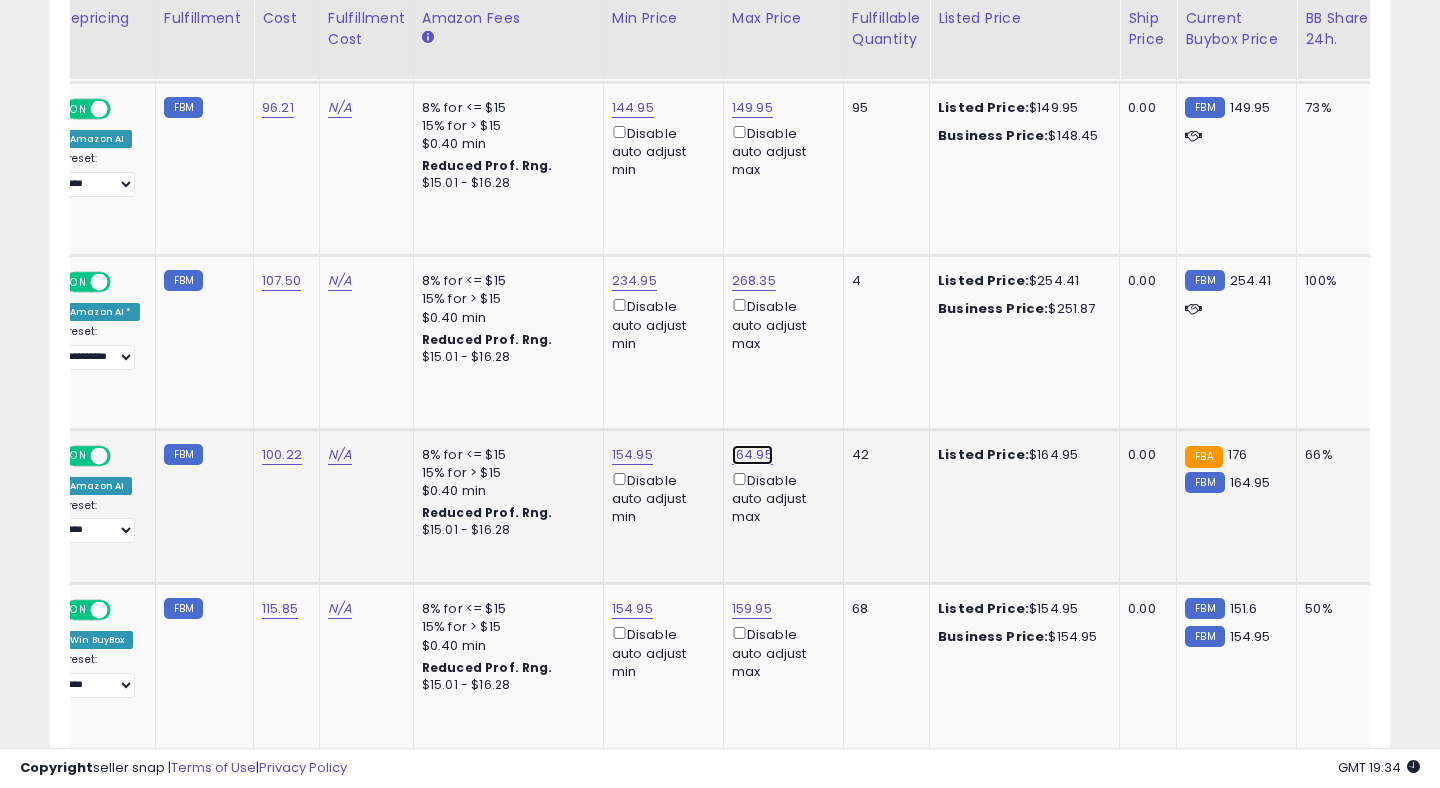 click on "164.95" at bounding box center (754, -47) 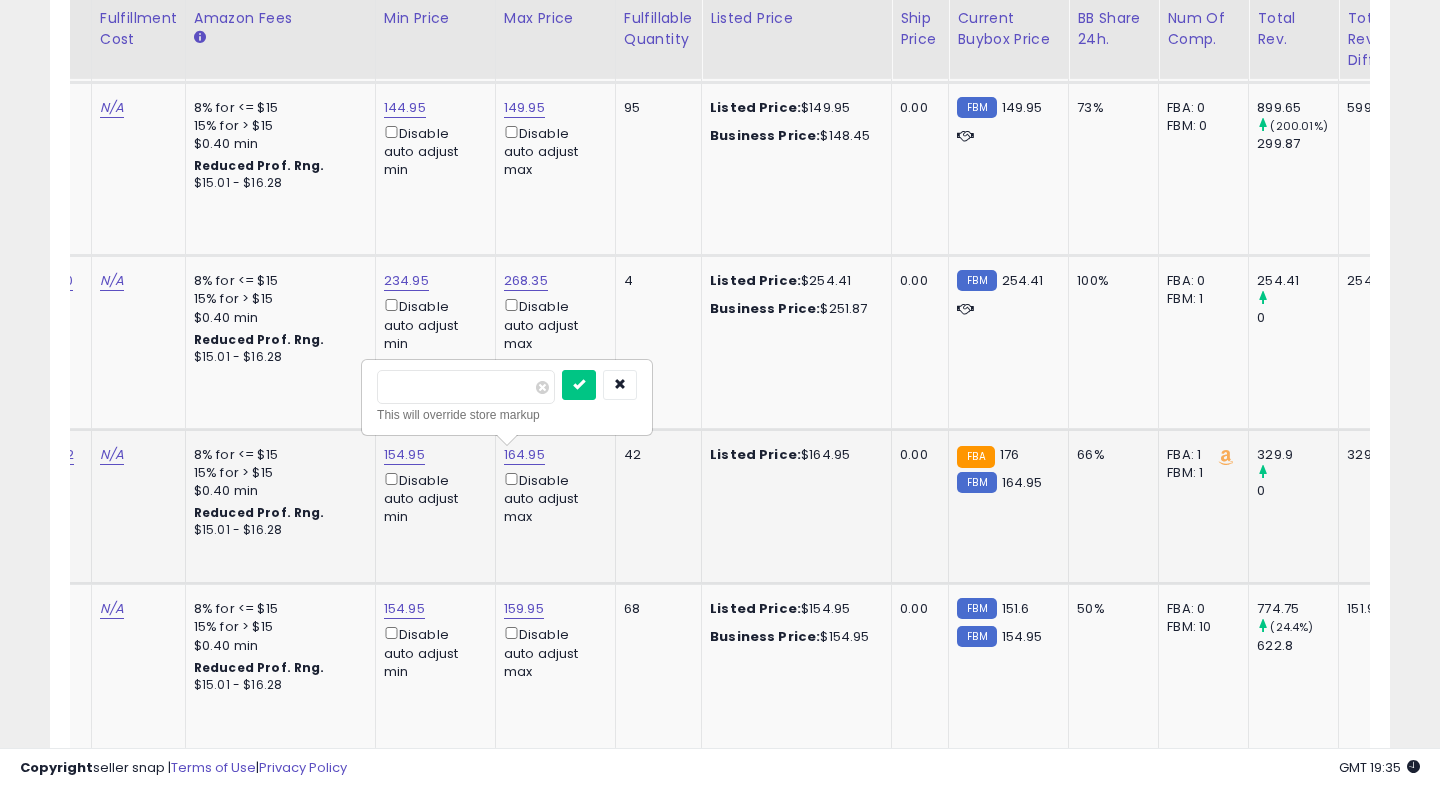 click on "******" at bounding box center (466, 387) 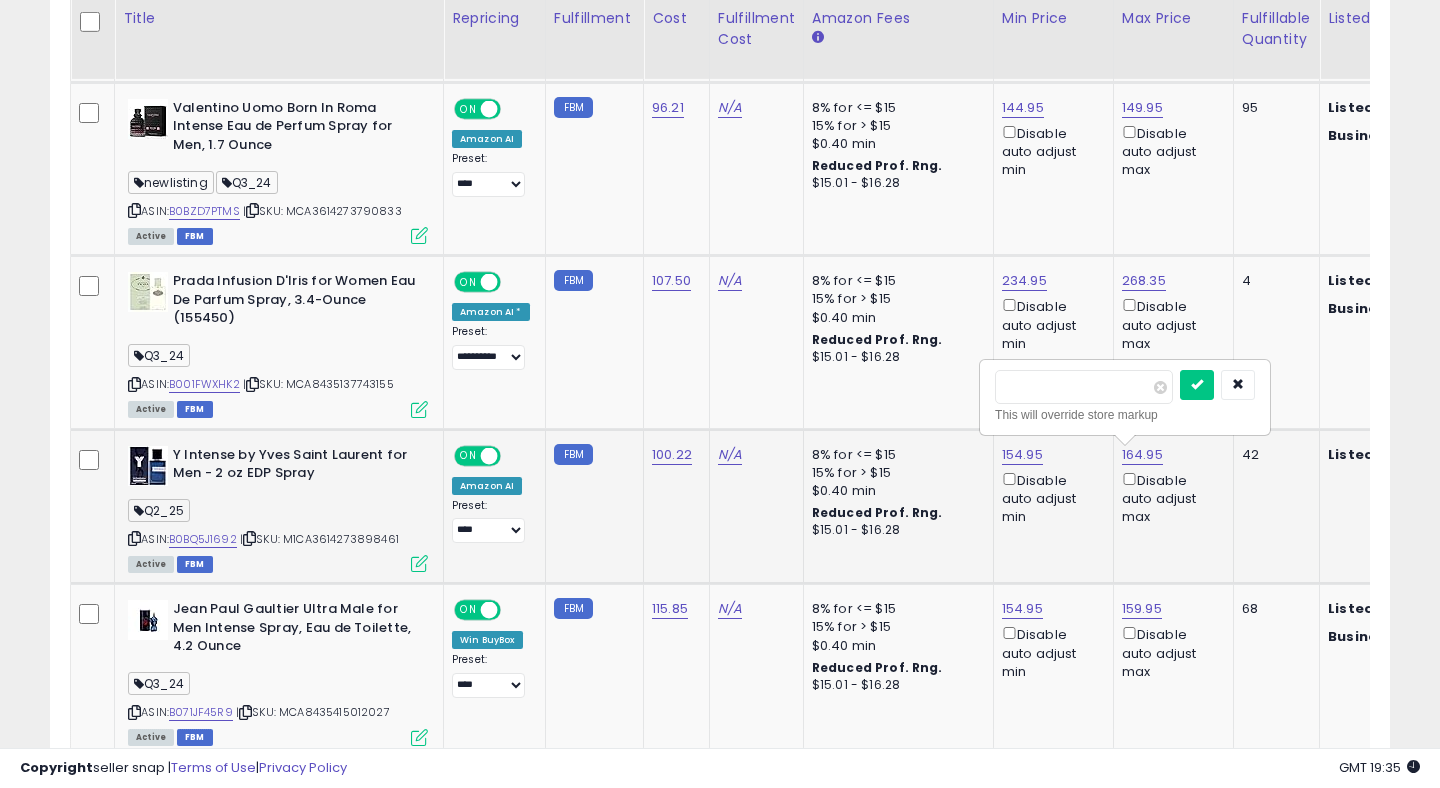 type on "*****" 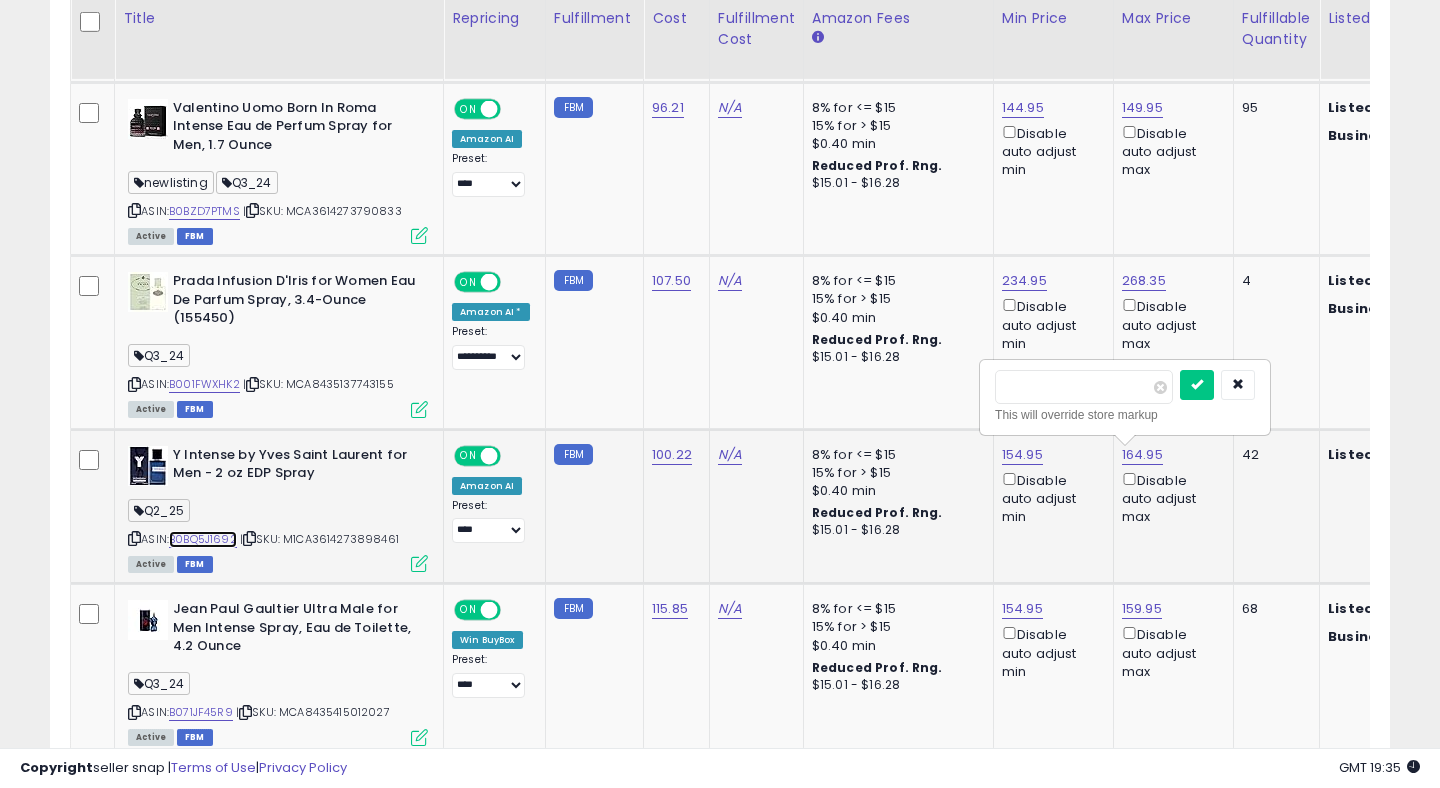 click on "B0BQ5J1692" at bounding box center [203, 539] 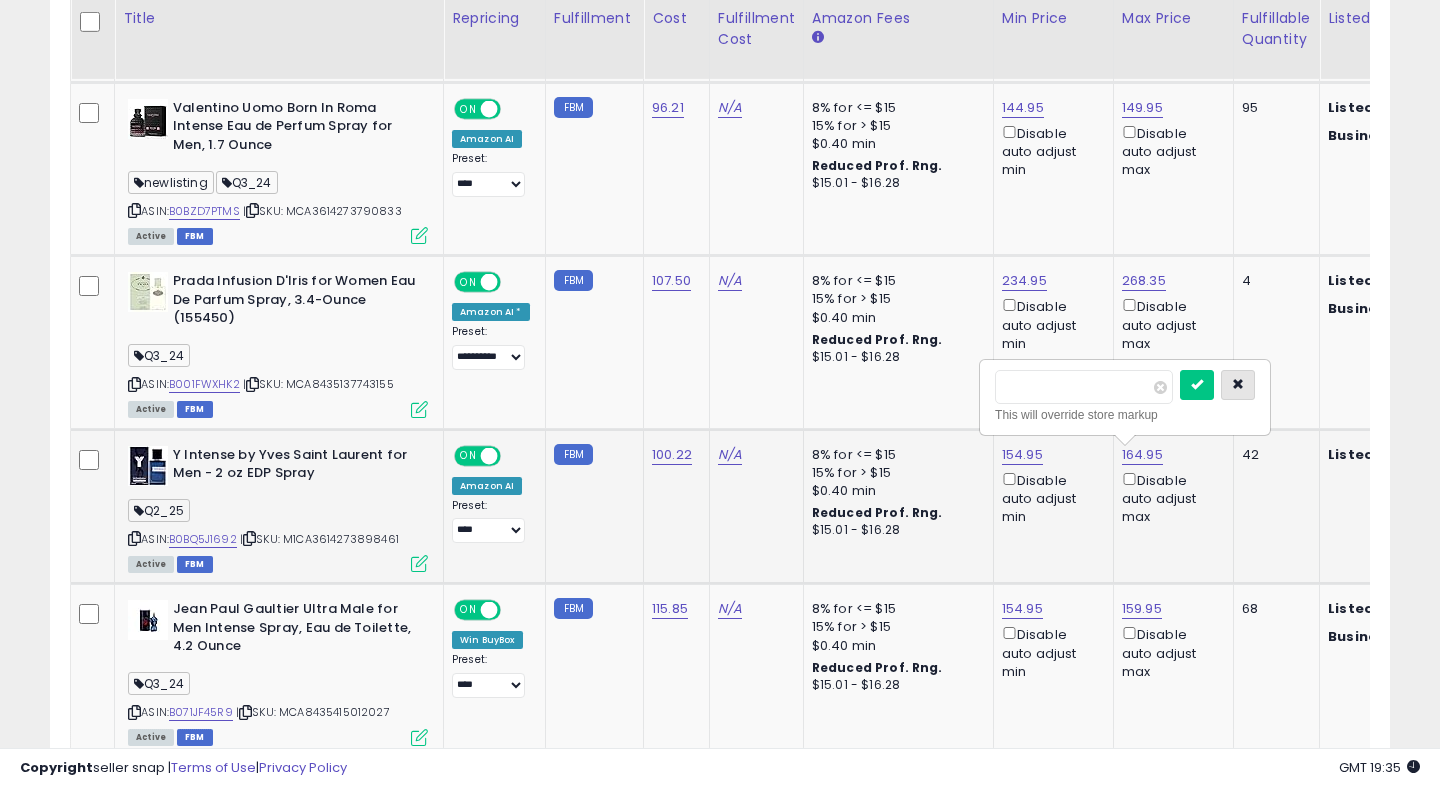 click at bounding box center (1238, 384) 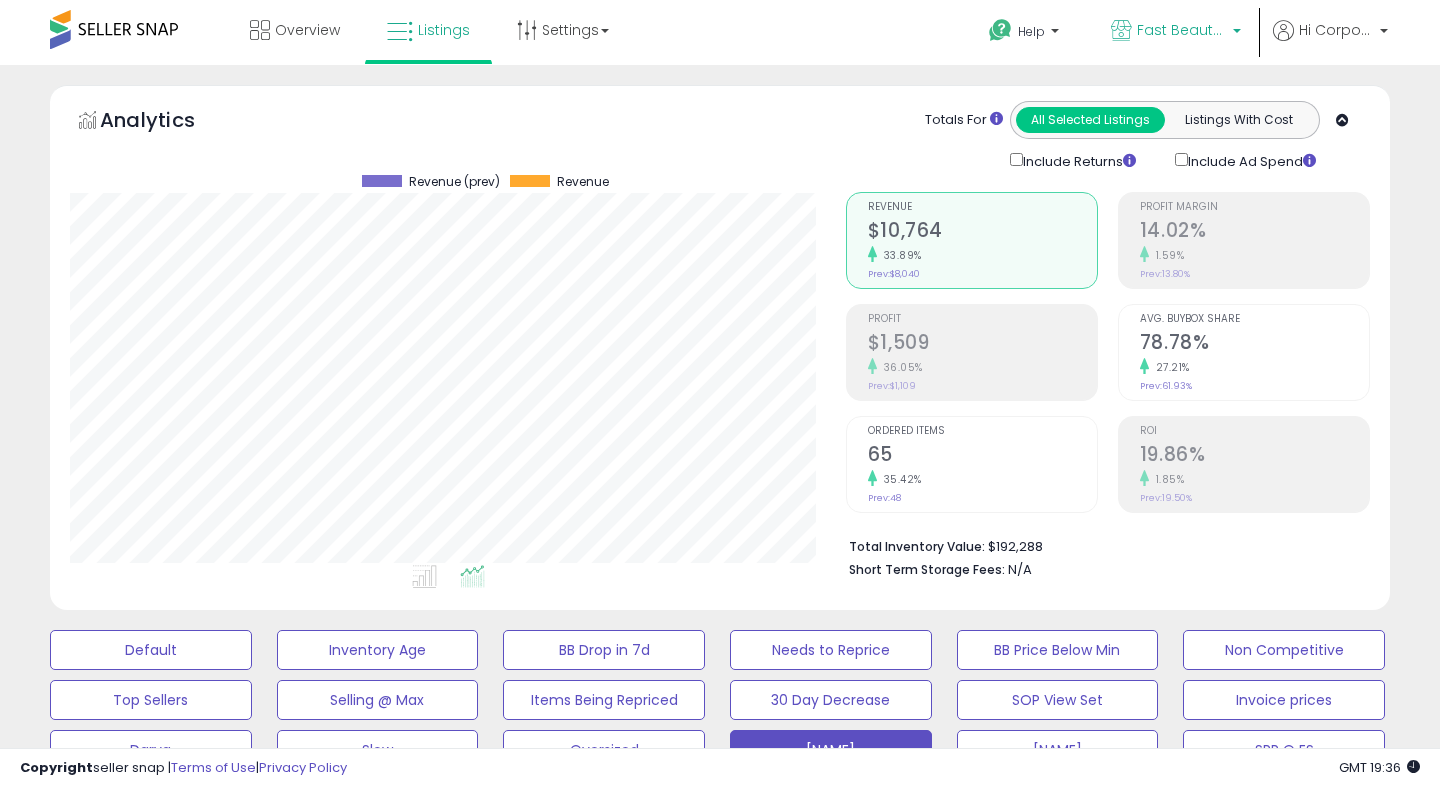 click on "Fast Beauty (Canada)" at bounding box center [1182, 30] 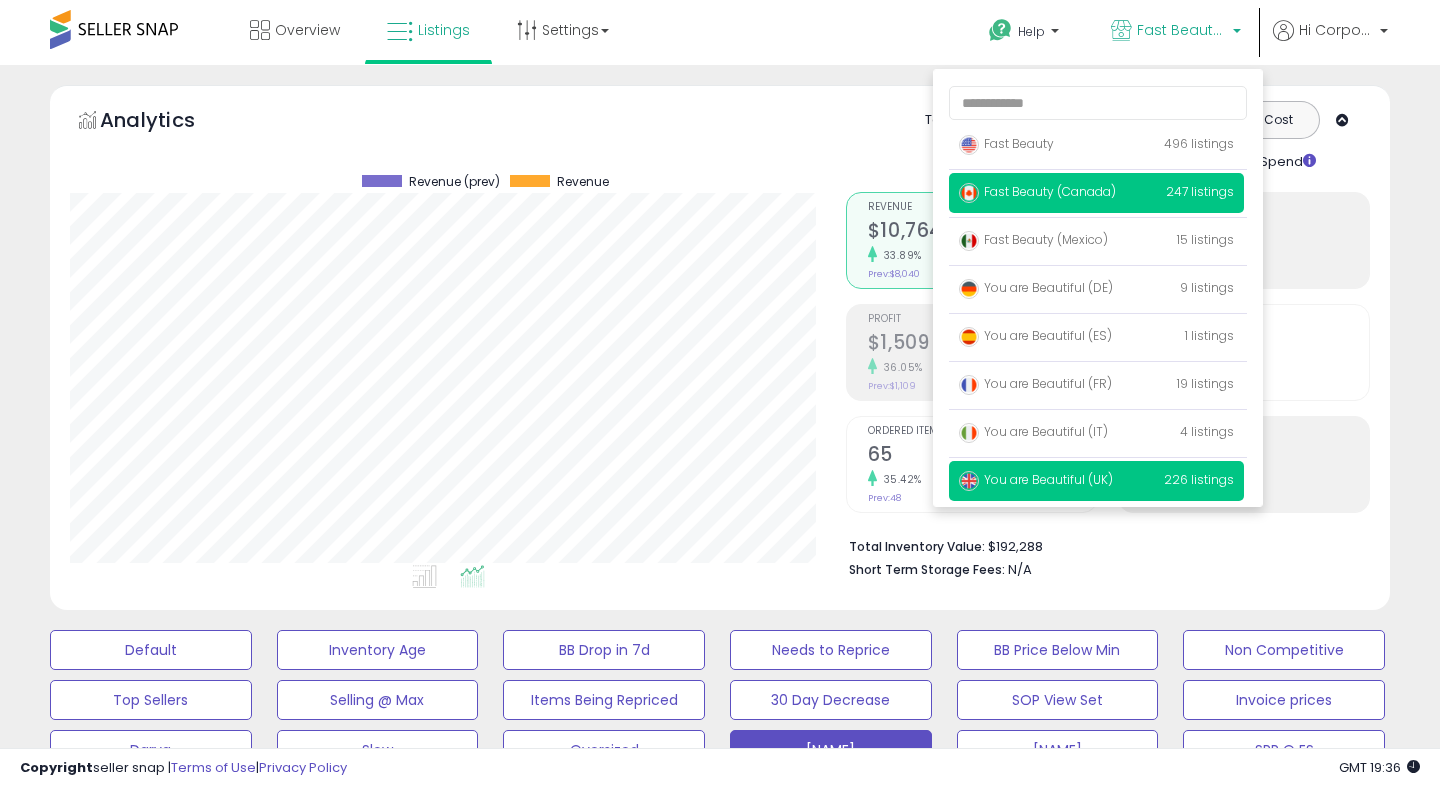 click on "You are Beautiful (UK)" at bounding box center [1036, 479] 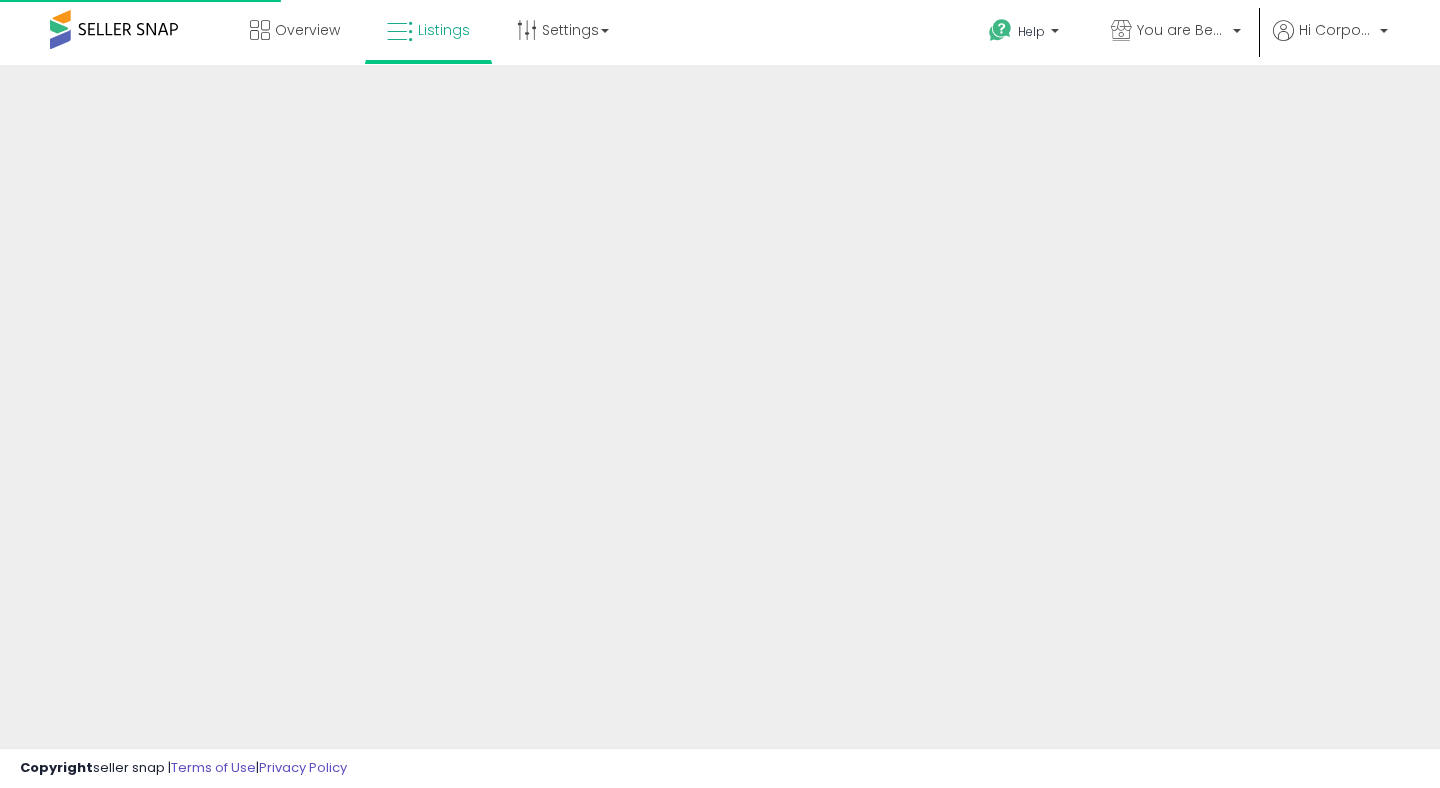 scroll, scrollTop: 0, scrollLeft: 0, axis: both 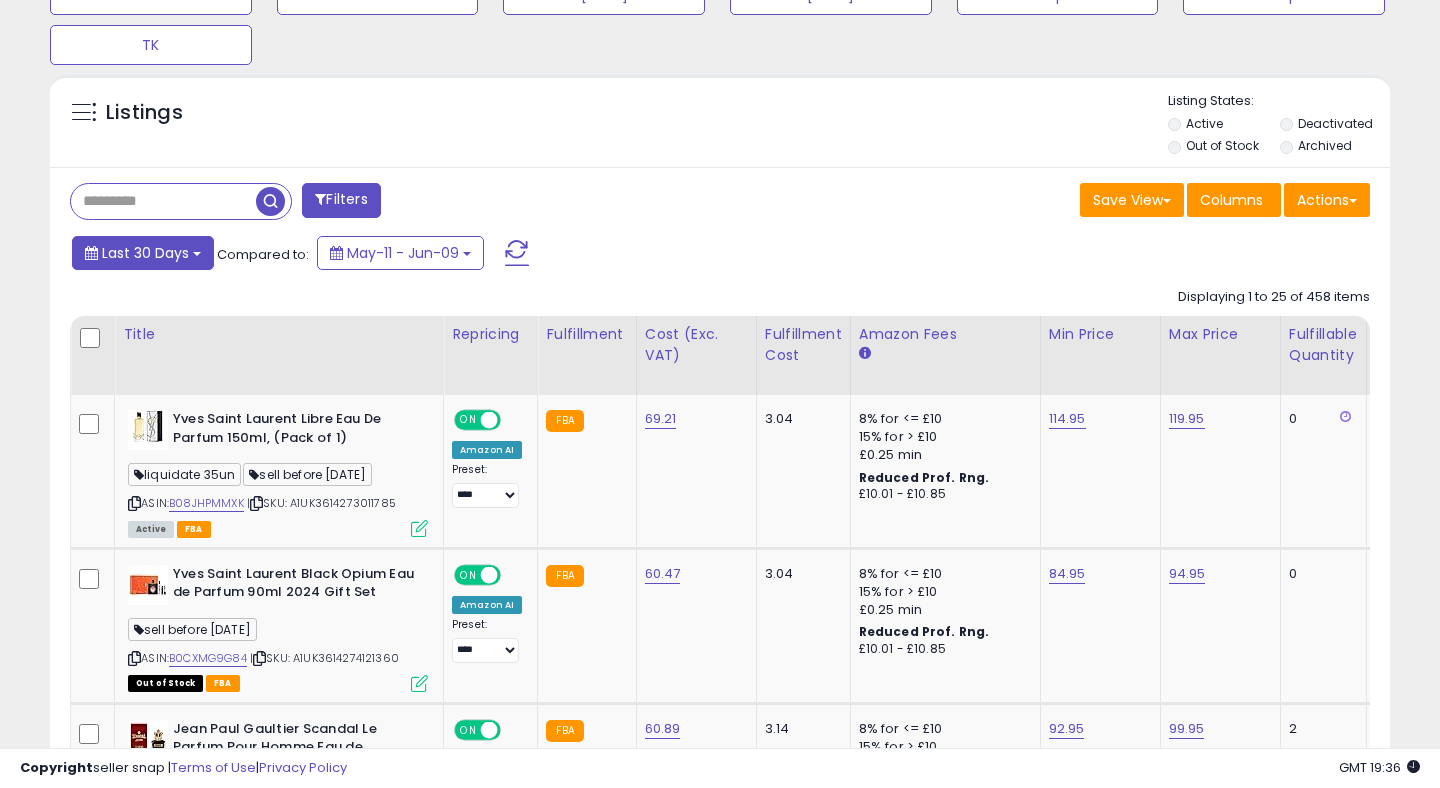 click on "Last 30 Days" at bounding box center (143, 253) 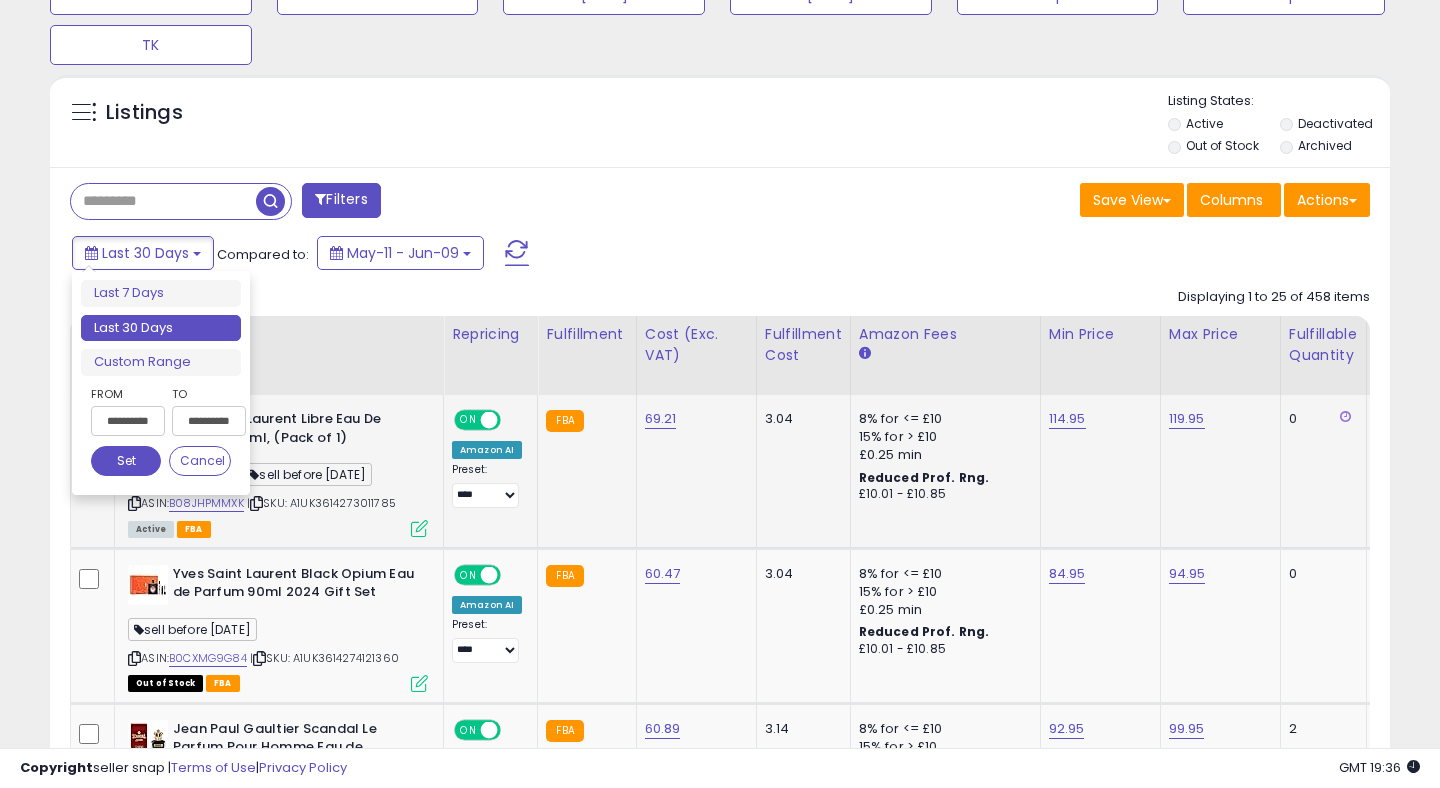 click on "3.04" 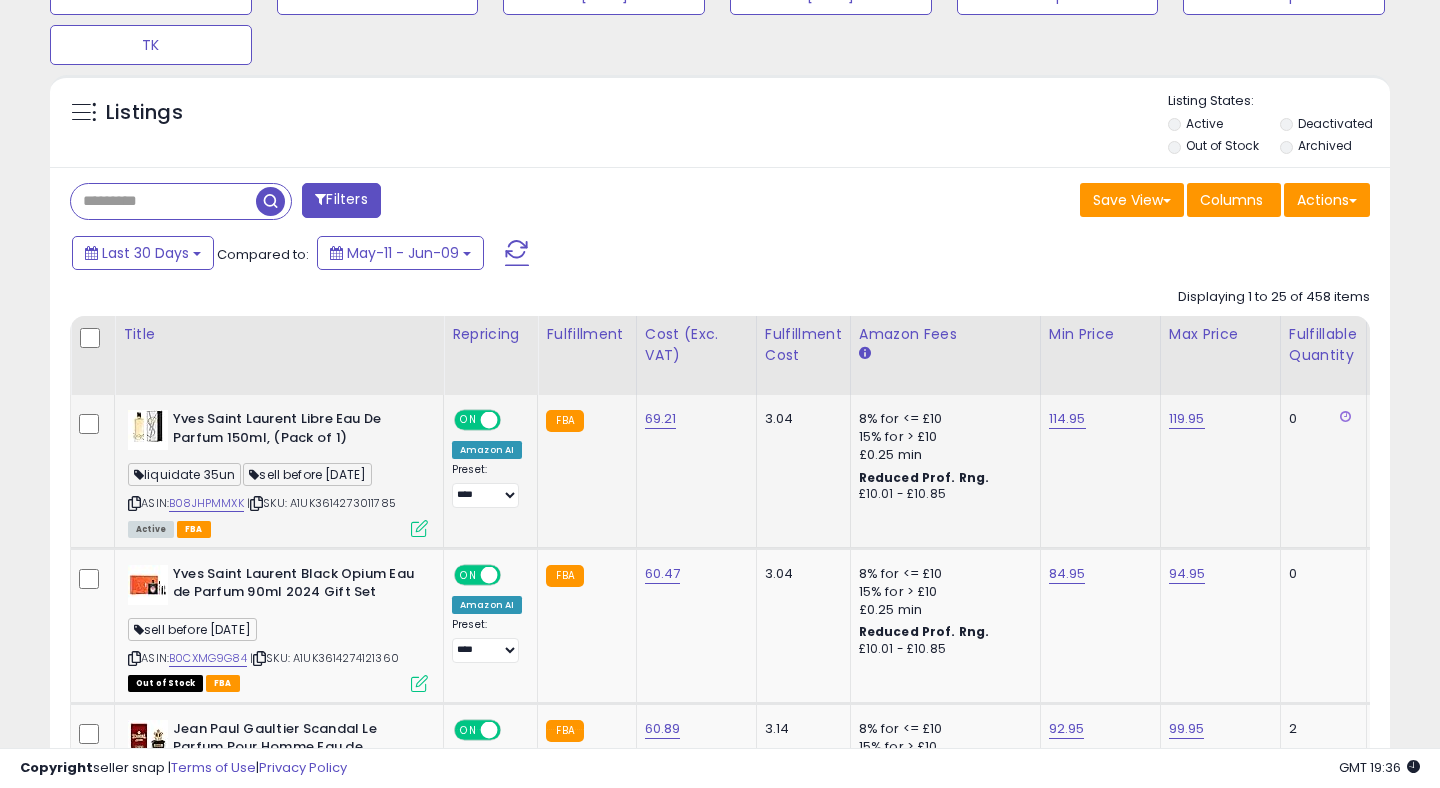 scroll, scrollTop: 0, scrollLeft: 818, axis: horizontal 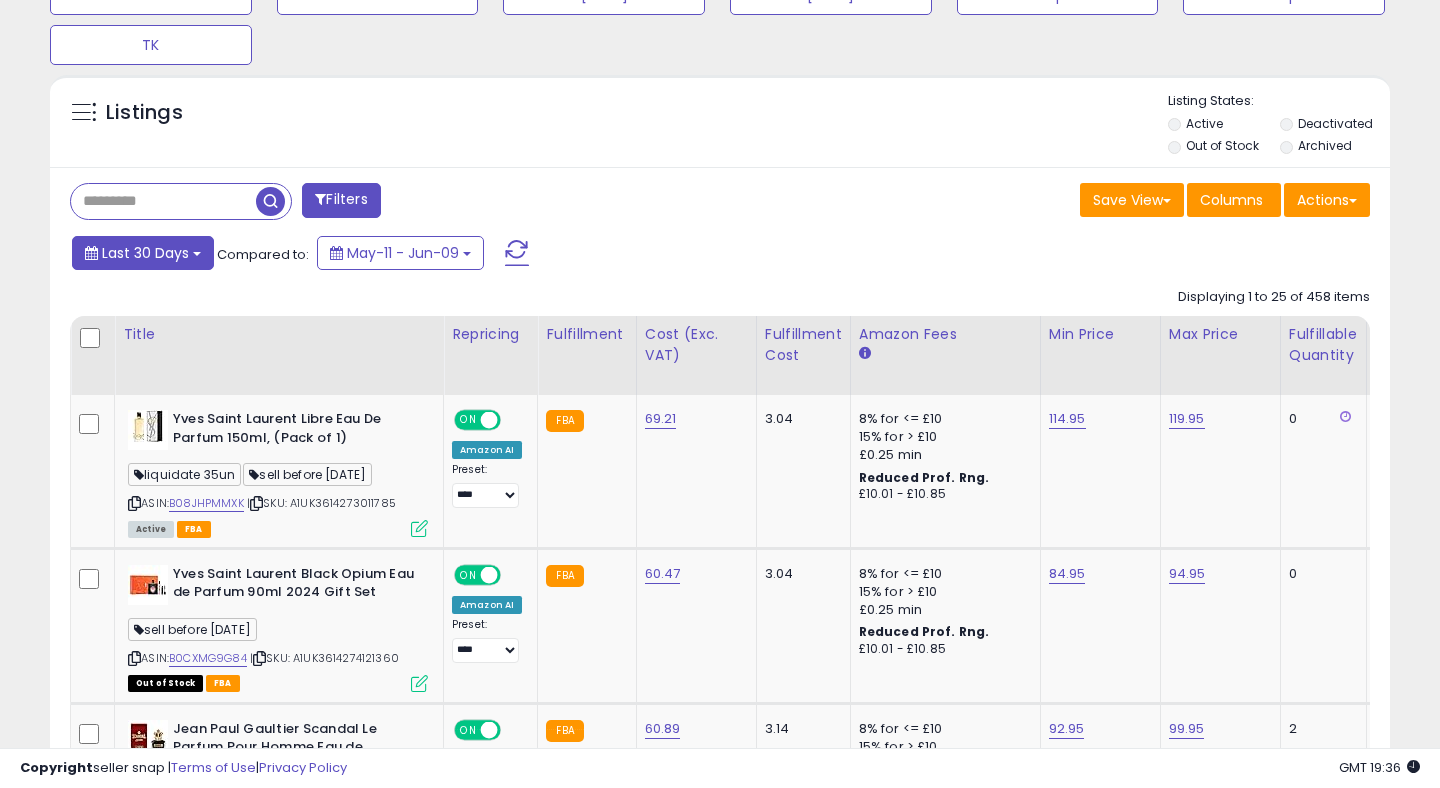 click on "Last 30 Days" at bounding box center (145, 253) 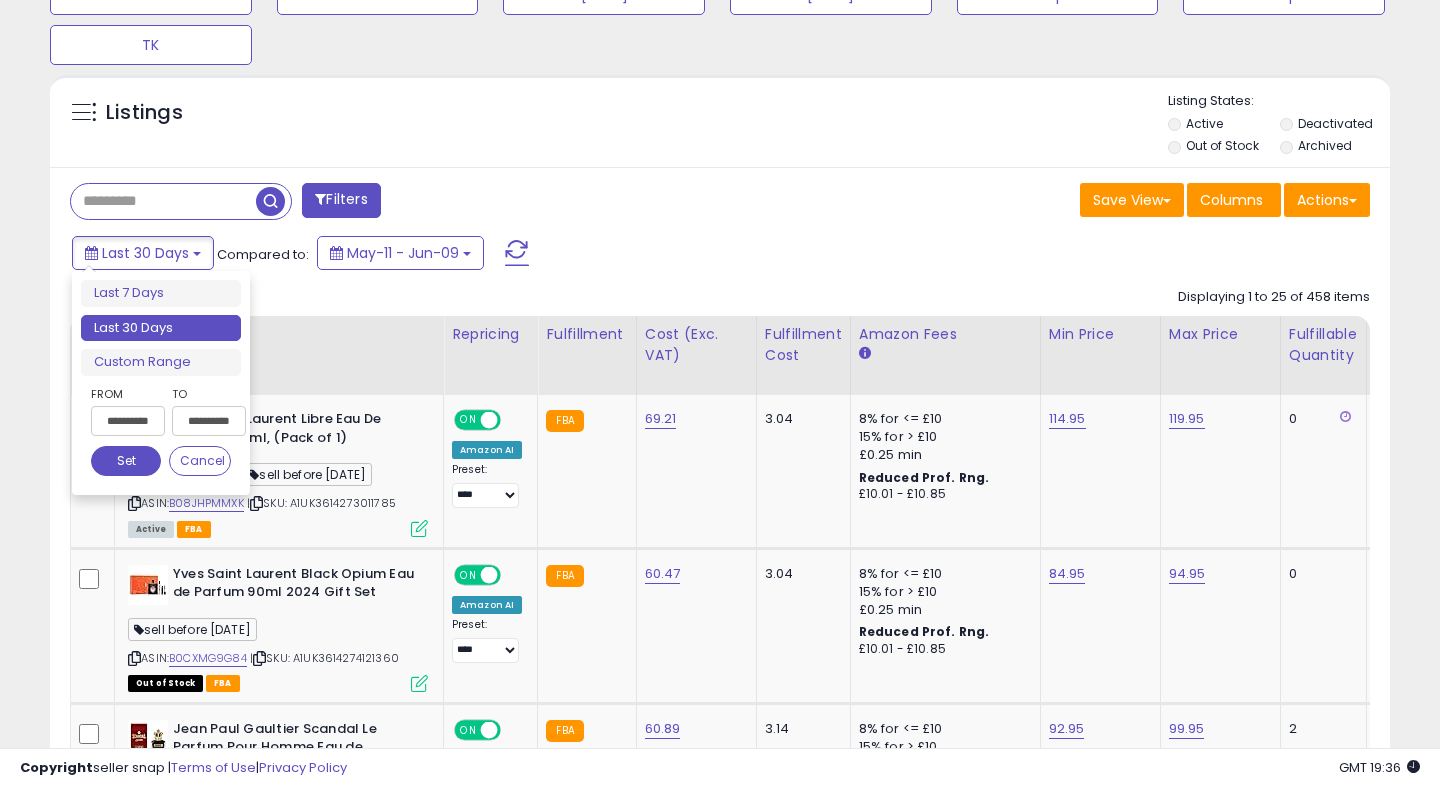 click on "**********" at bounding box center [128, 421] 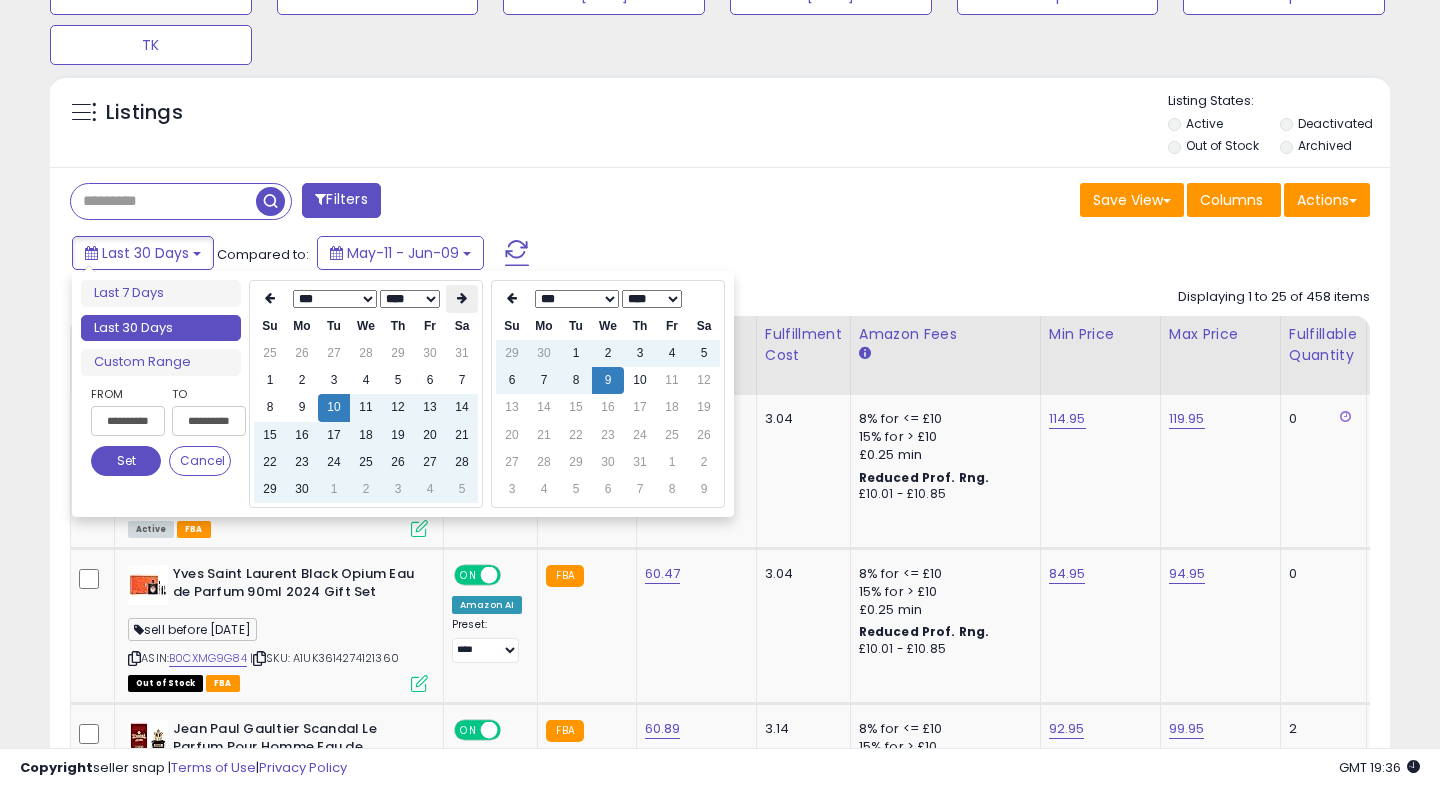 click at bounding box center [462, 298] 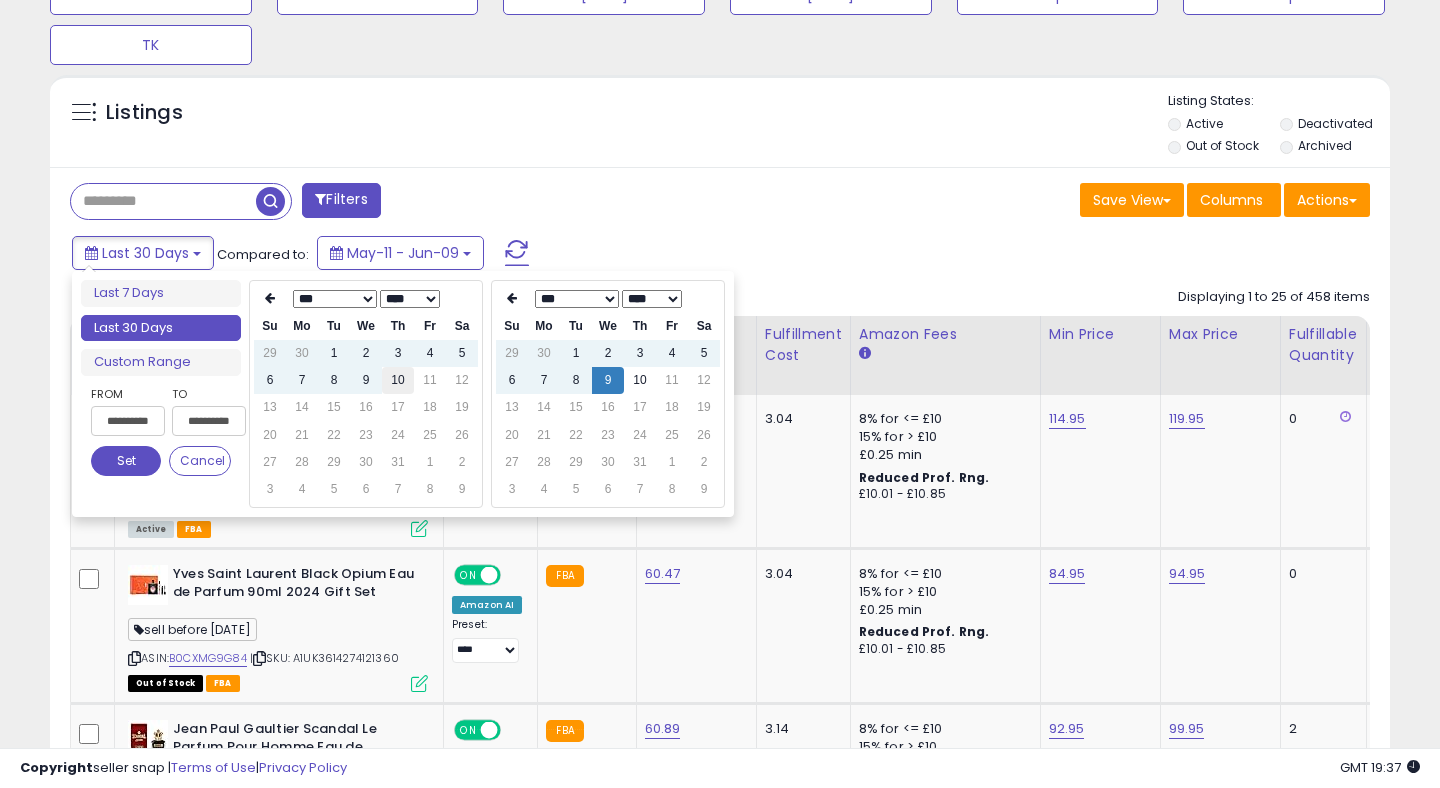 type on "**********" 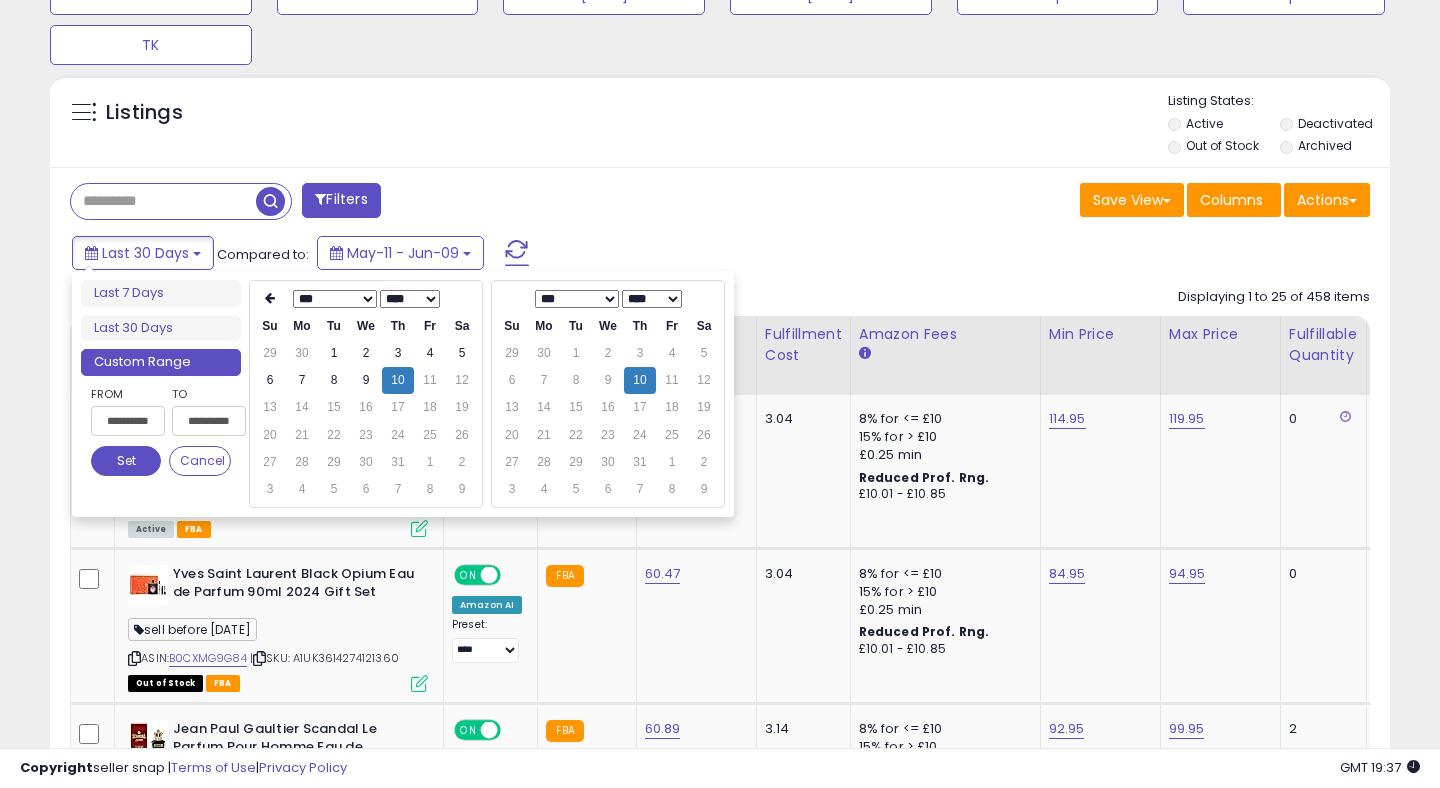 type on "**********" 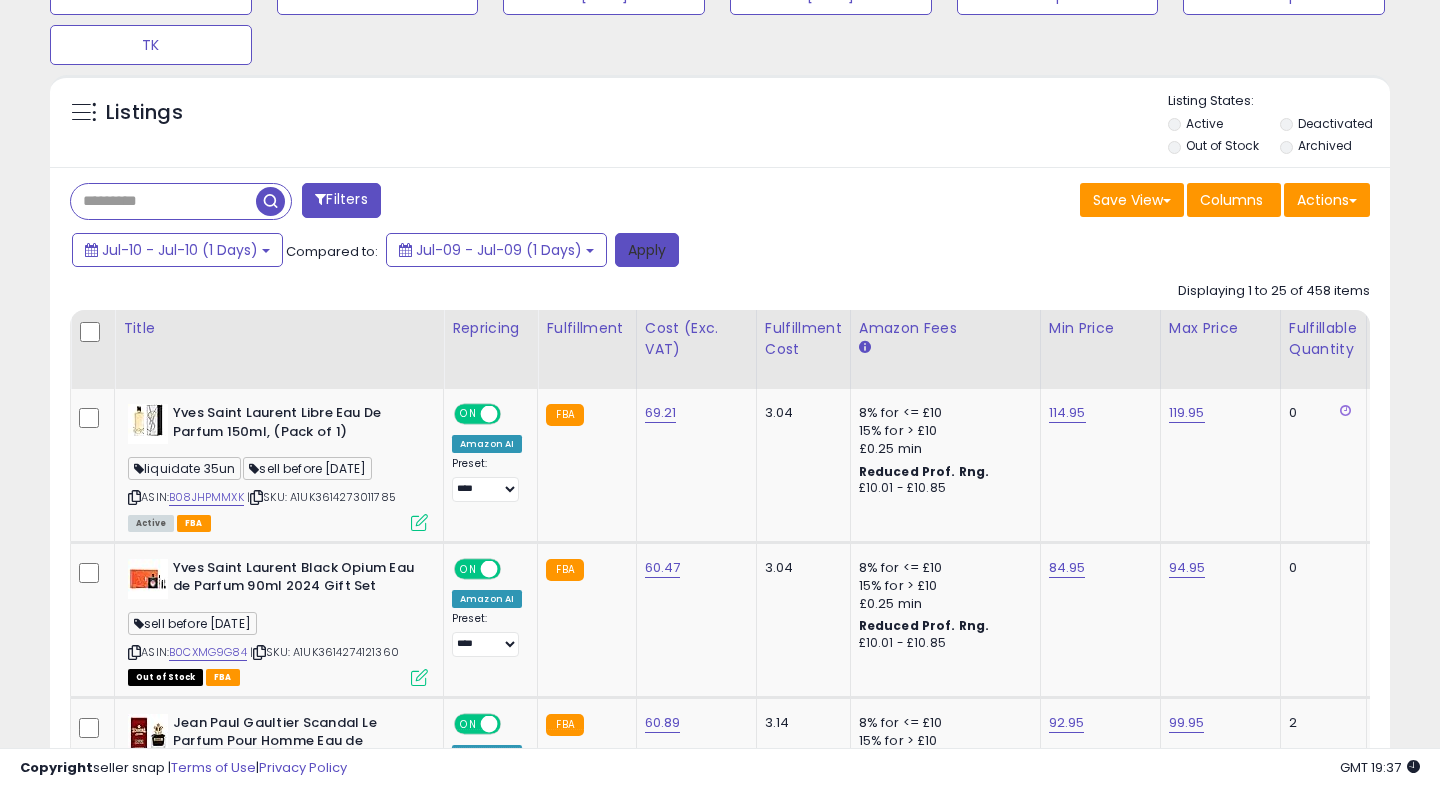 click on "Apply" at bounding box center [647, 250] 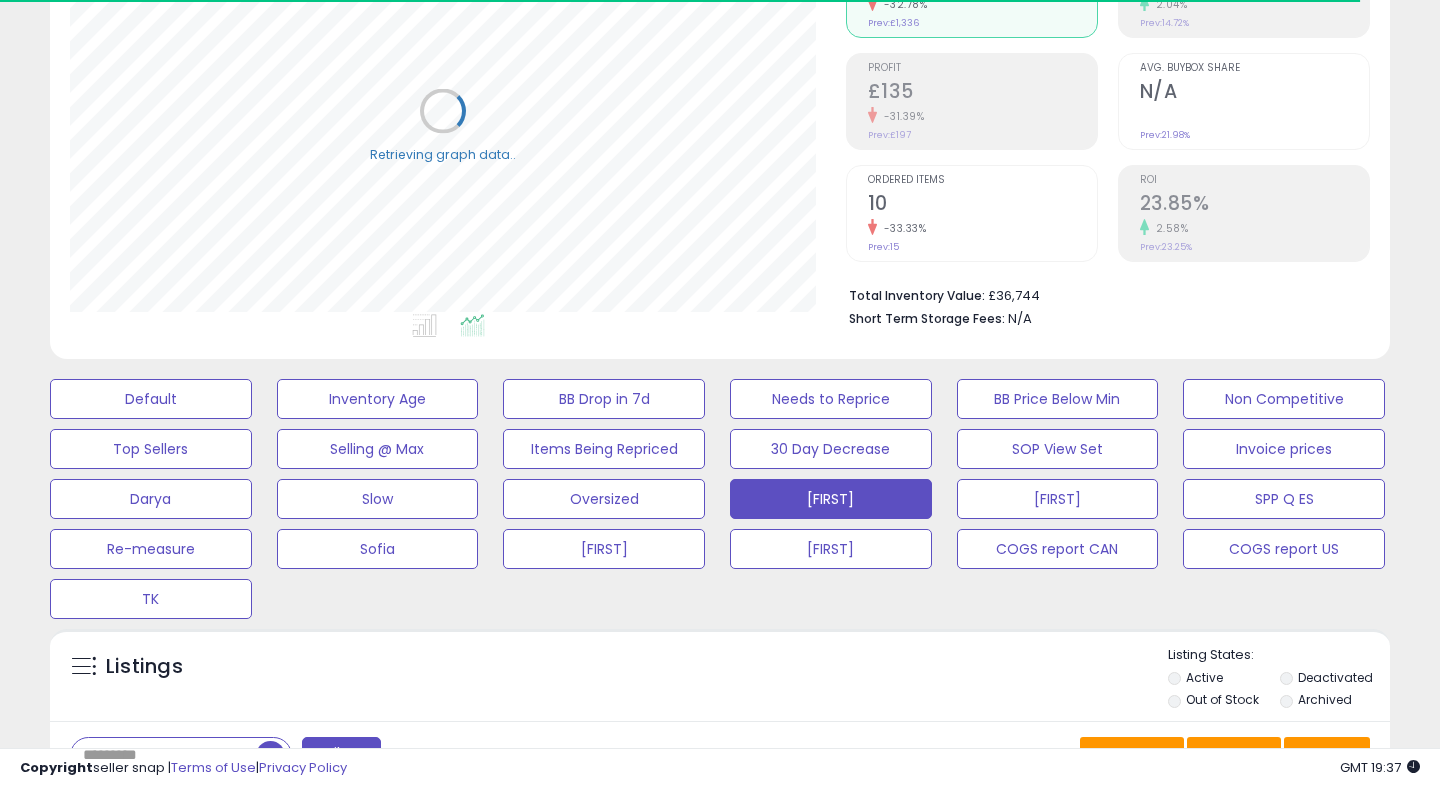 scroll, scrollTop: 0, scrollLeft: 0, axis: both 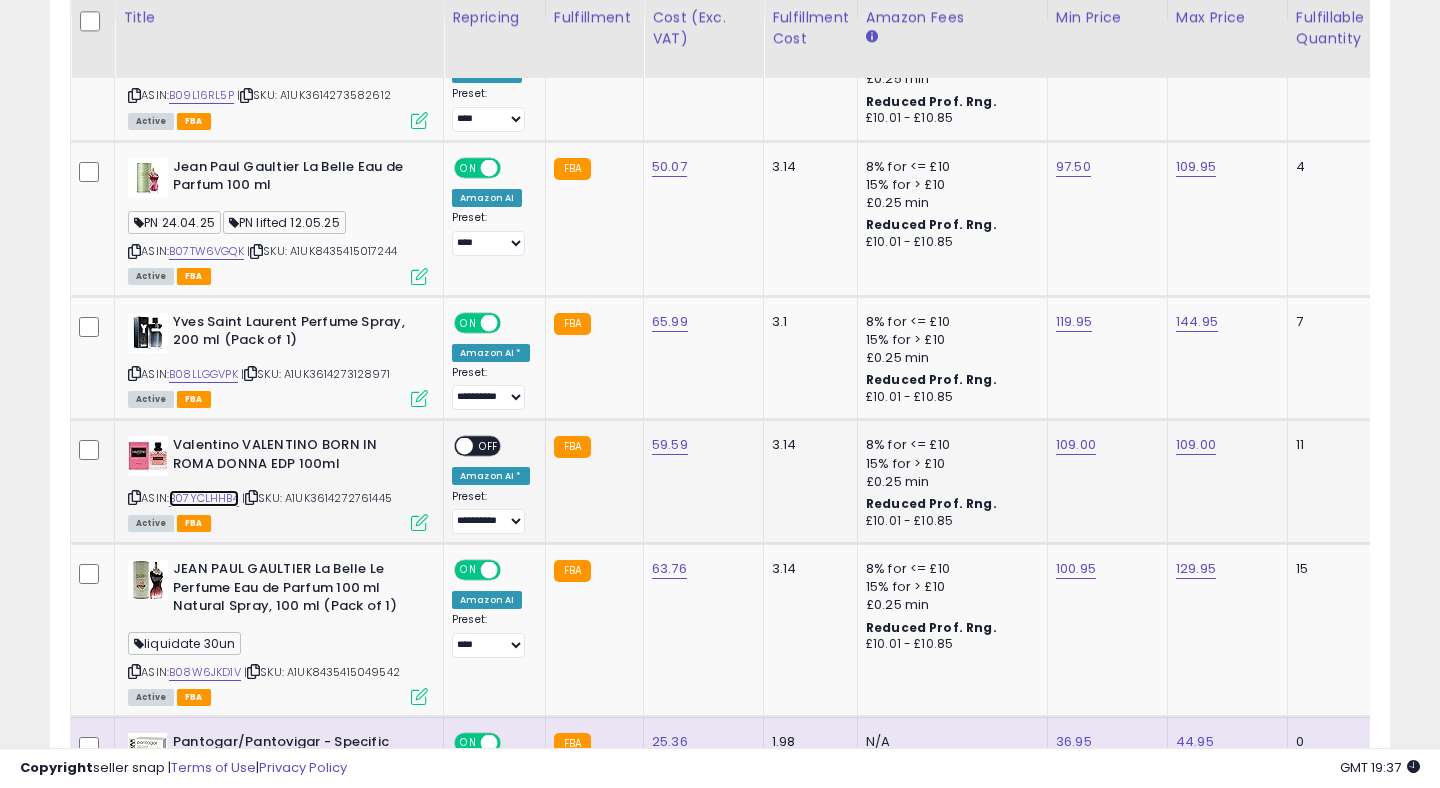 click on "B07YCLHHB4" at bounding box center [204, 498] 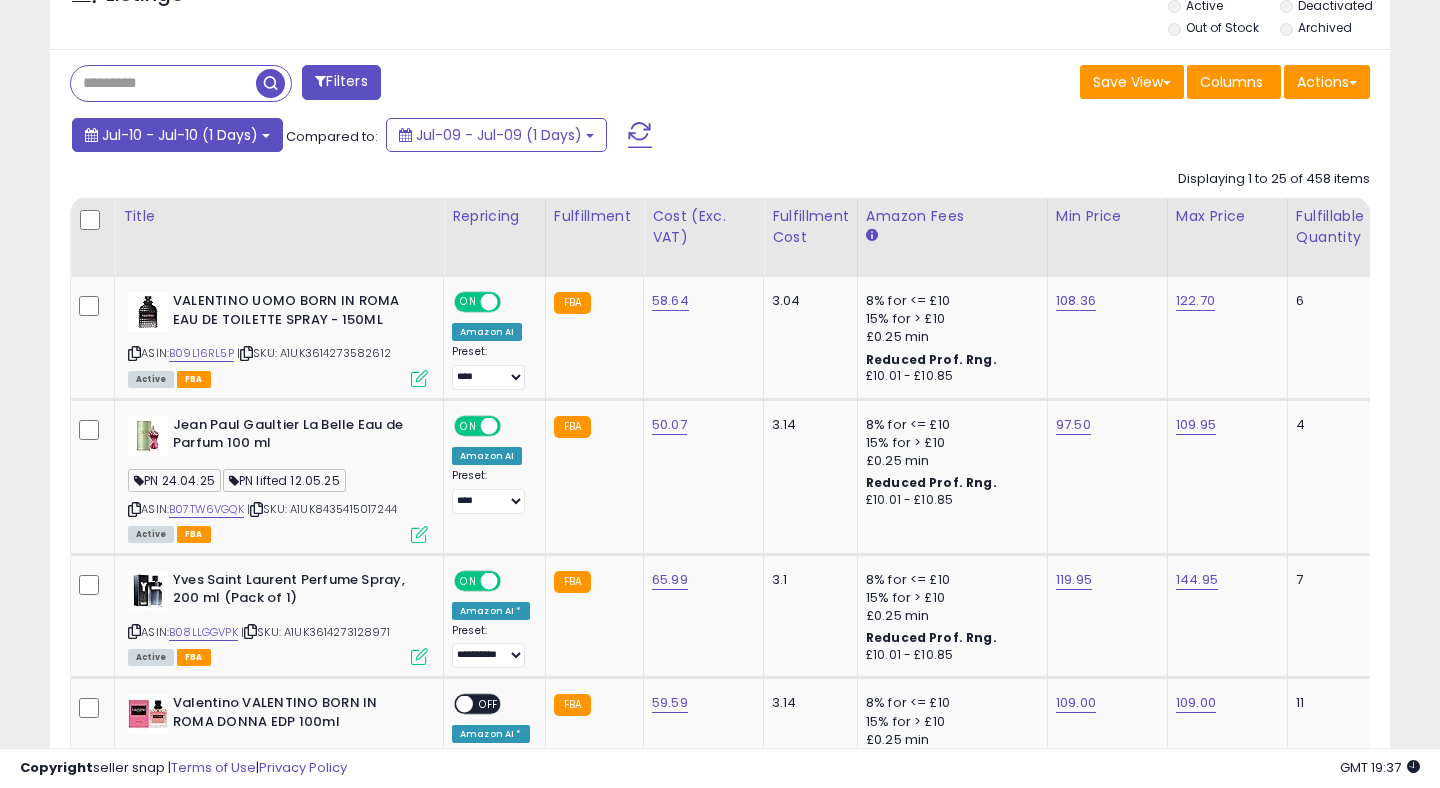 click on "Jul-10 - Jul-10 (1 Days)" at bounding box center (177, 135) 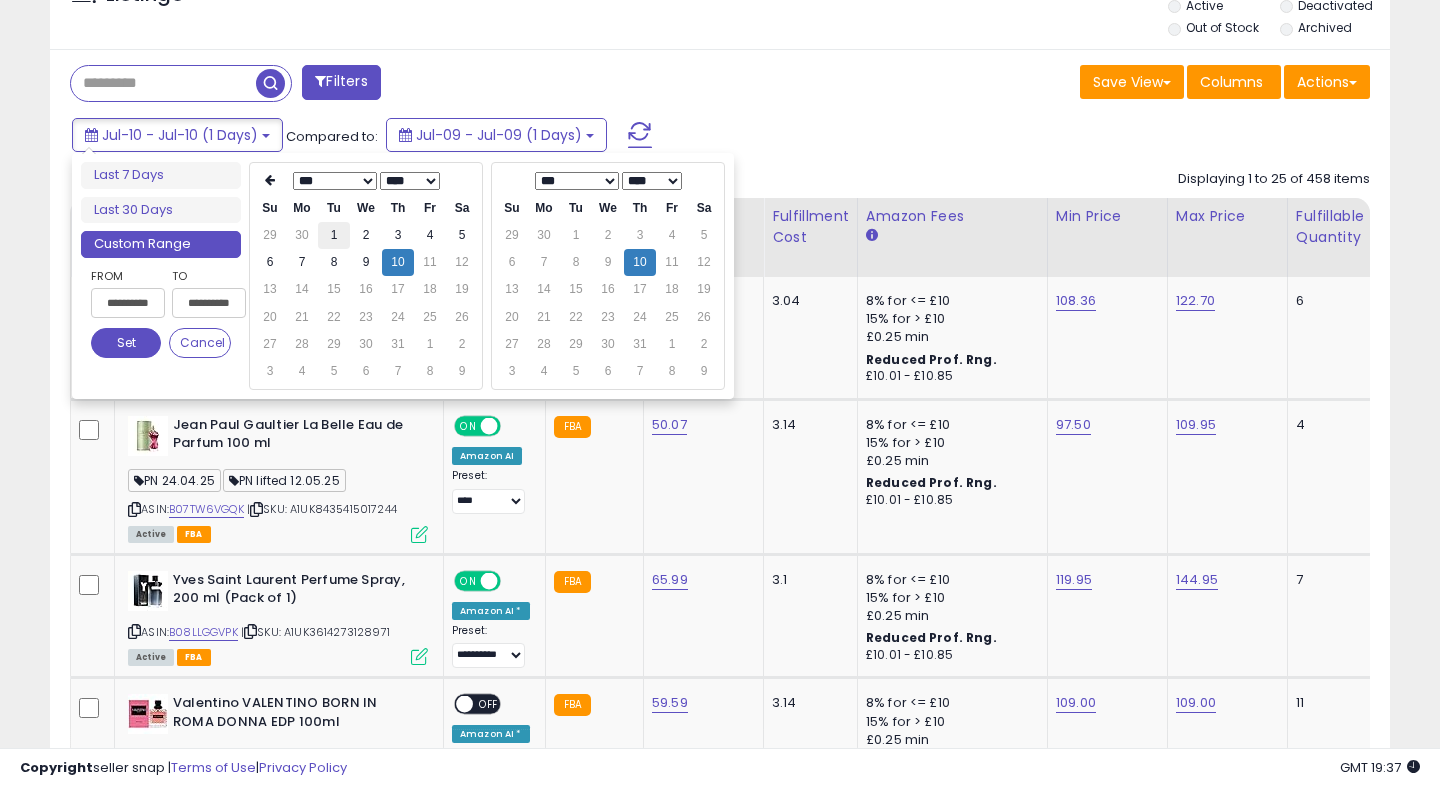 click on "1" at bounding box center [334, 235] 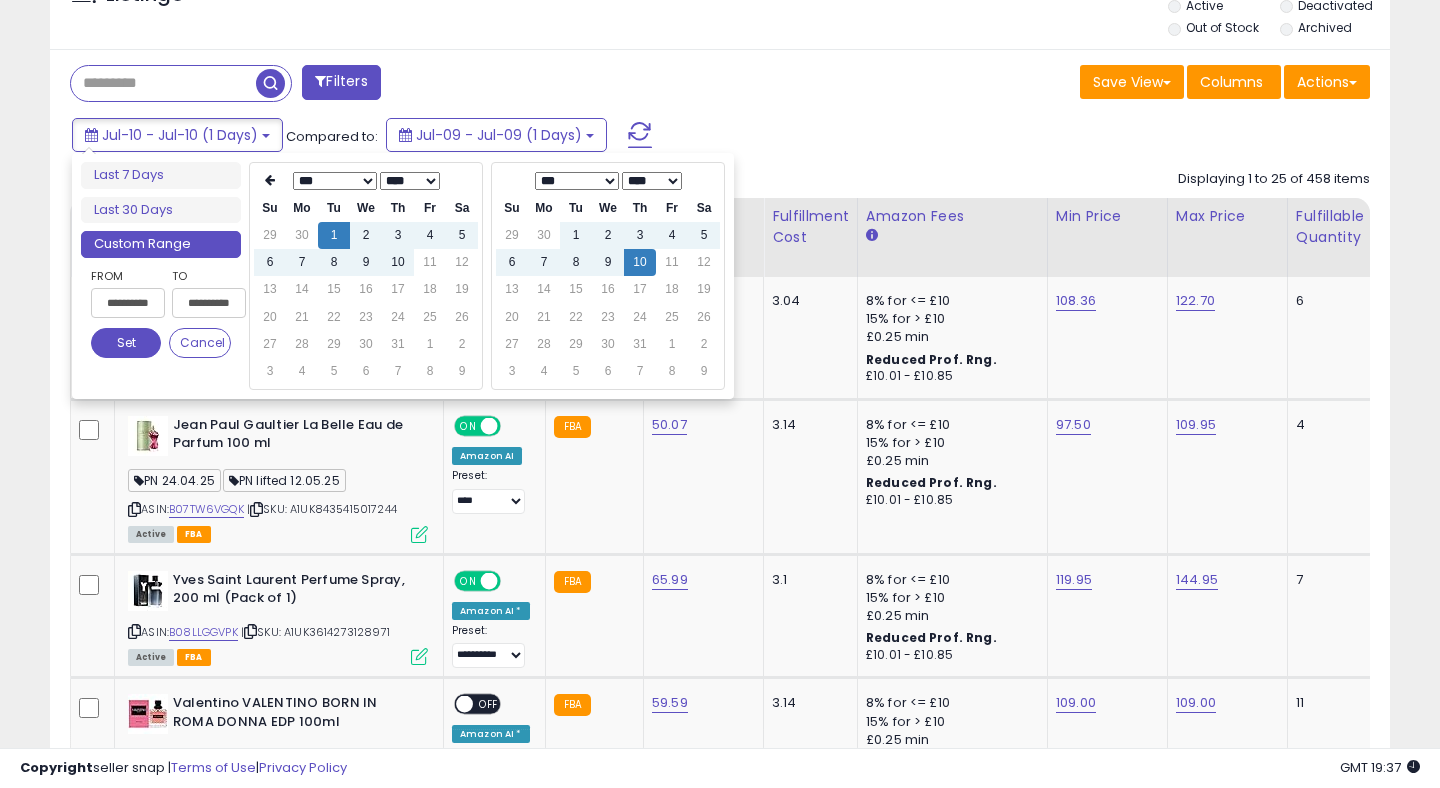 type on "**********" 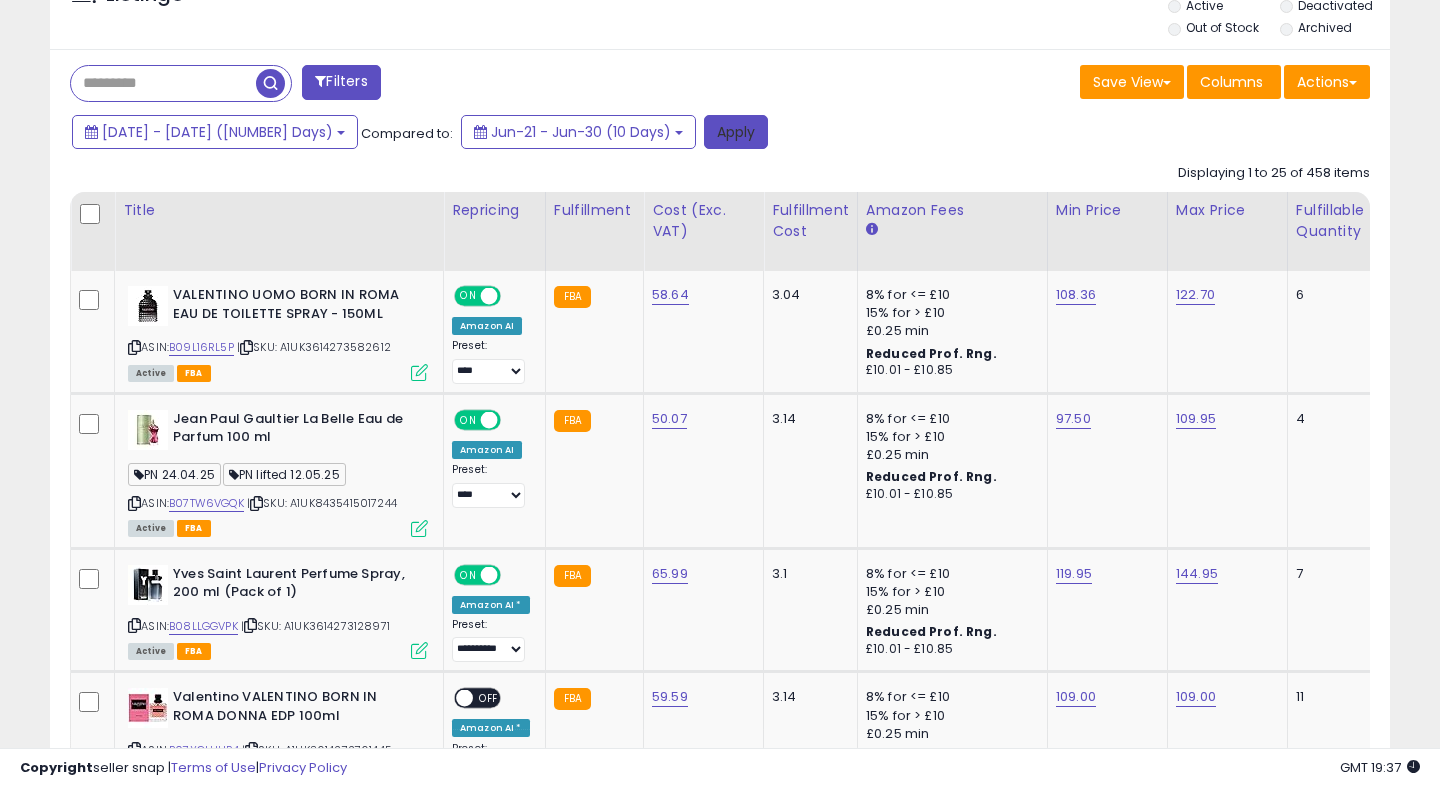 click on "Apply" at bounding box center (736, 132) 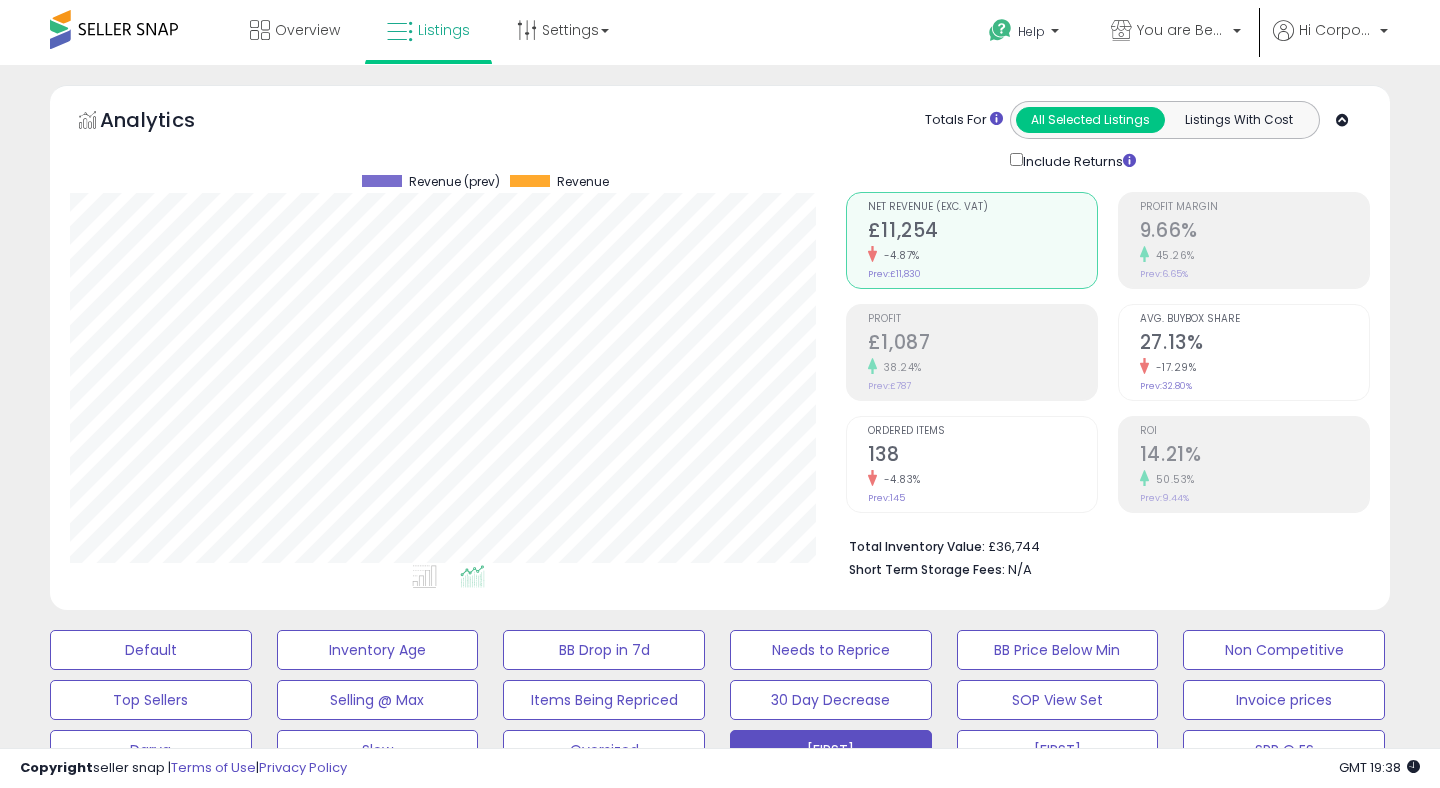 drag, startPoint x: 1221, startPoint y: 453, endPoint x: 1221, endPoint y: 432, distance: 21 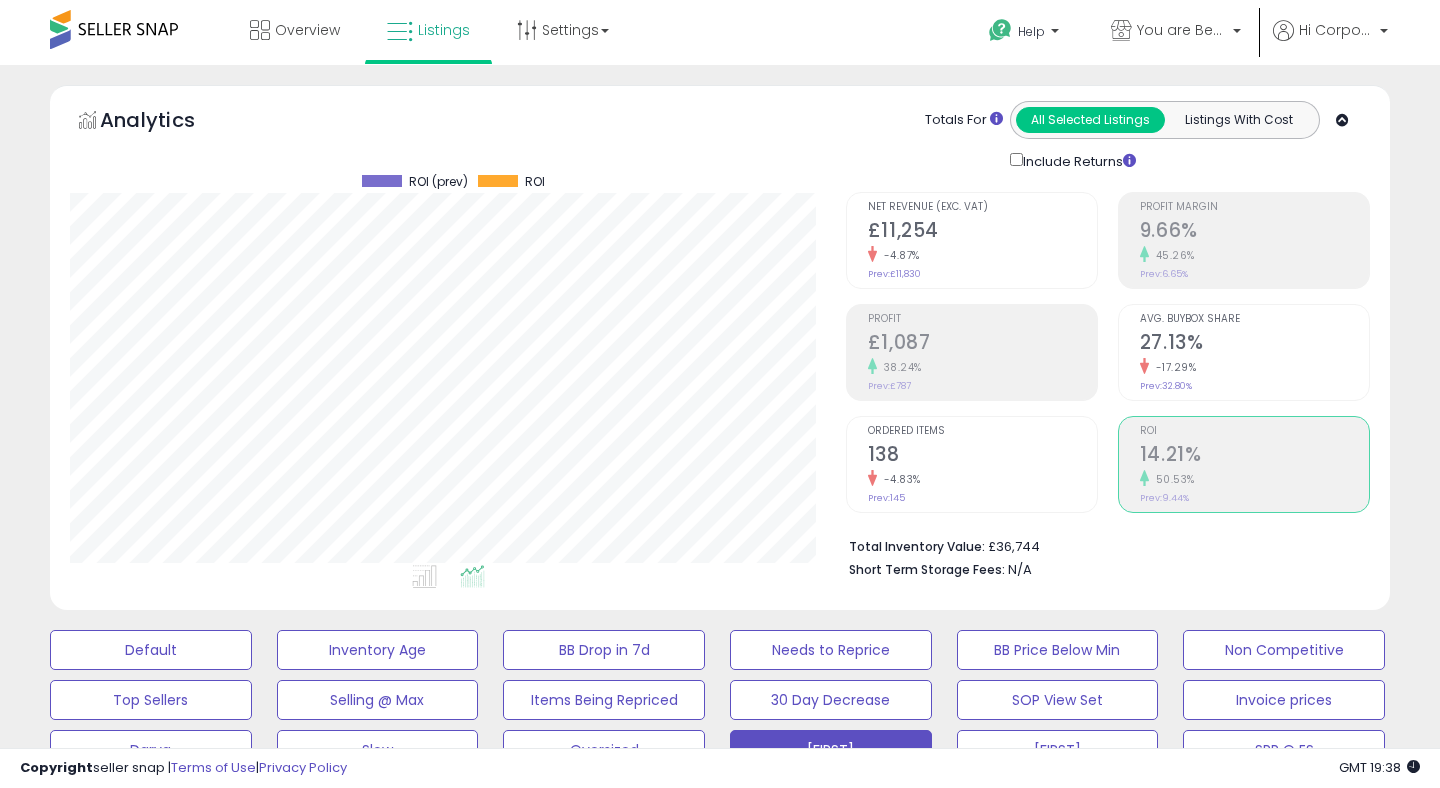 click on "Net Revenue (Exc. VAT)
£11,254
-4.87%
Prev:  £11,830" at bounding box center [982, 238] 